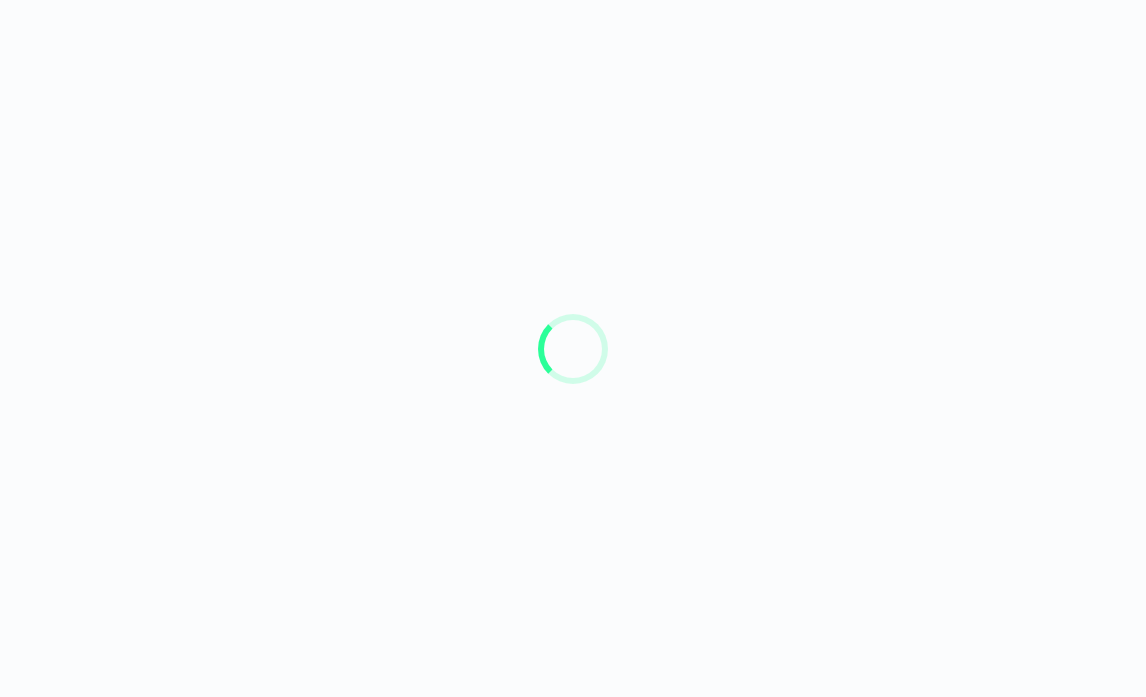 scroll, scrollTop: 0, scrollLeft: 0, axis: both 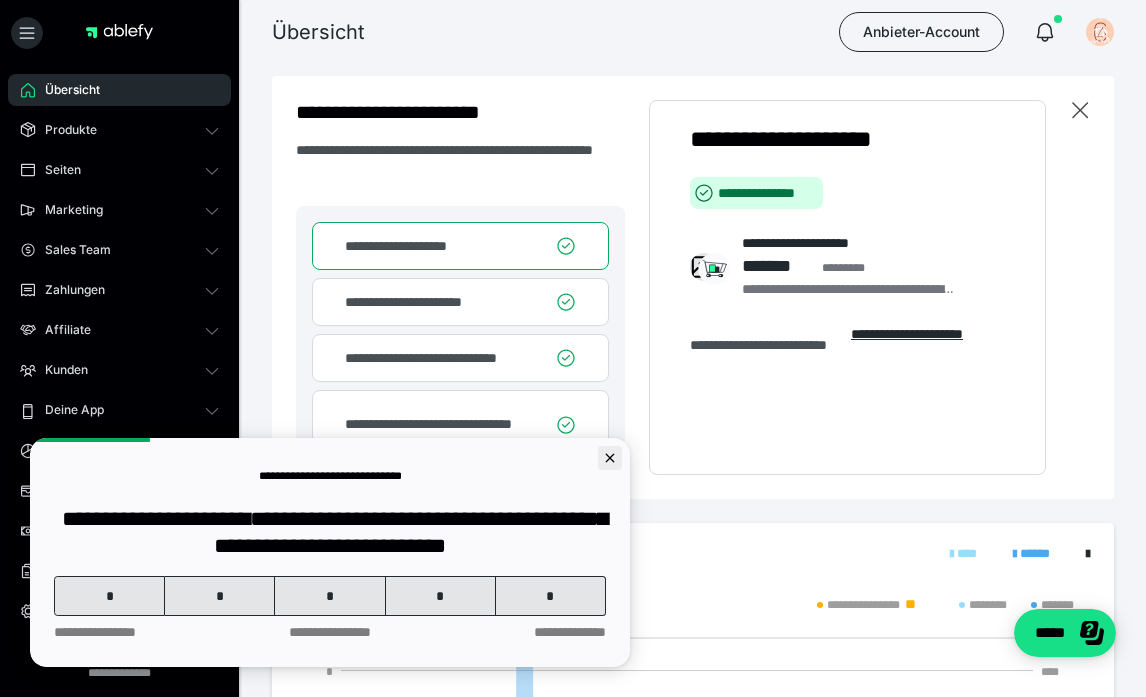 click 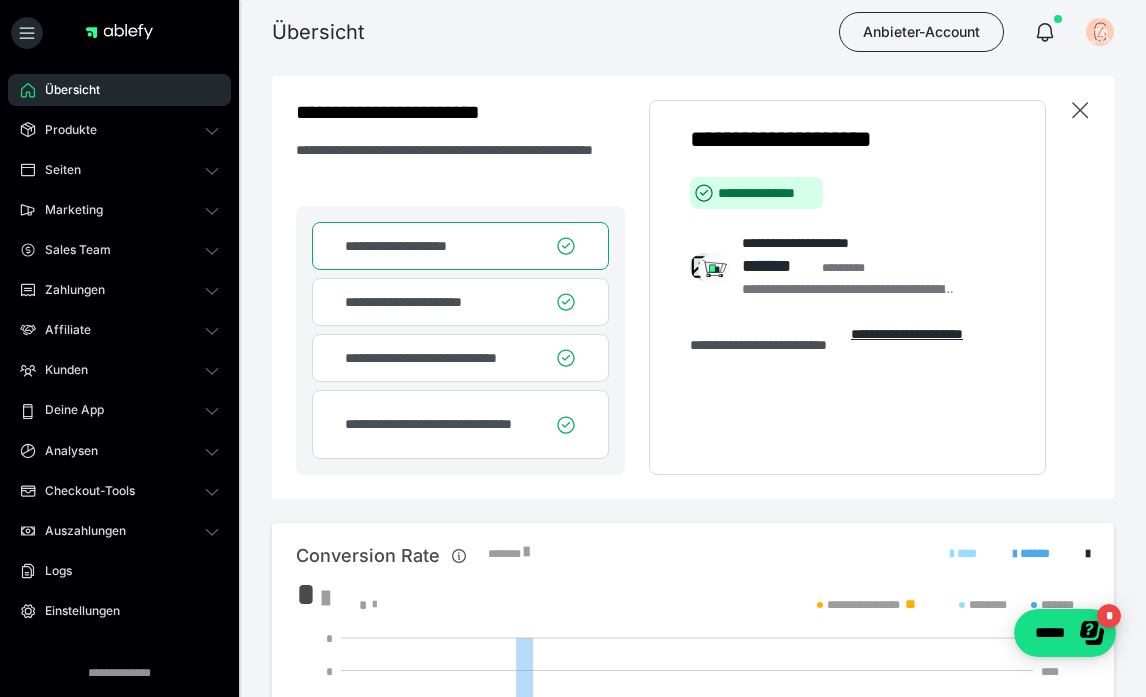 scroll, scrollTop: 0, scrollLeft: 0, axis: both 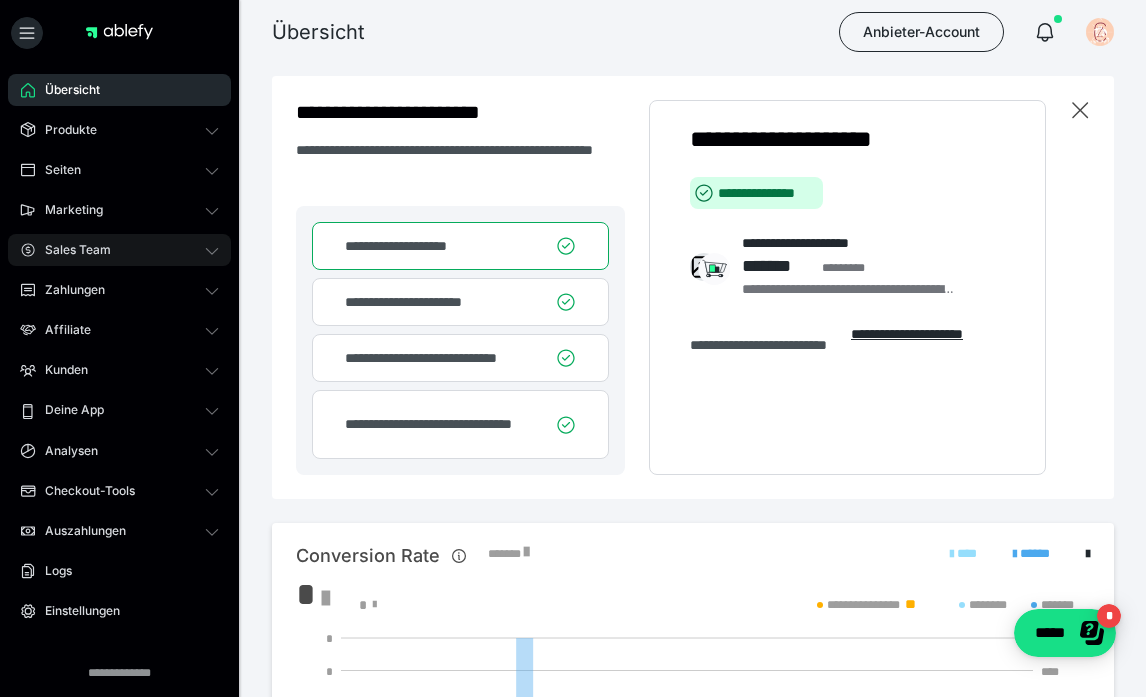 click 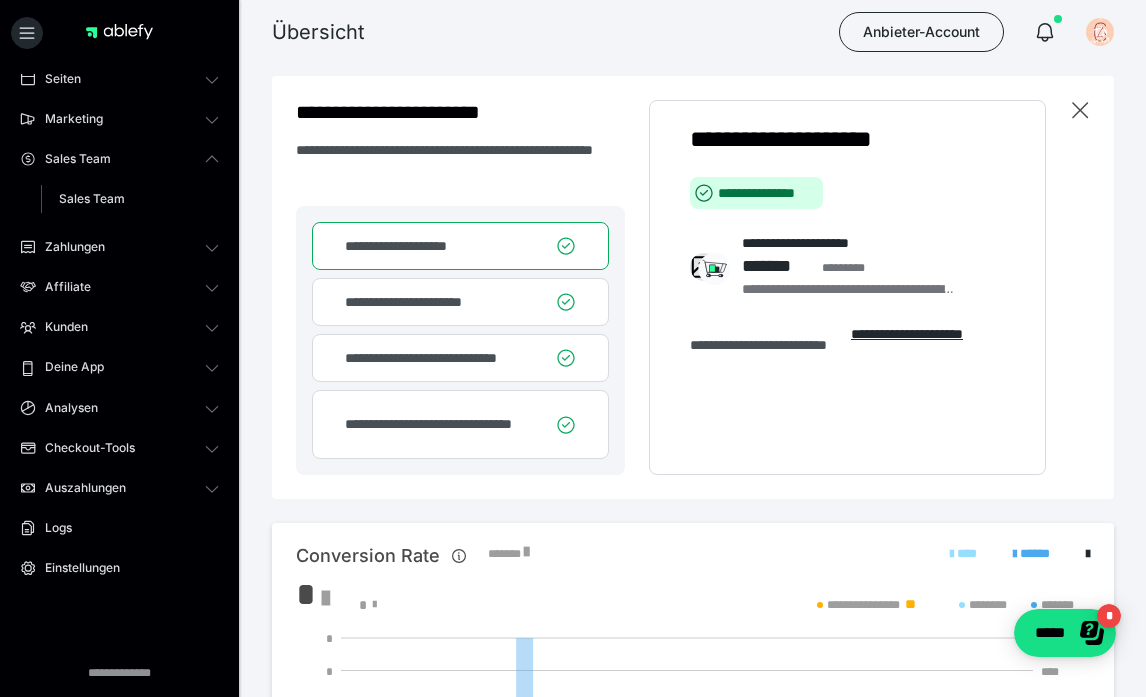 scroll, scrollTop: 91, scrollLeft: 0, axis: vertical 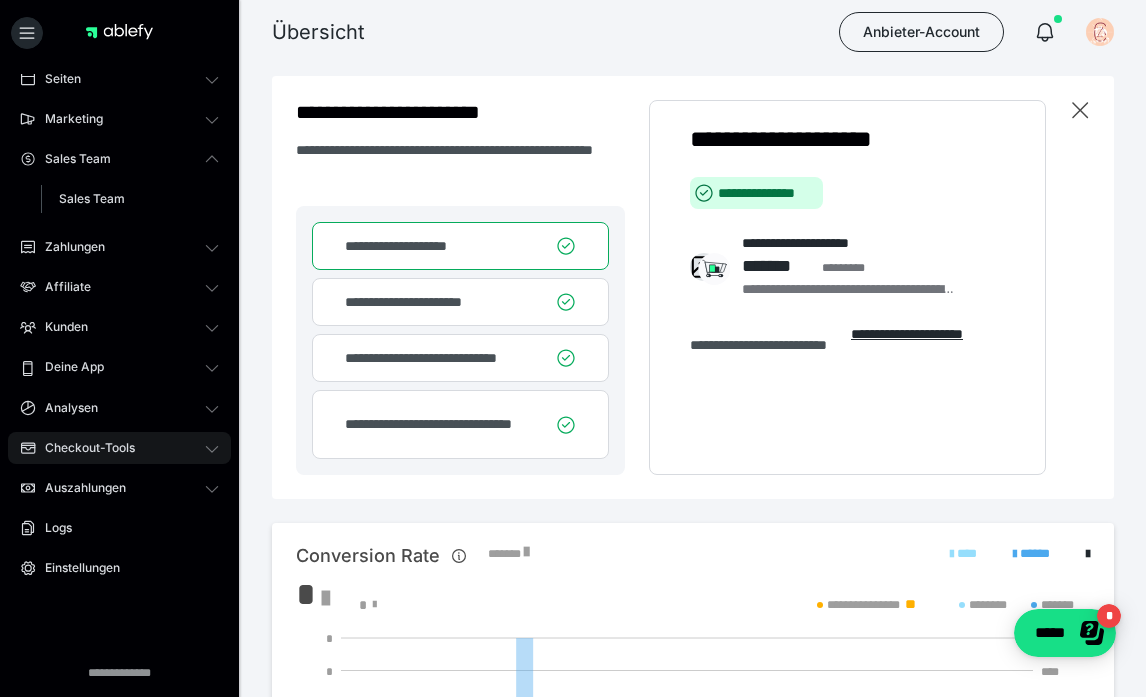 click 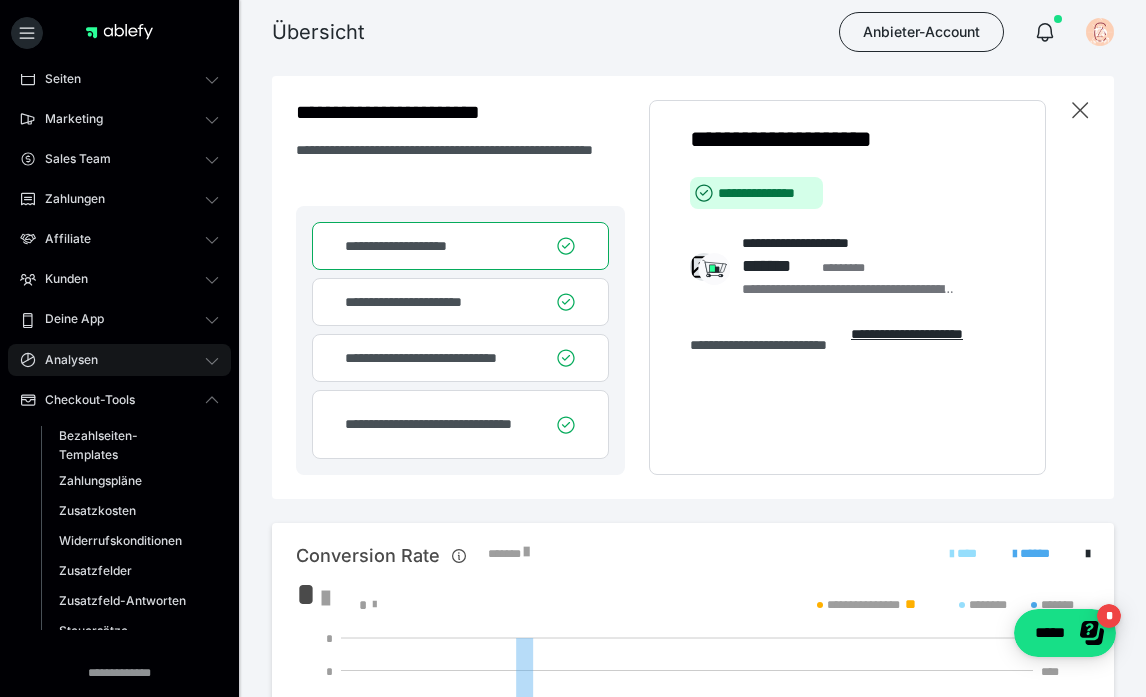 click on "Analysen" at bounding box center (119, 360) 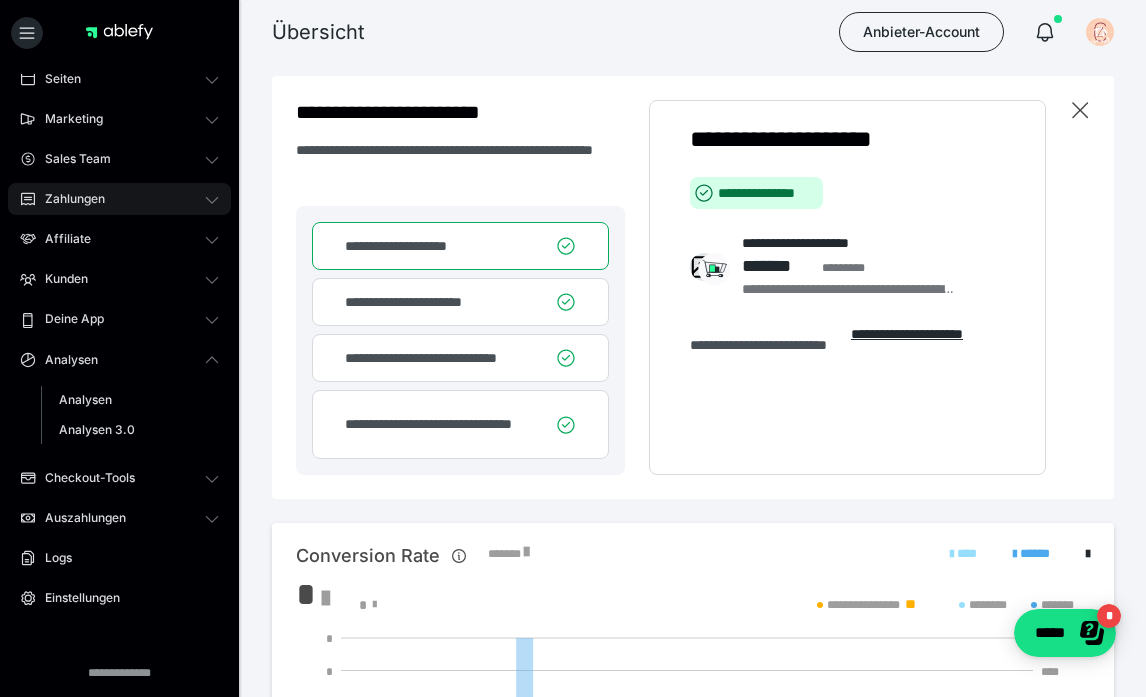 click 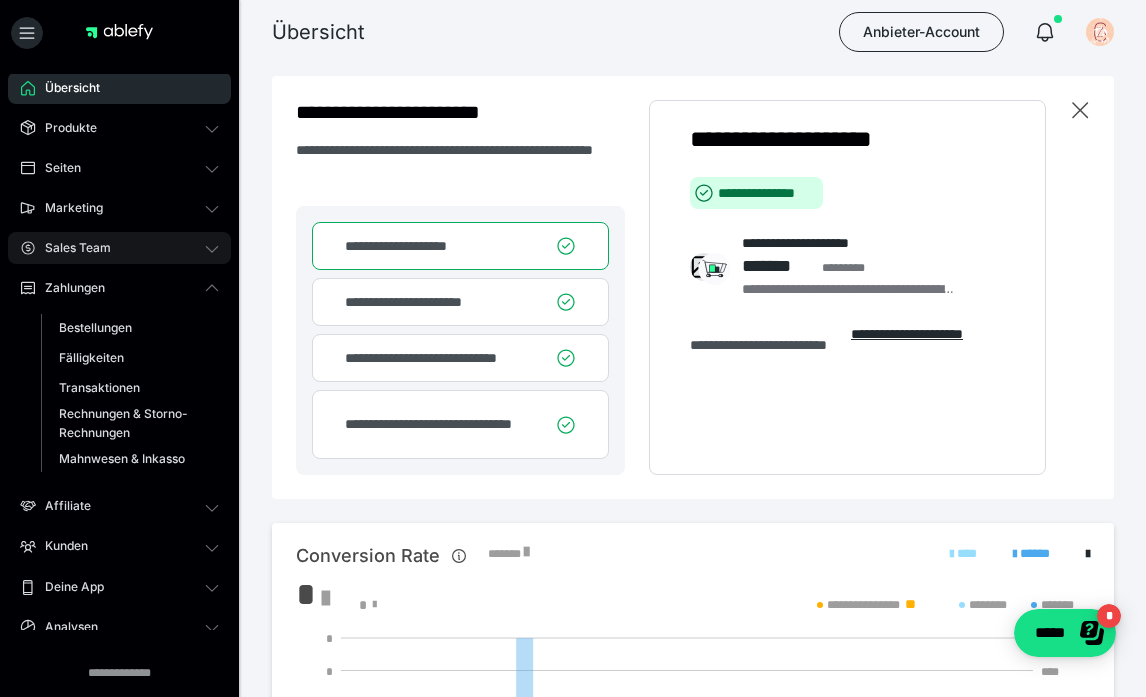 scroll, scrollTop: 0, scrollLeft: 0, axis: both 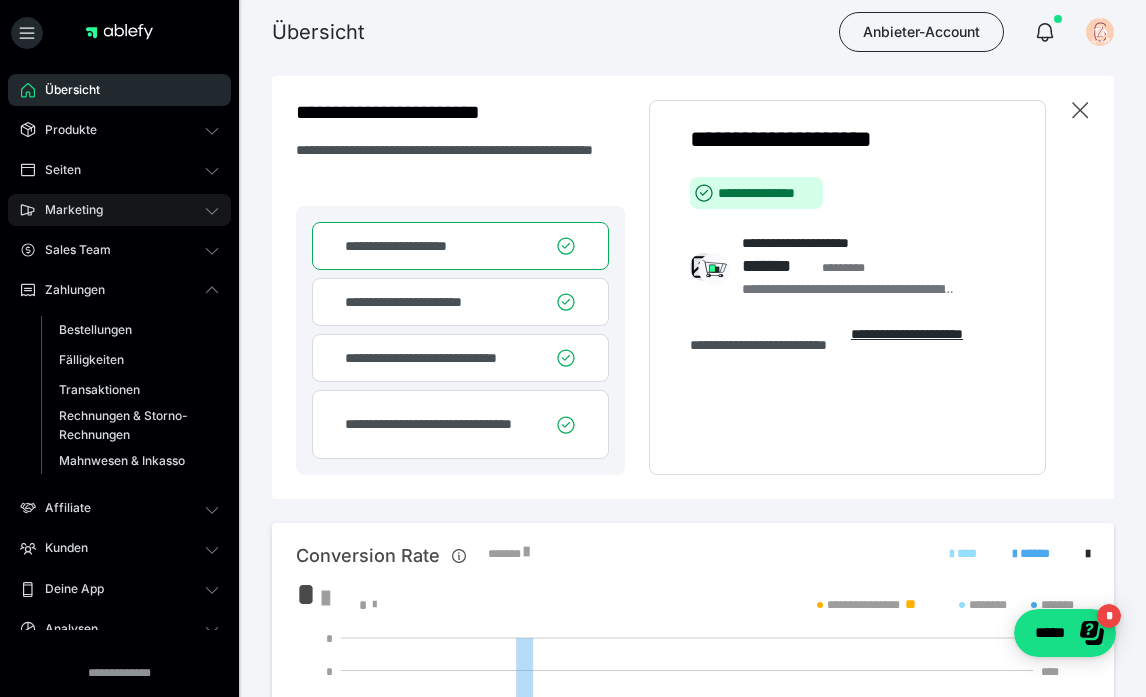 click on "Marketing" at bounding box center (119, 210) 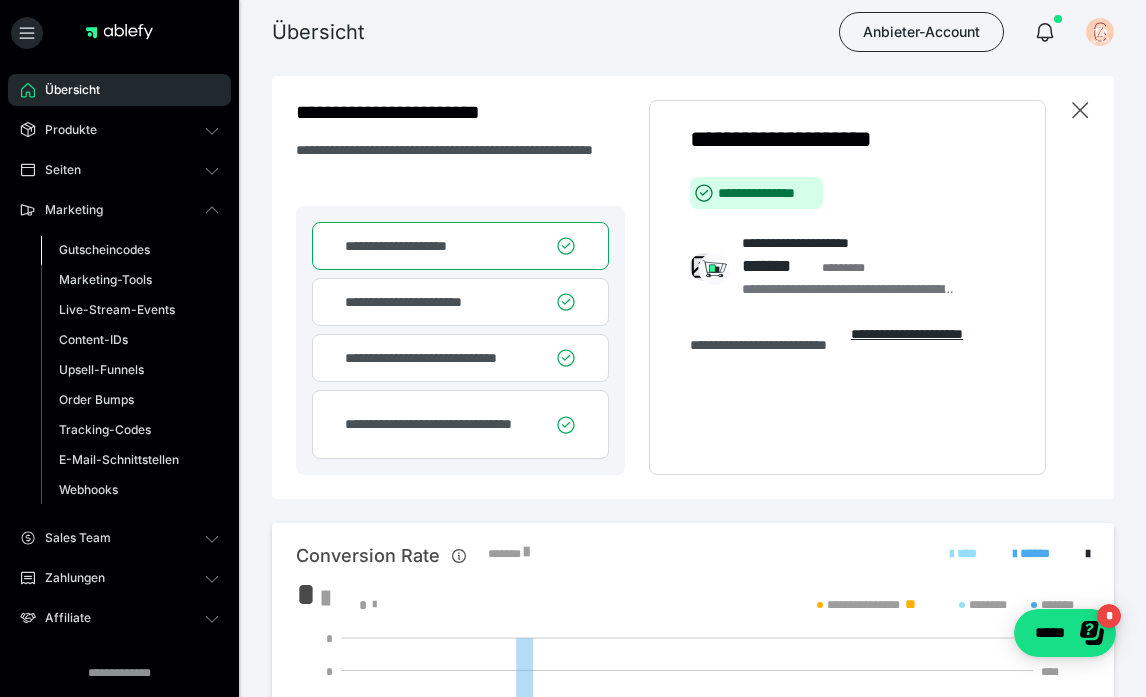 click on "Gutscheincodes" at bounding box center (104, 249) 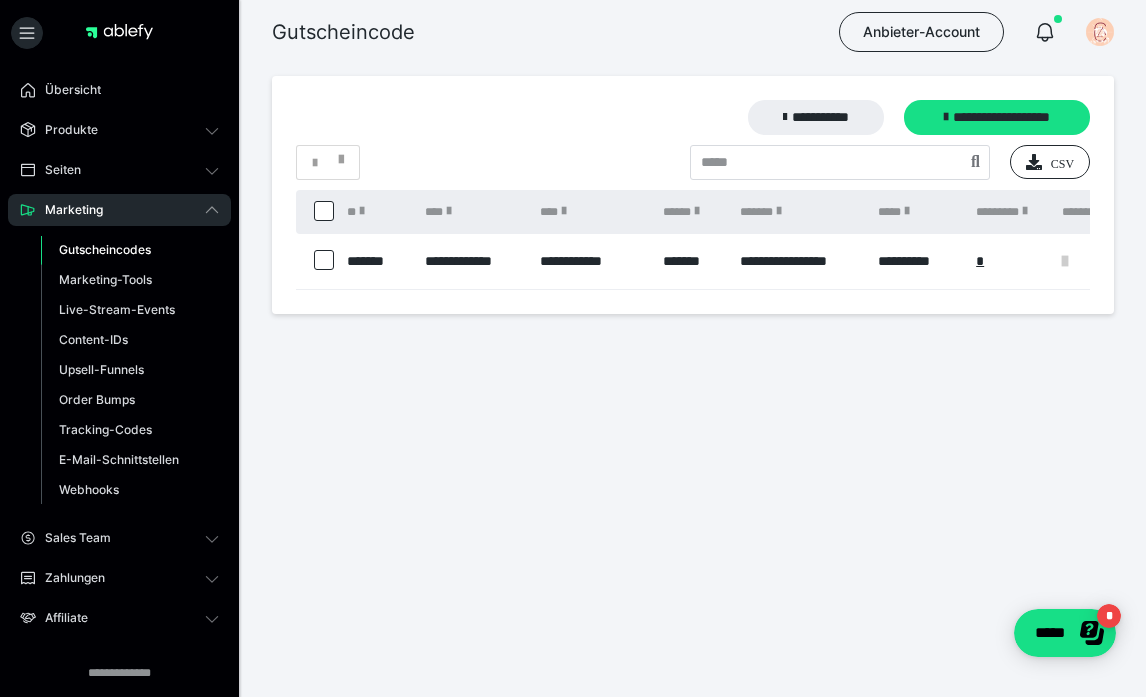 scroll, scrollTop: 0, scrollLeft: 0, axis: both 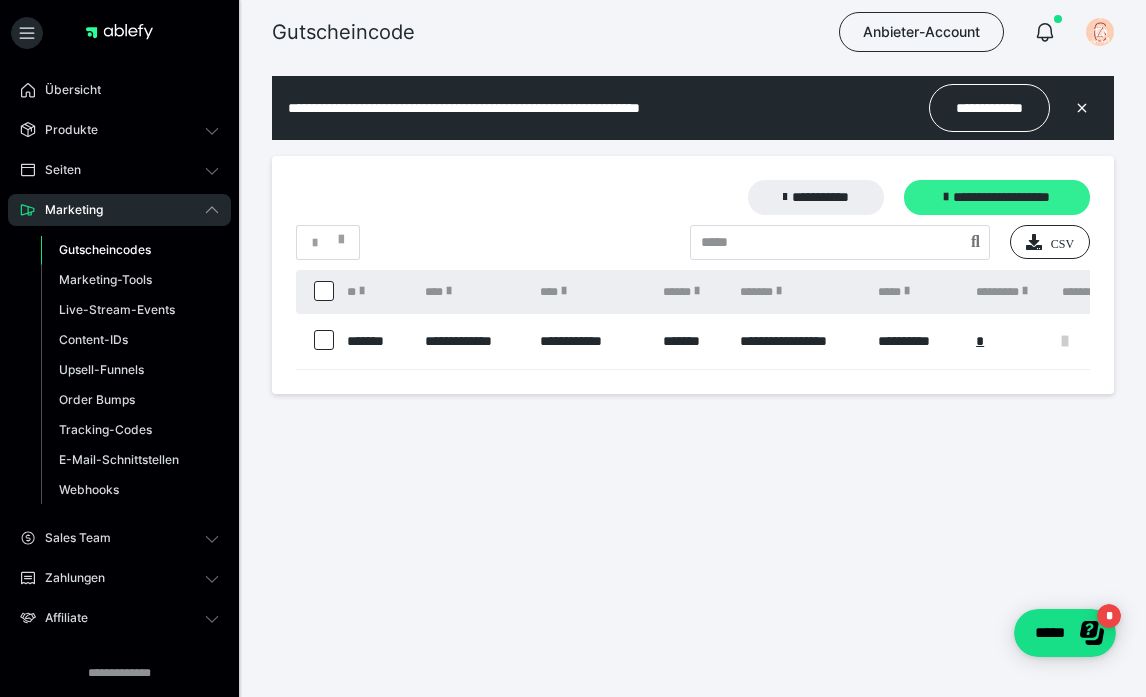 click on "**********" at bounding box center (997, 197) 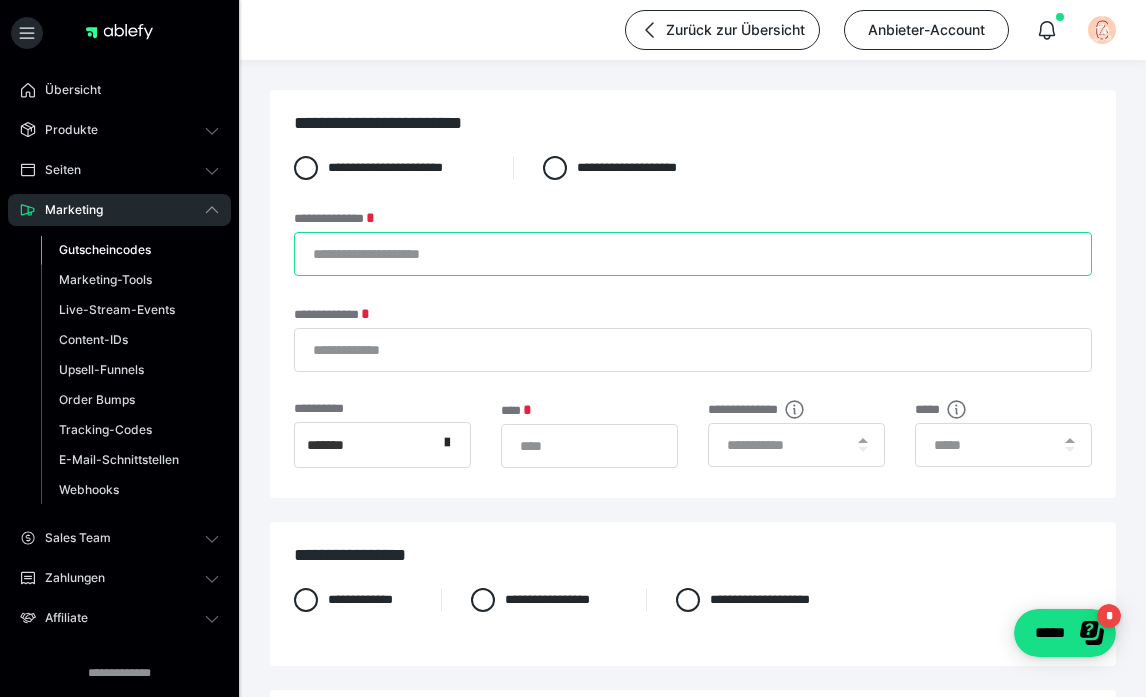 click on "**********" at bounding box center (693, 254) 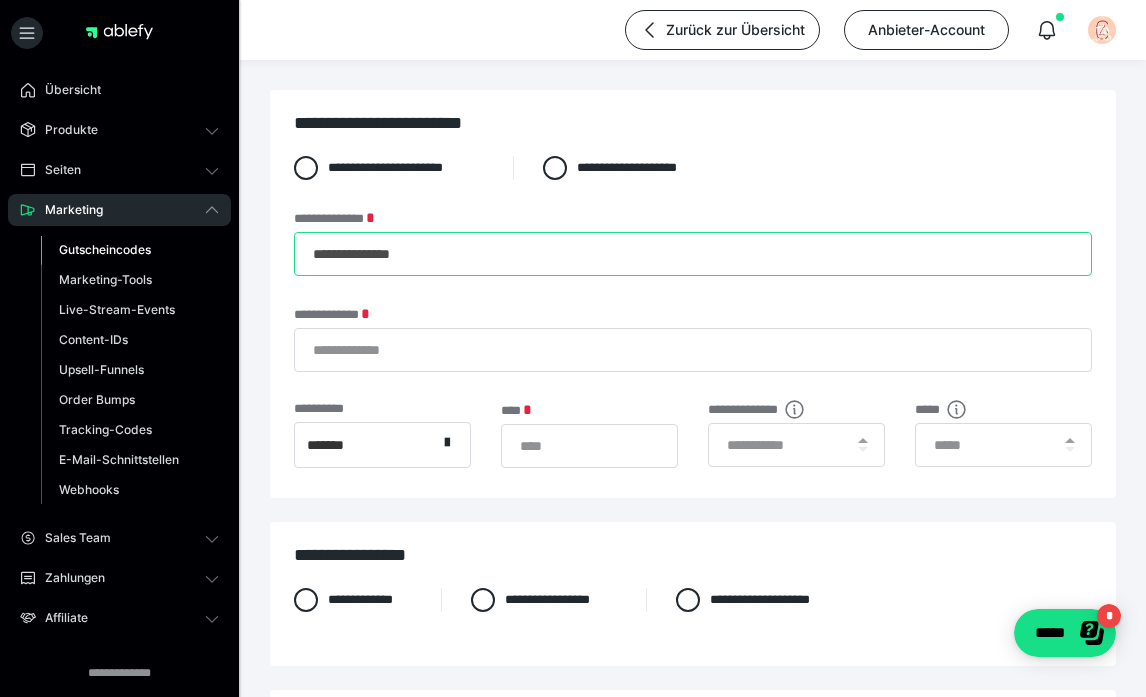 type on "**********" 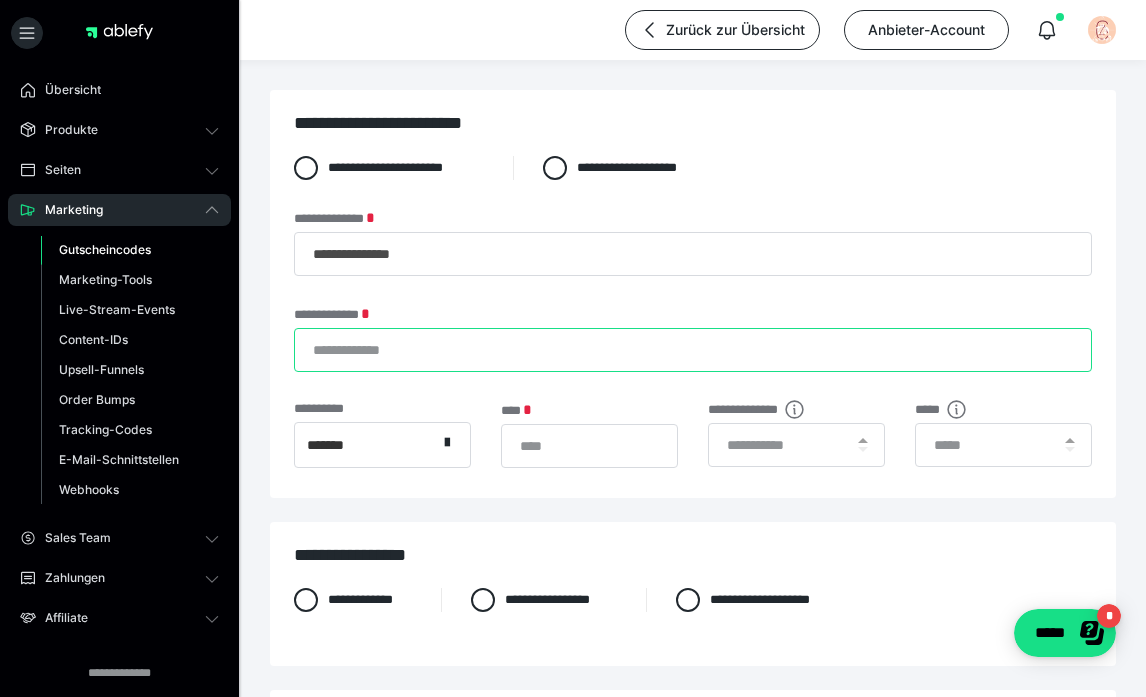 click on "**********" at bounding box center [693, 350] 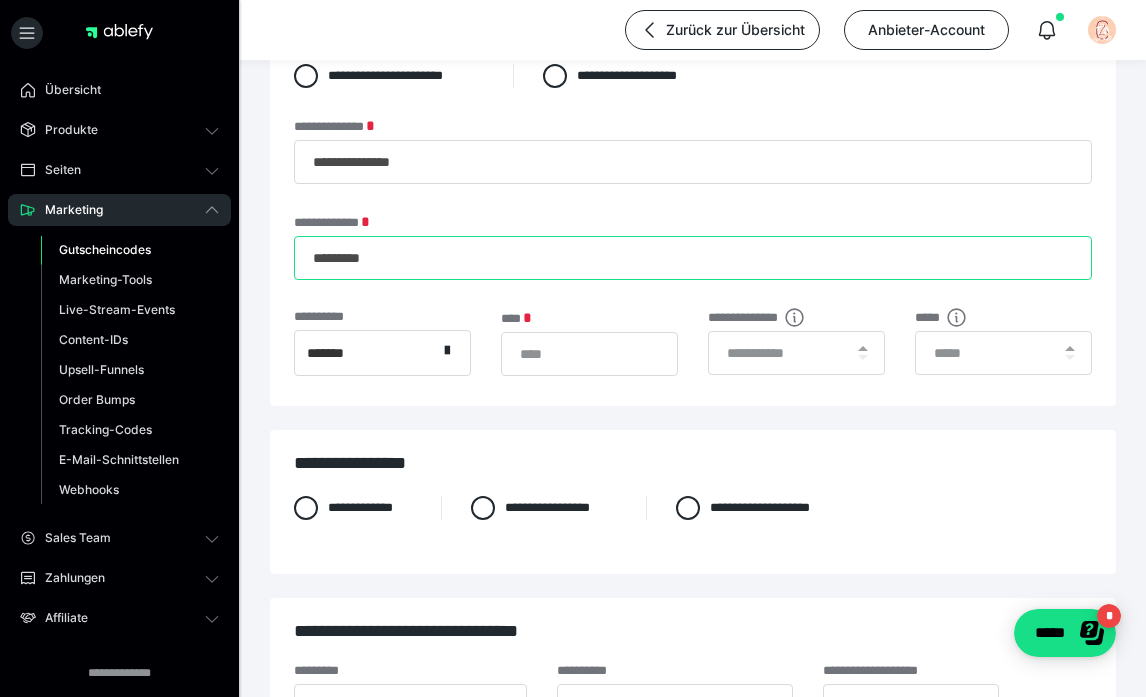 scroll, scrollTop: 95, scrollLeft: 0, axis: vertical 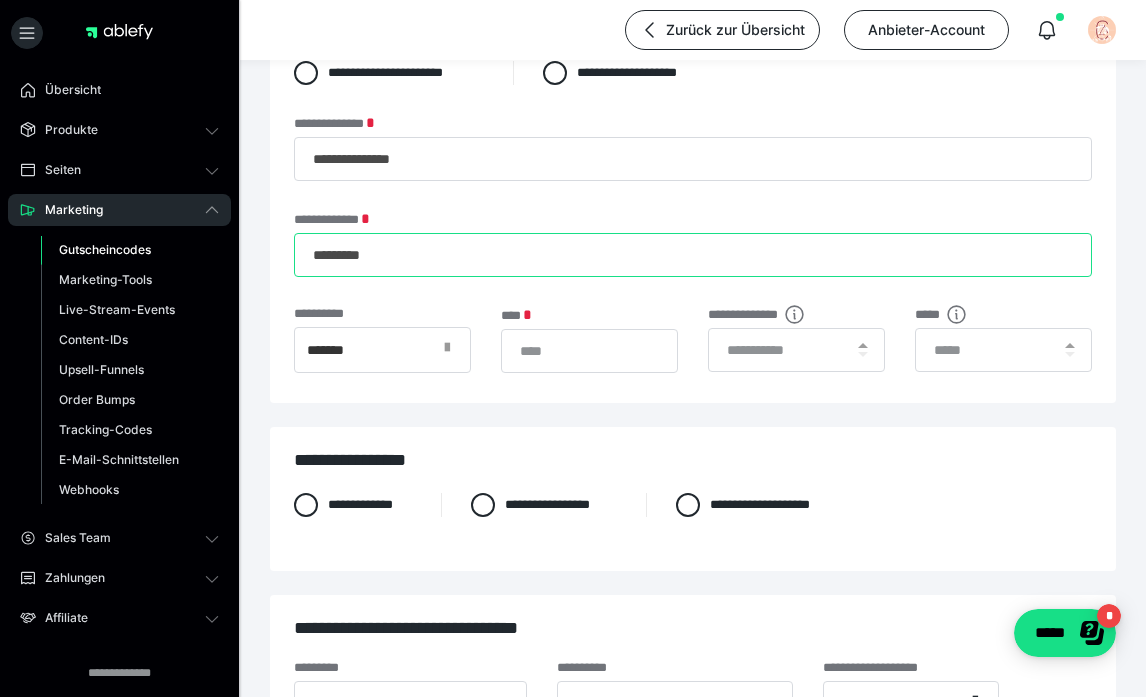 type on "*********" 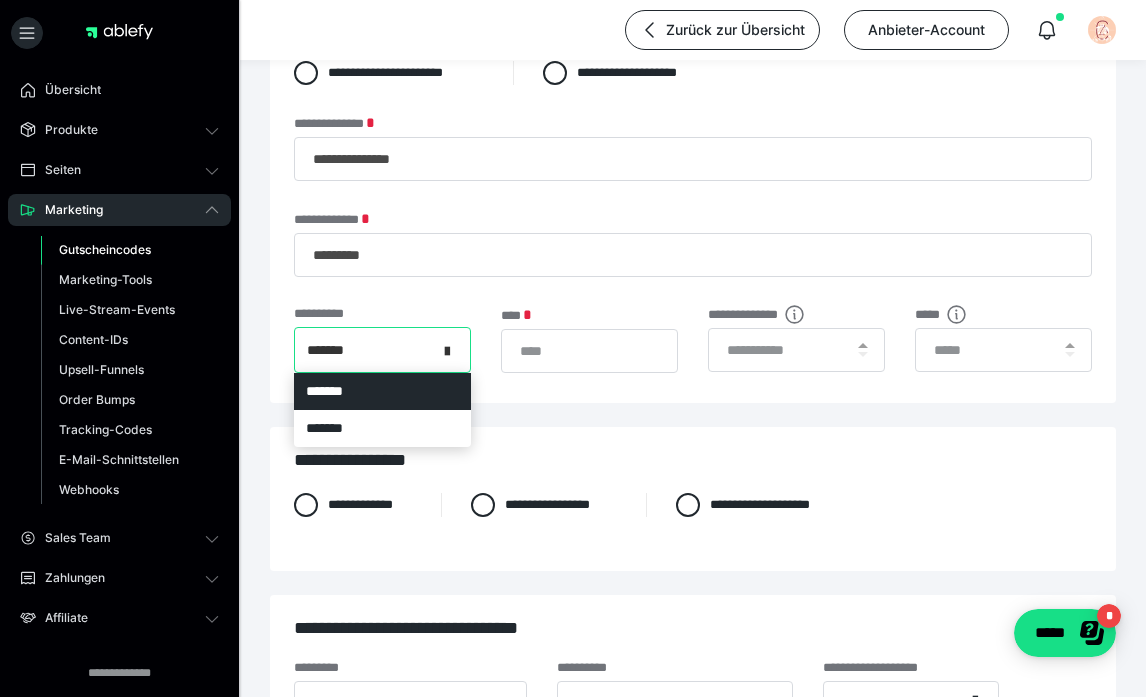 click at bounding box center (453, 350) 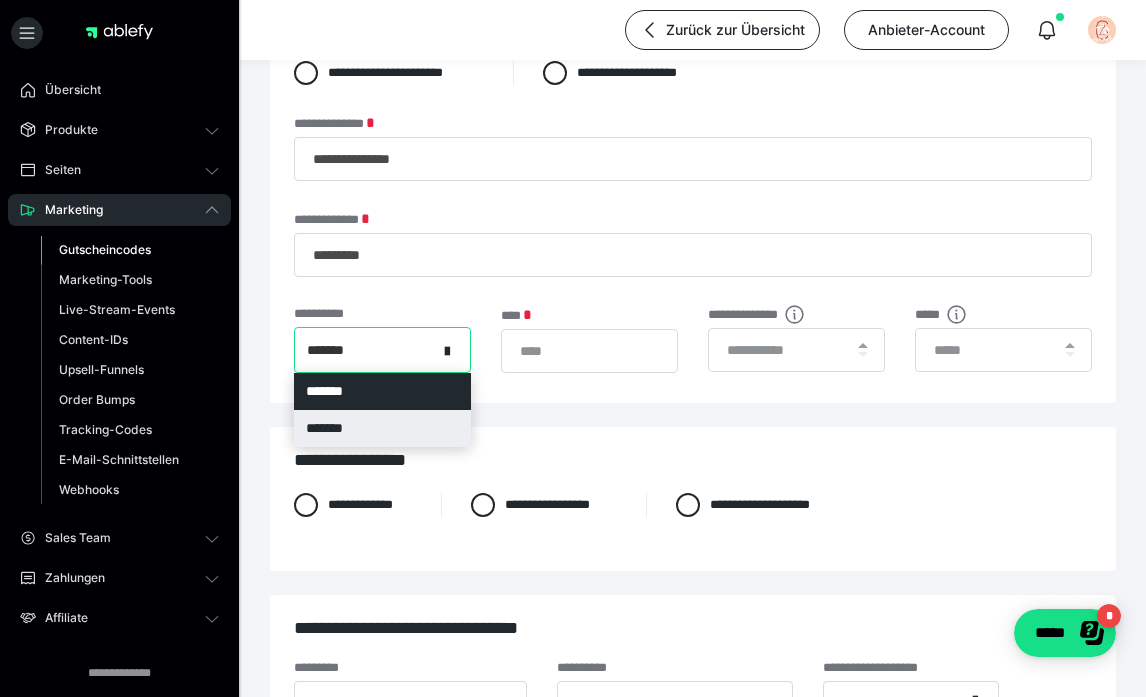 click on "*******" at bounding box center [382, 428] 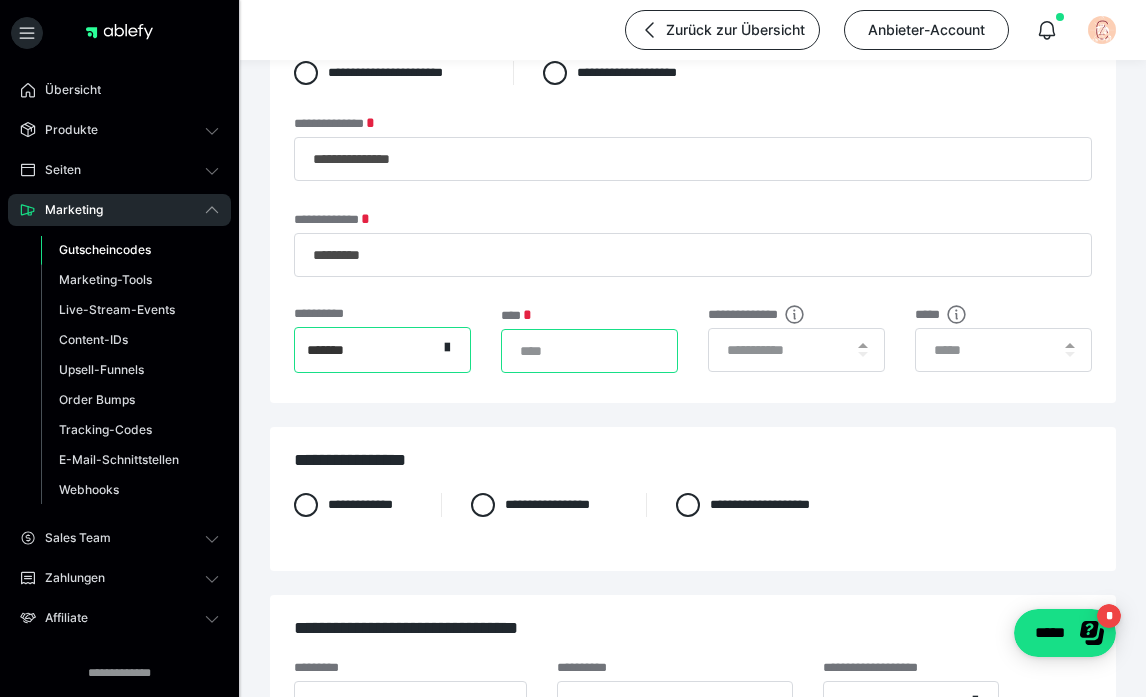 click on "*" at bounding box center [589, 351] 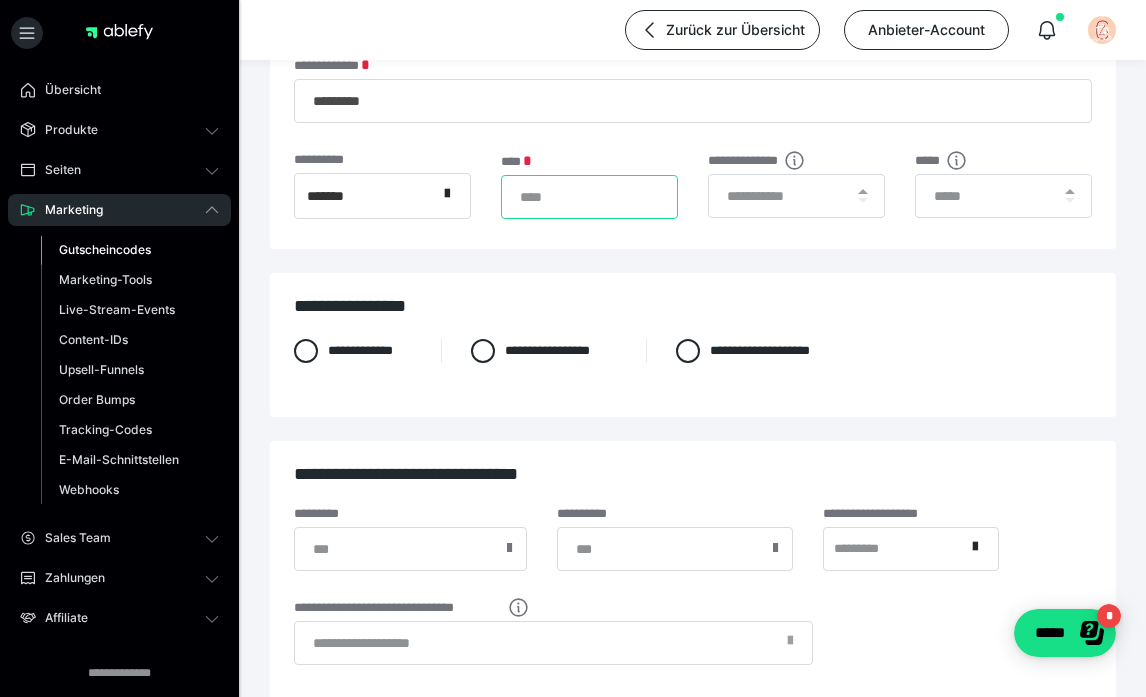 scroll, scrollTop: 254, scrollLeft: 0, axis: vertical 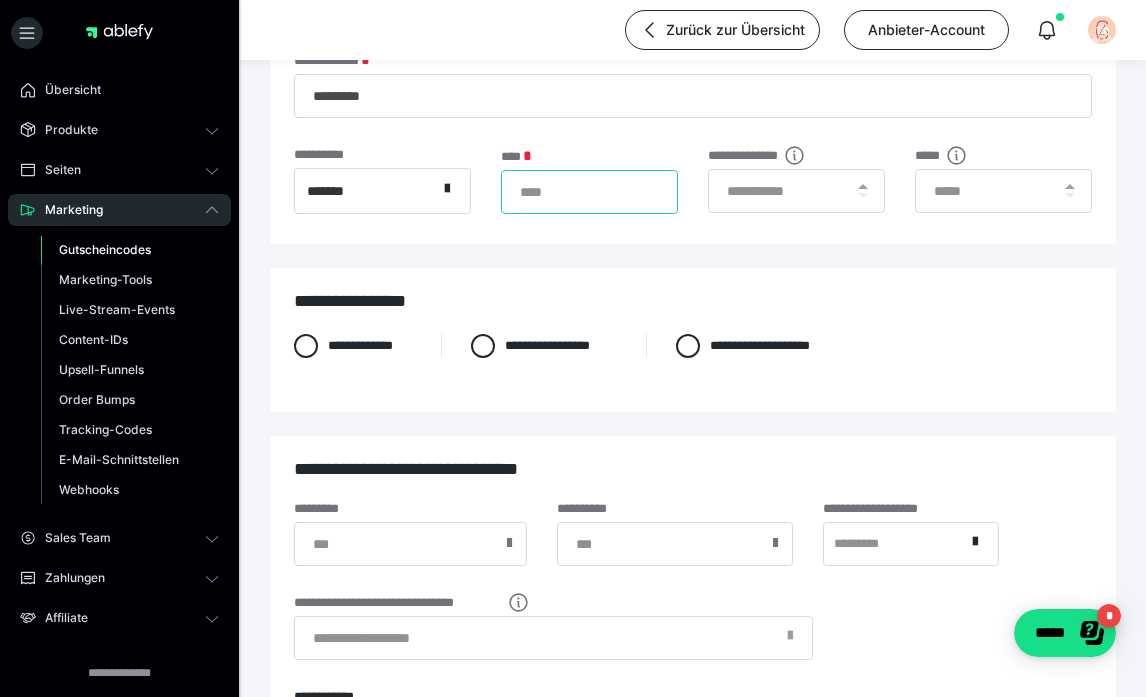 type on "**" 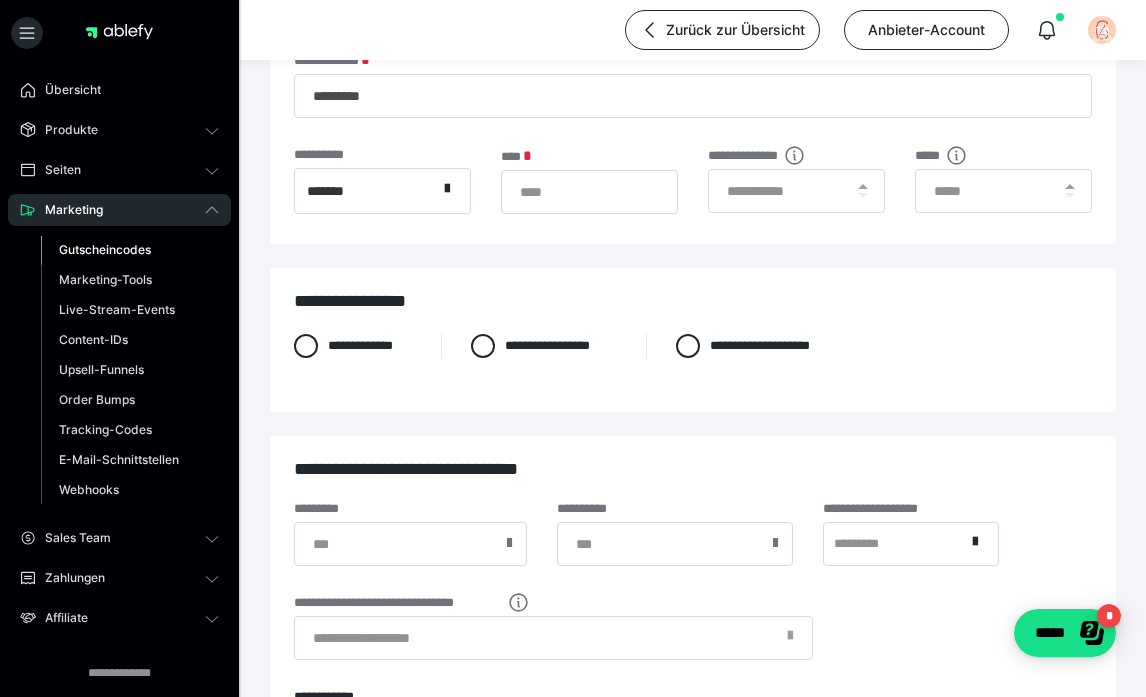 click on "**********" at bounding box center [693, 361] 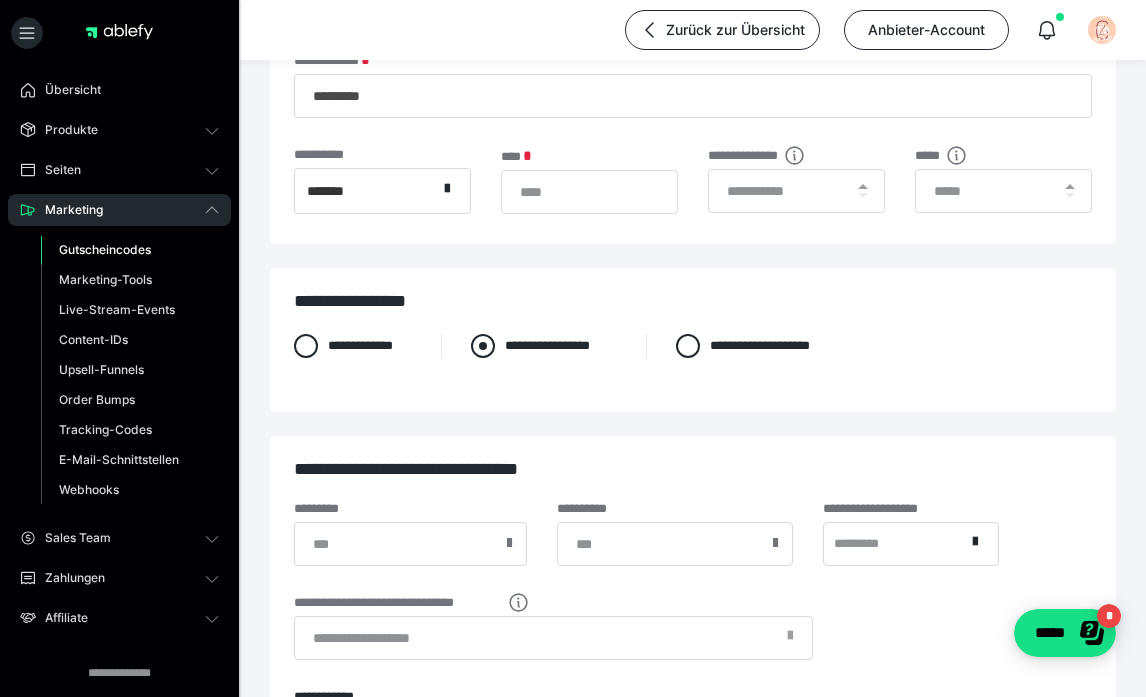 click on "**********" at bounding box center (543, 346) 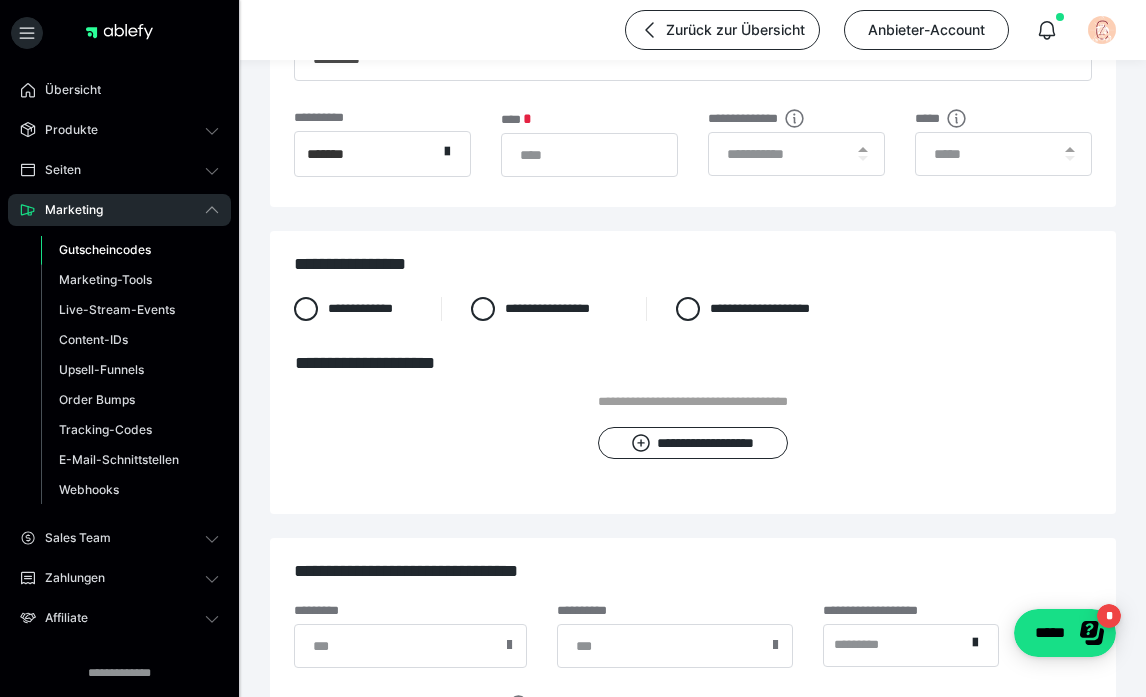 scroll, scrollTop: 298, scrollLeft: 0, axis: vertical 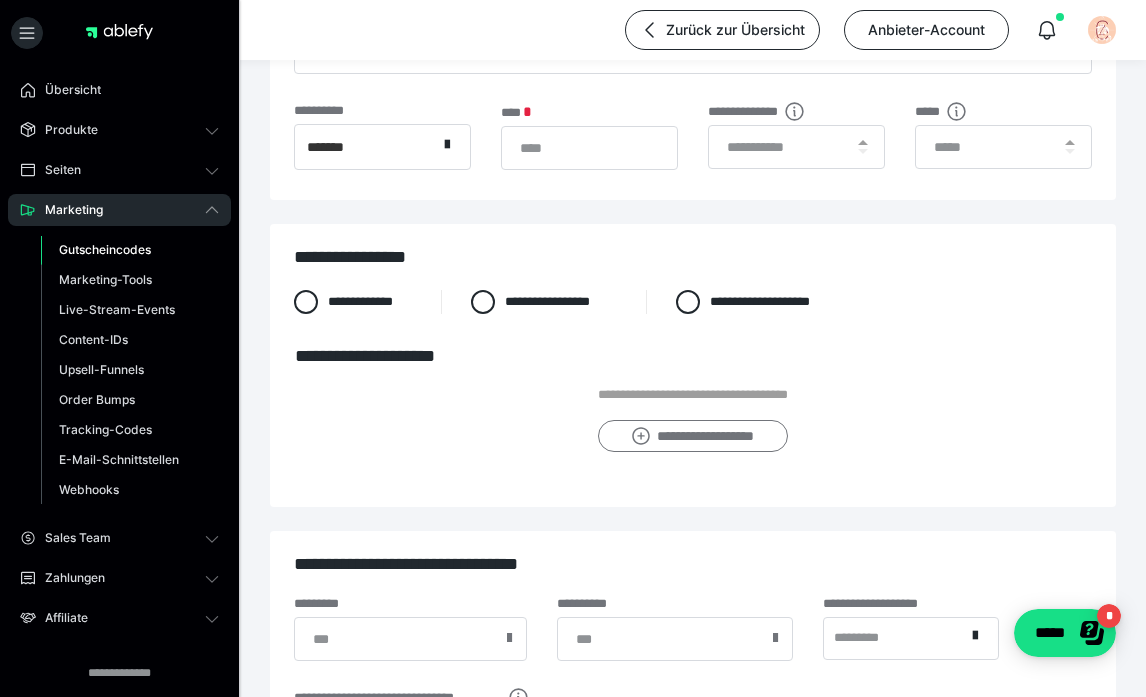 click on "**********" at bounding box center (692, 436) 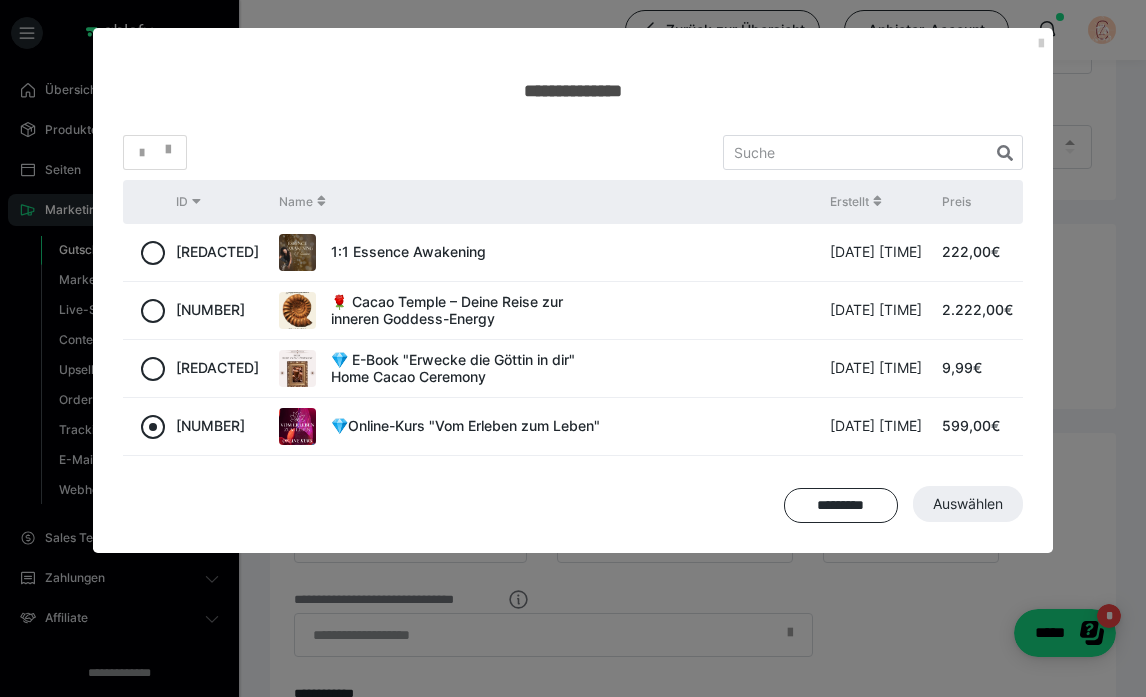 click at bounding box center (153, 427) 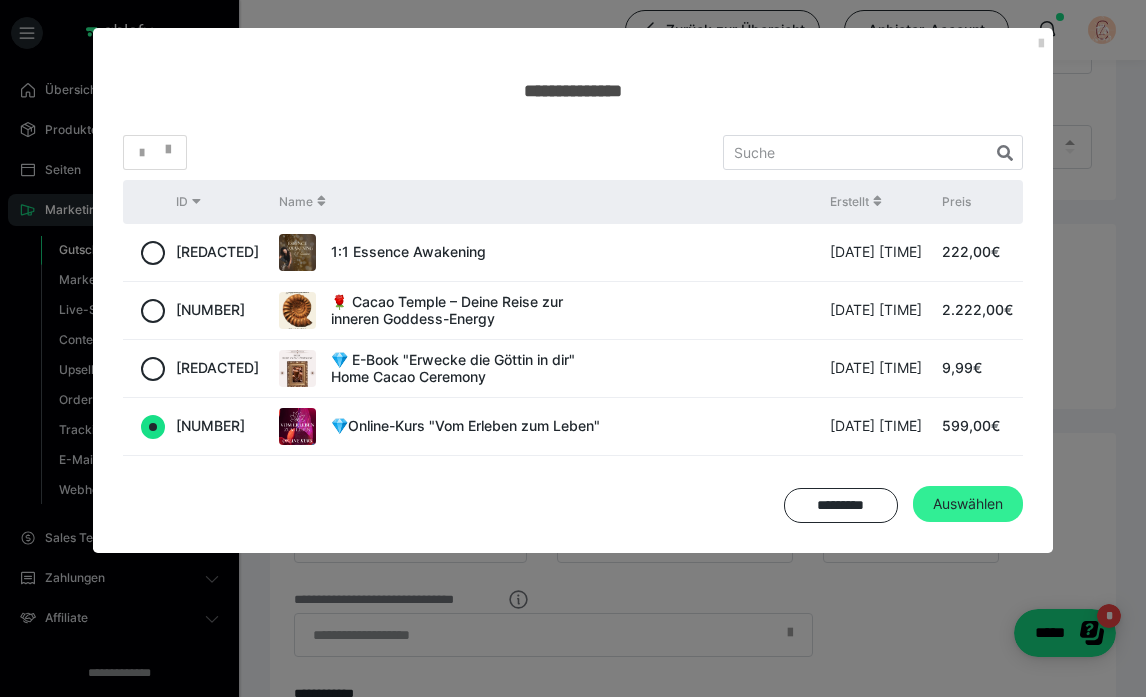 click on "Auswählen" at bounding box center [968, 504] 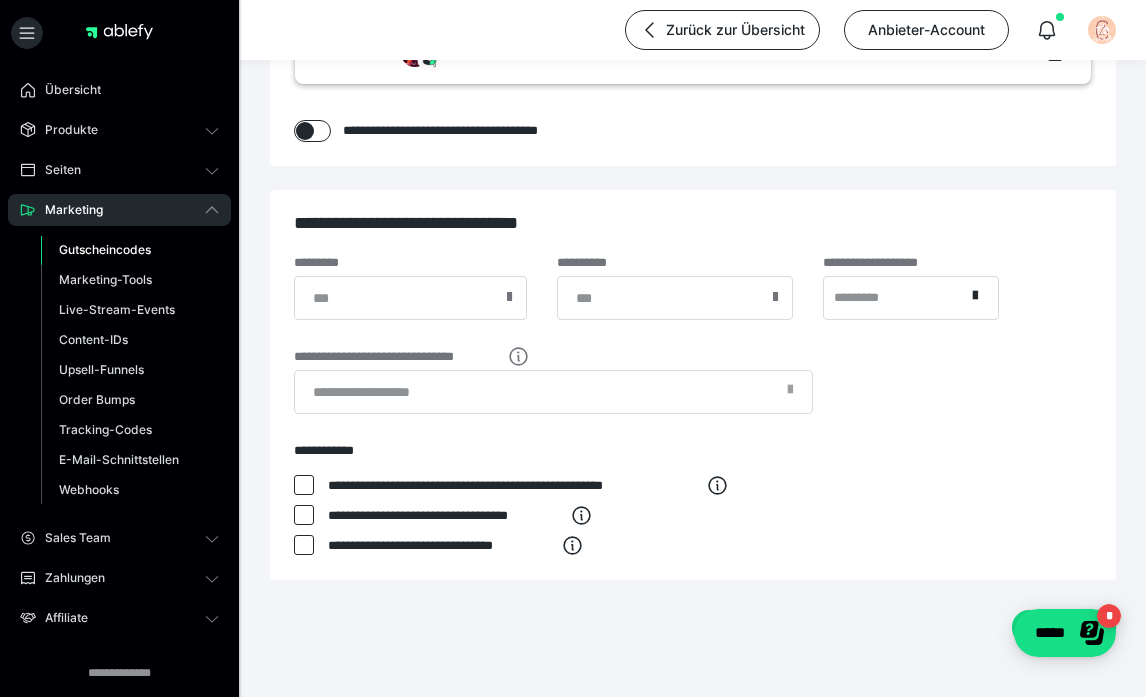 scroll, scrollTop: 685, scrollLeft: 0, axis: vertical 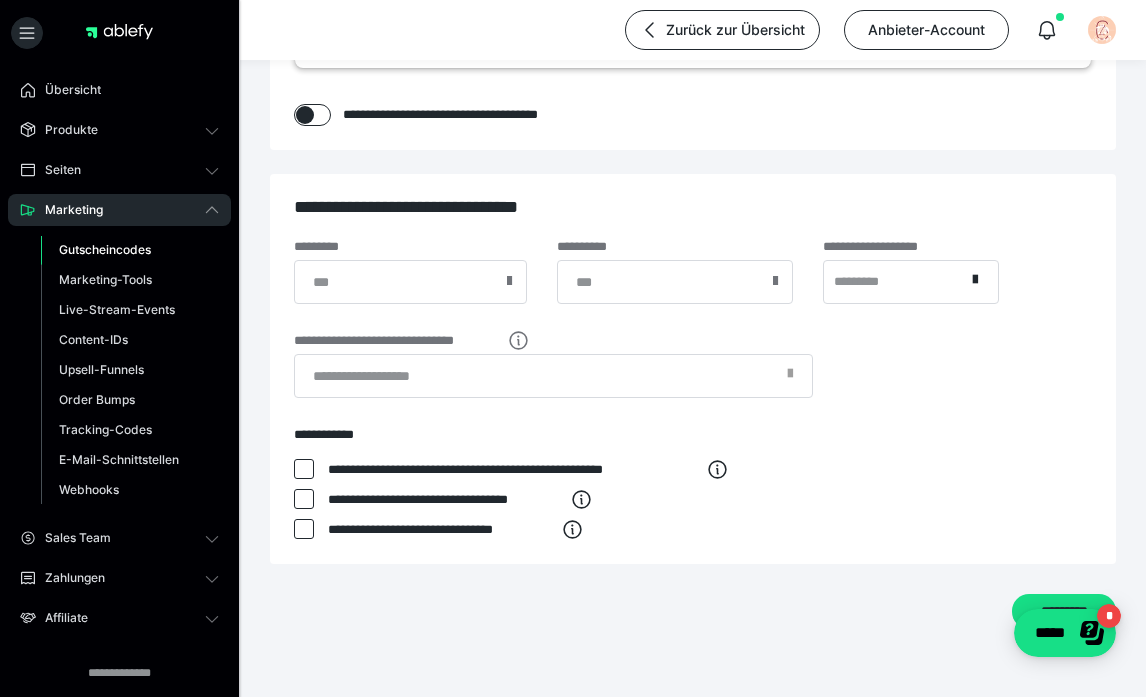 click at bounding box center (509, 281) 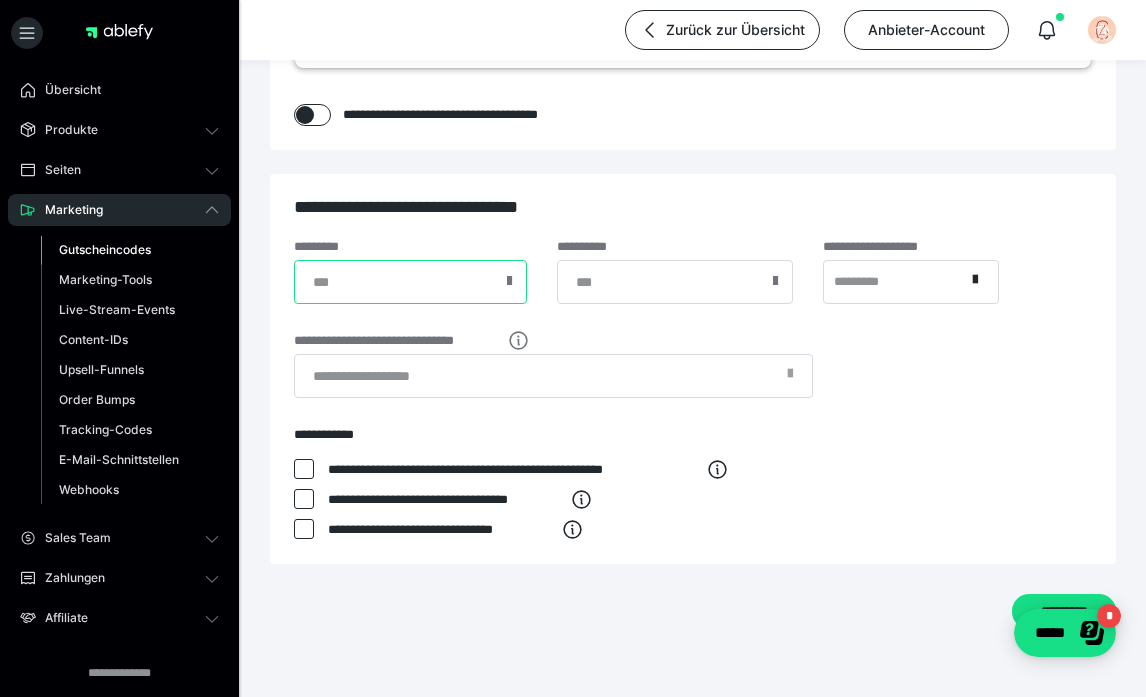 click at bounding box center [410, 282] 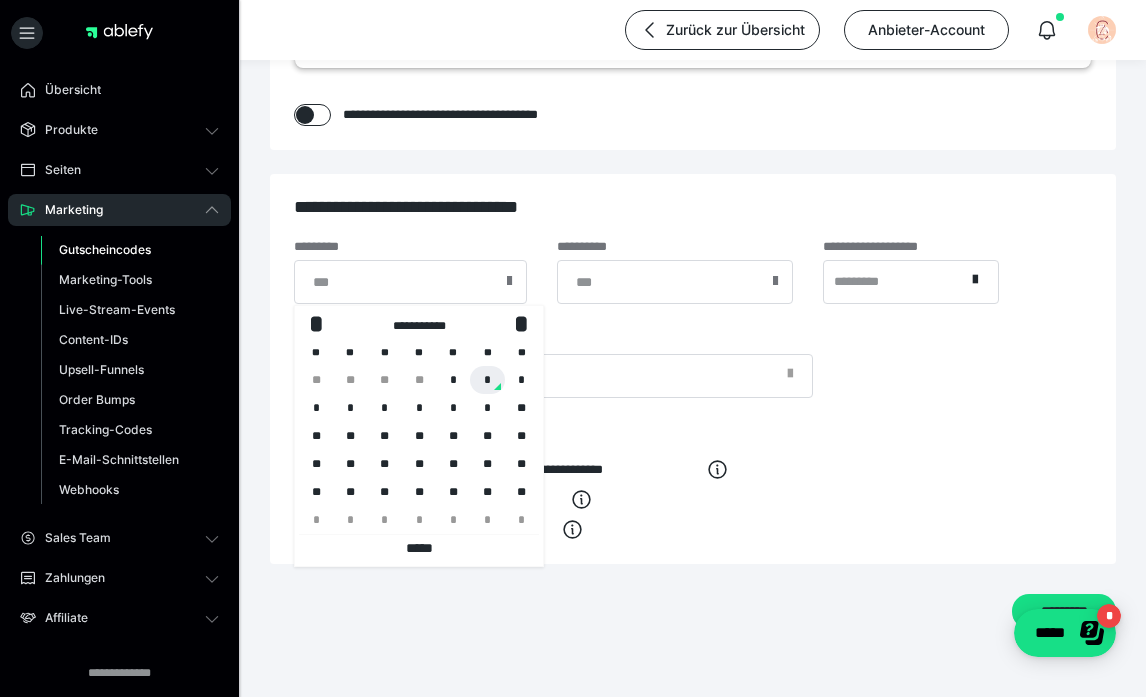 click on "*" at bounding box center (487, 380) 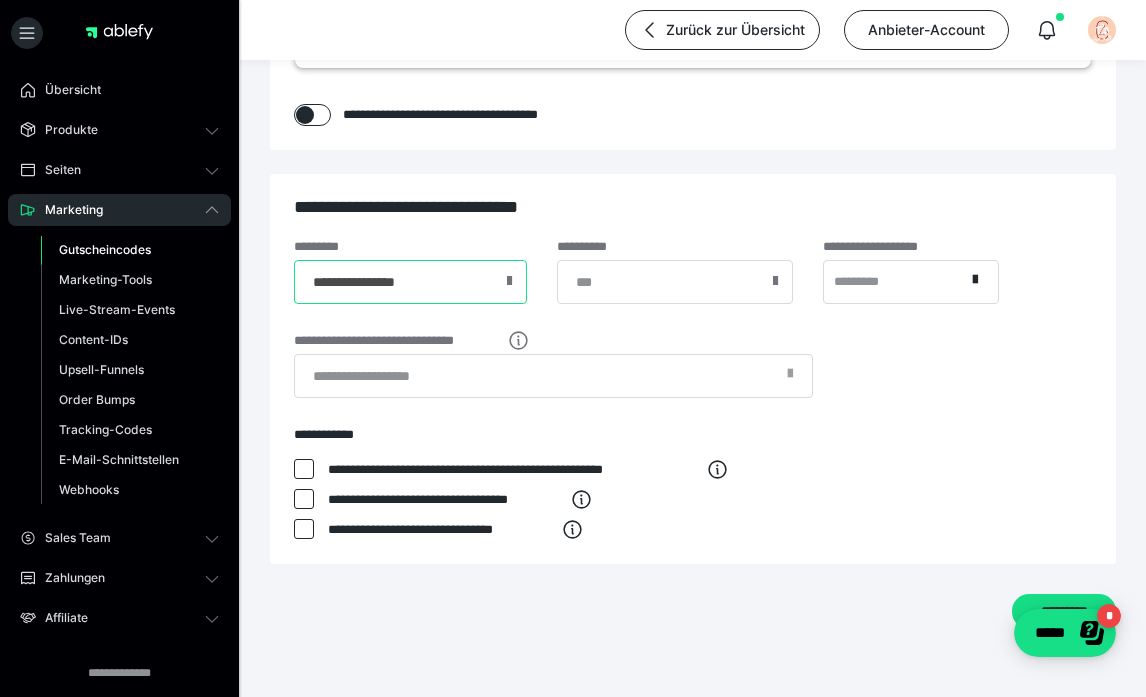 click on "**********" at bounding box center (410, 282) 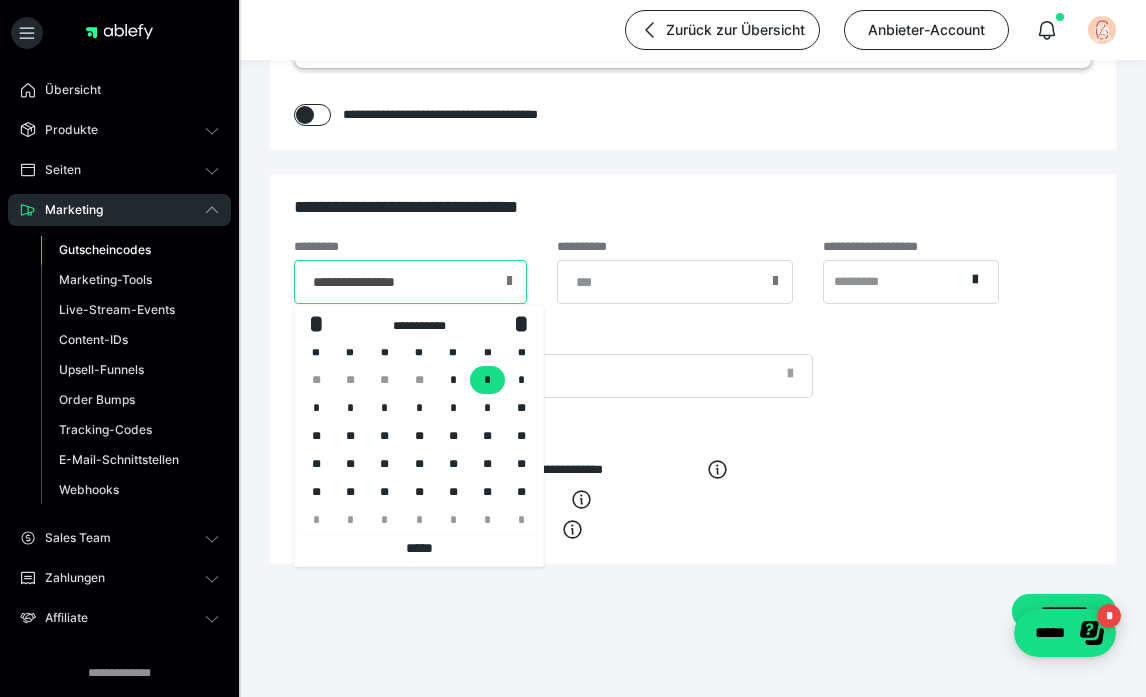 click on "**********" at bounding box center [410, 282] 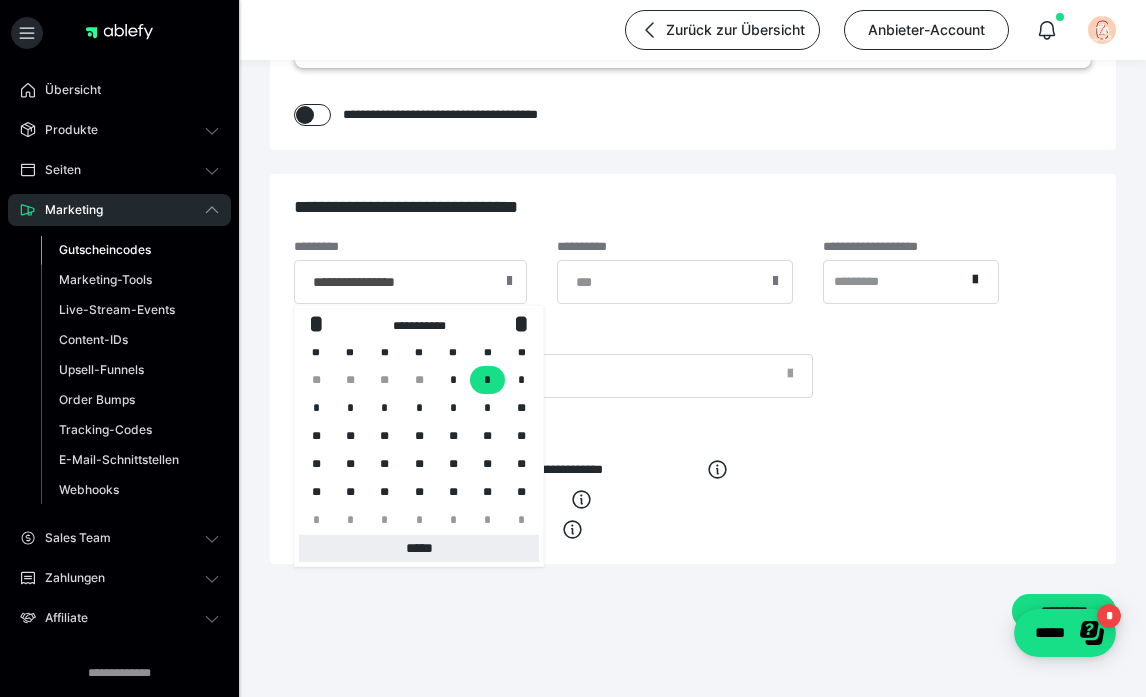 click on "*****" at bounding box center [419, 548] 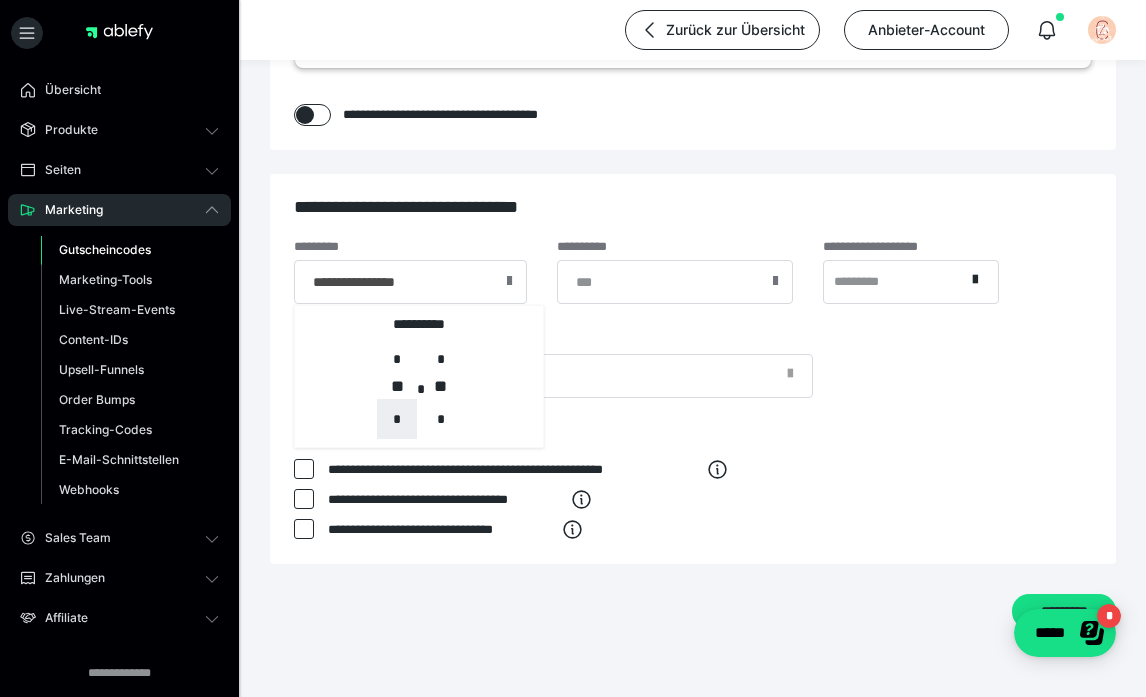 click on "*" at bounding box center (397, 419) 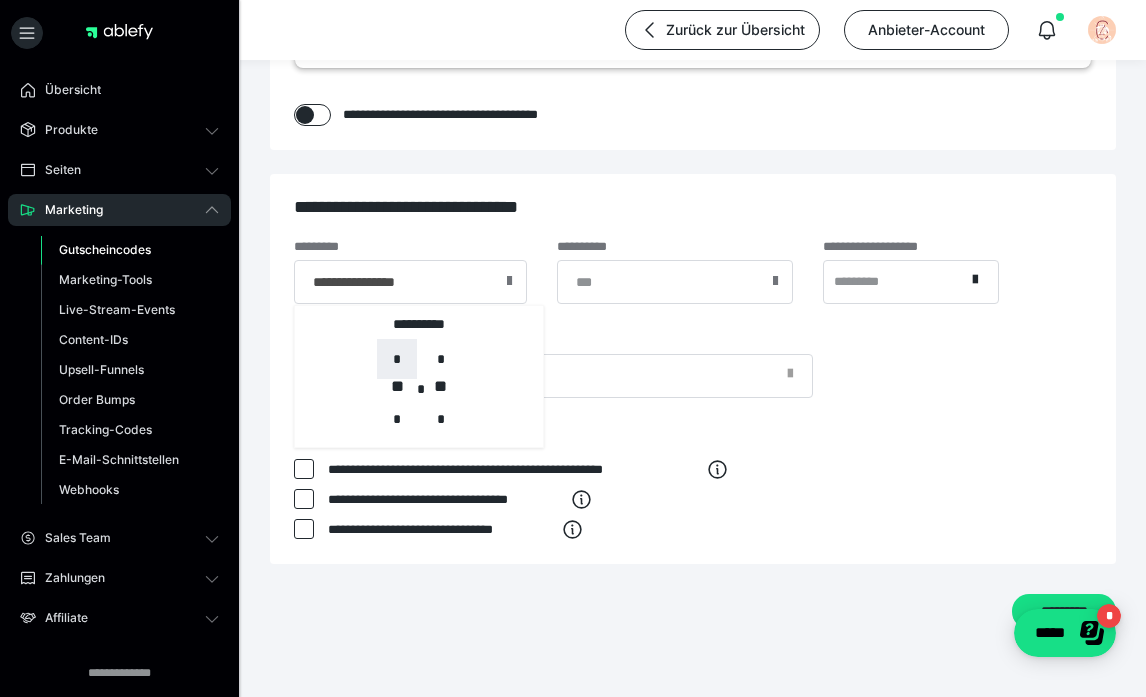 click on "*" at bounding box center [397, 359] 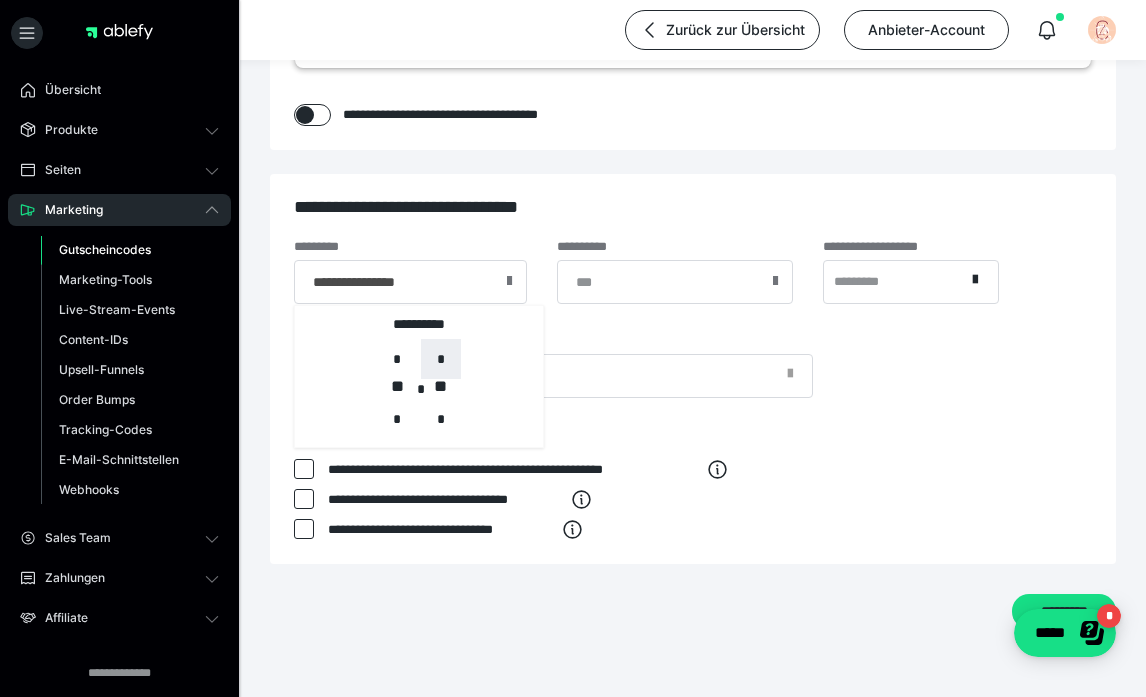 click on "*" at bounding box center [441, 359] 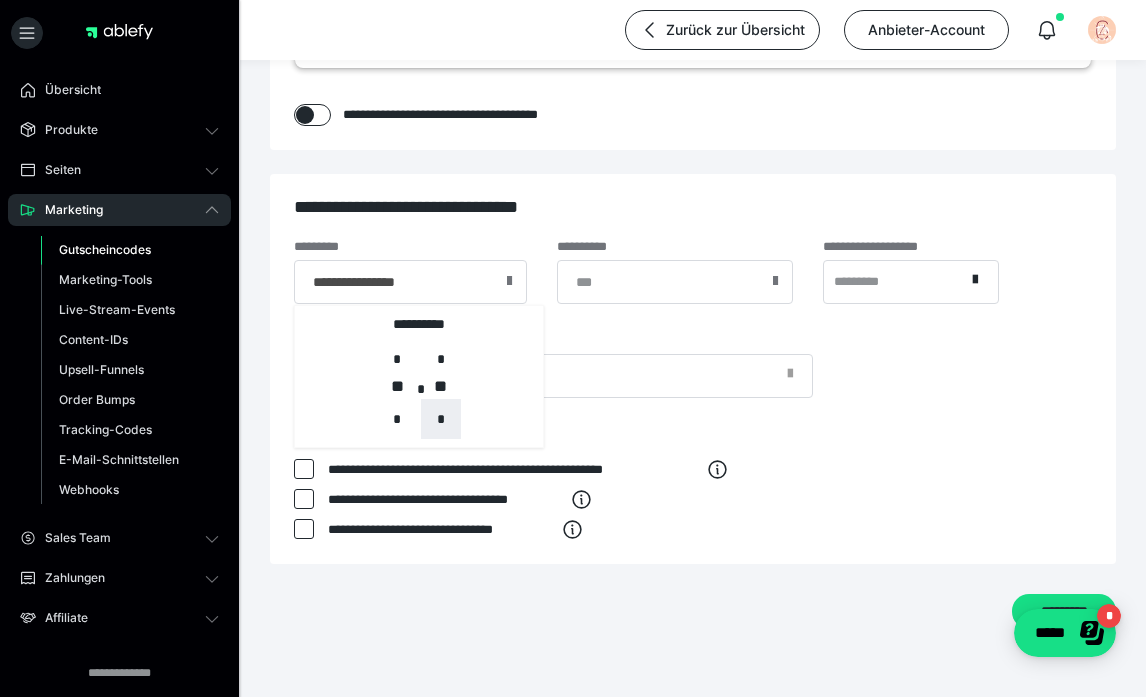click on "*" at bounding box center [441, 419] 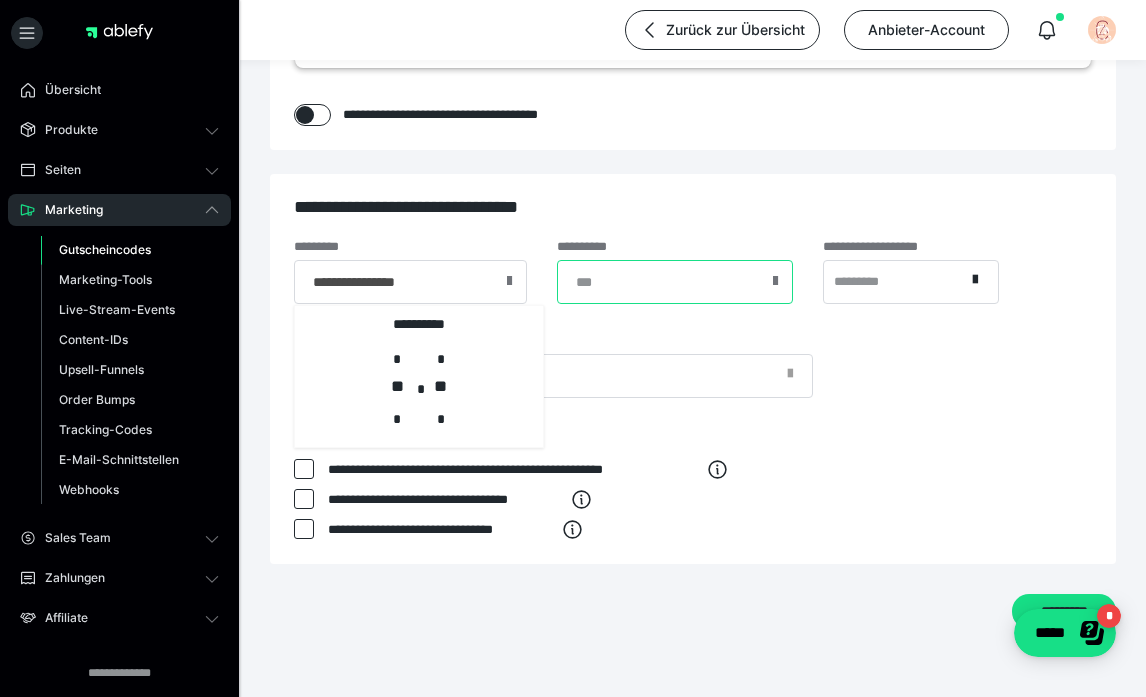 click at bounding box center [675, 282] 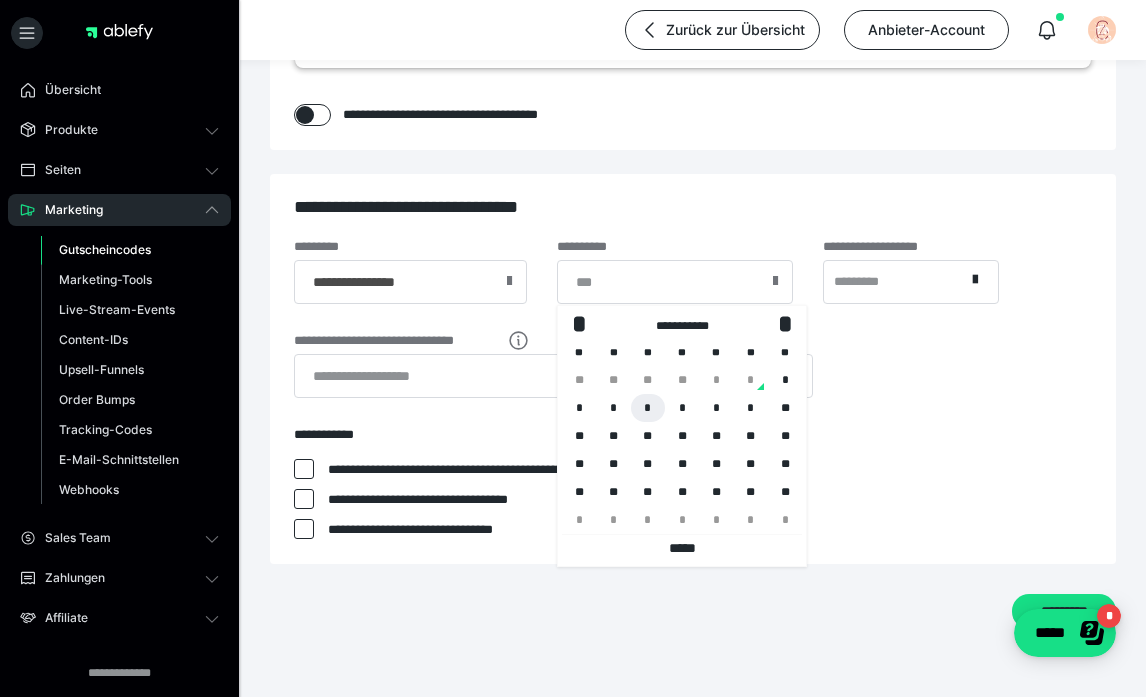 click on "*" at bounding box center (648, 408) 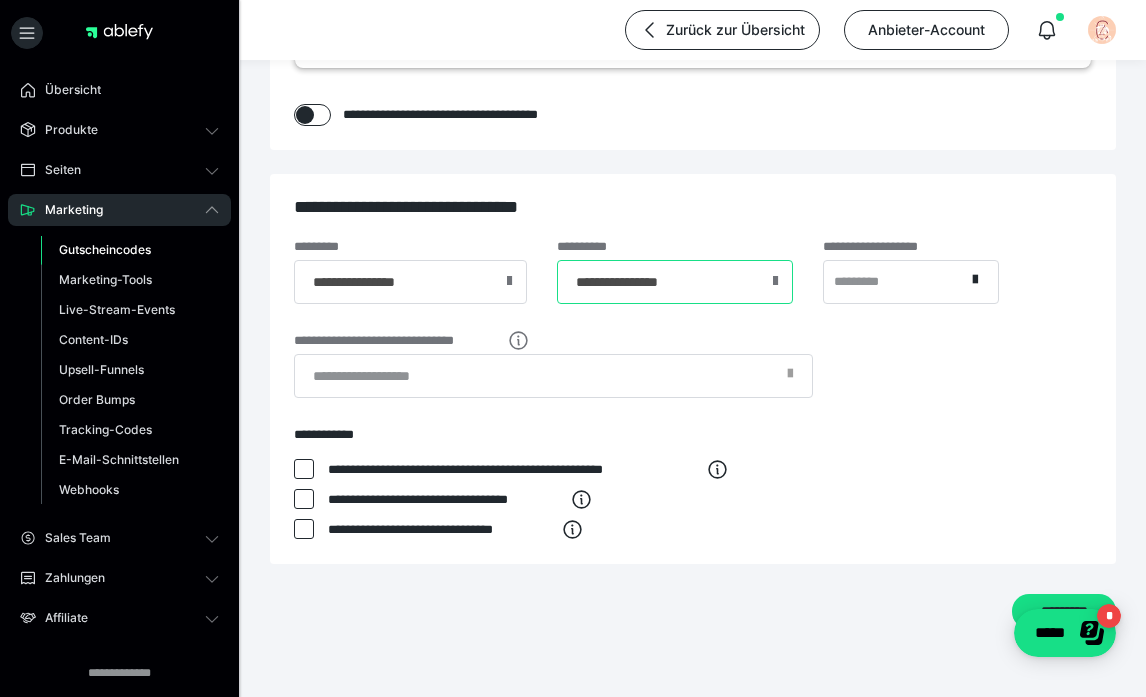 click on "**********" at bounding box center [675, 282] 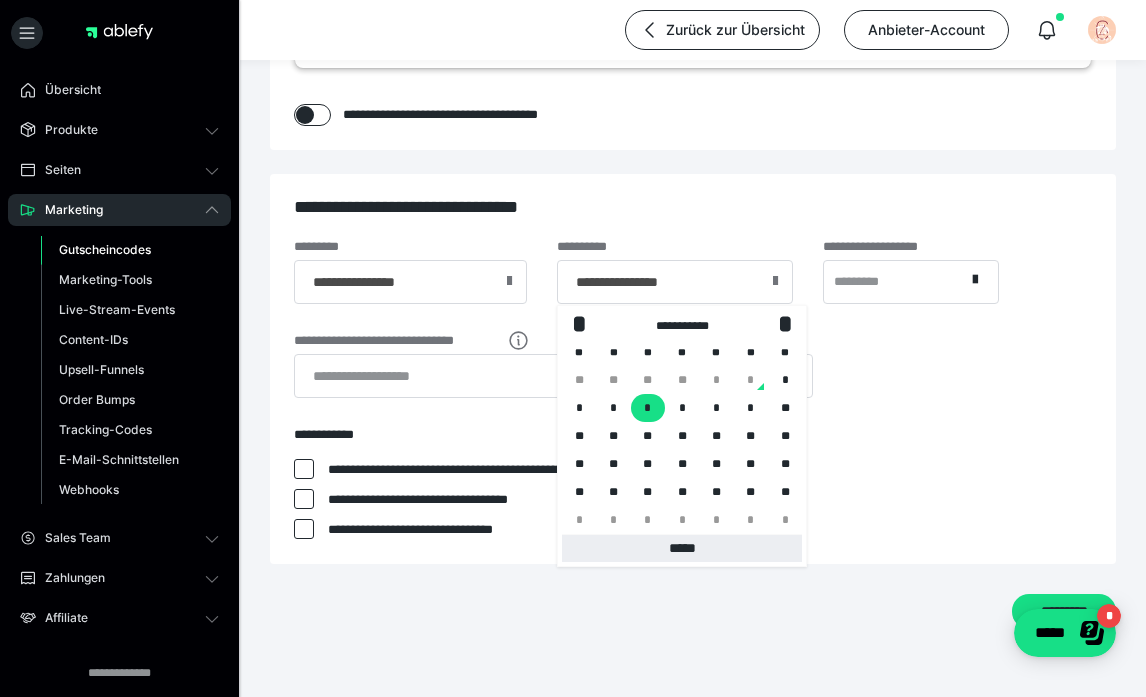 click on "*****" at bounding box center (682, 548) 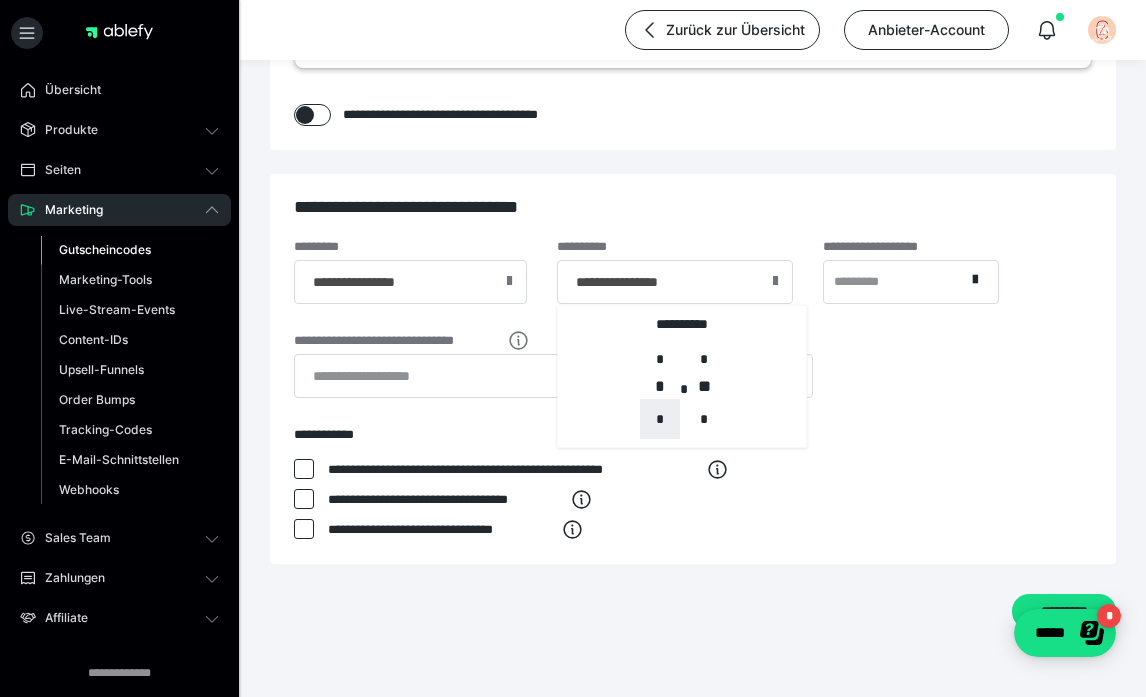 click on "*" at bounding box center [660, 419] 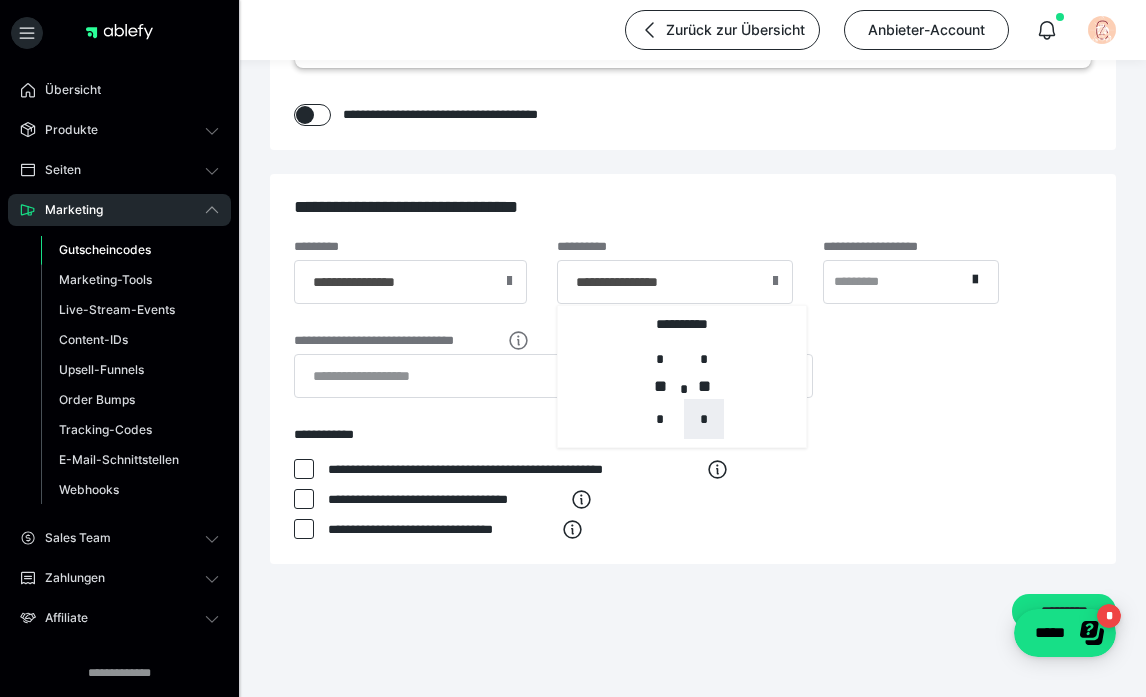 click on "*" at bounding box center [704, 419] 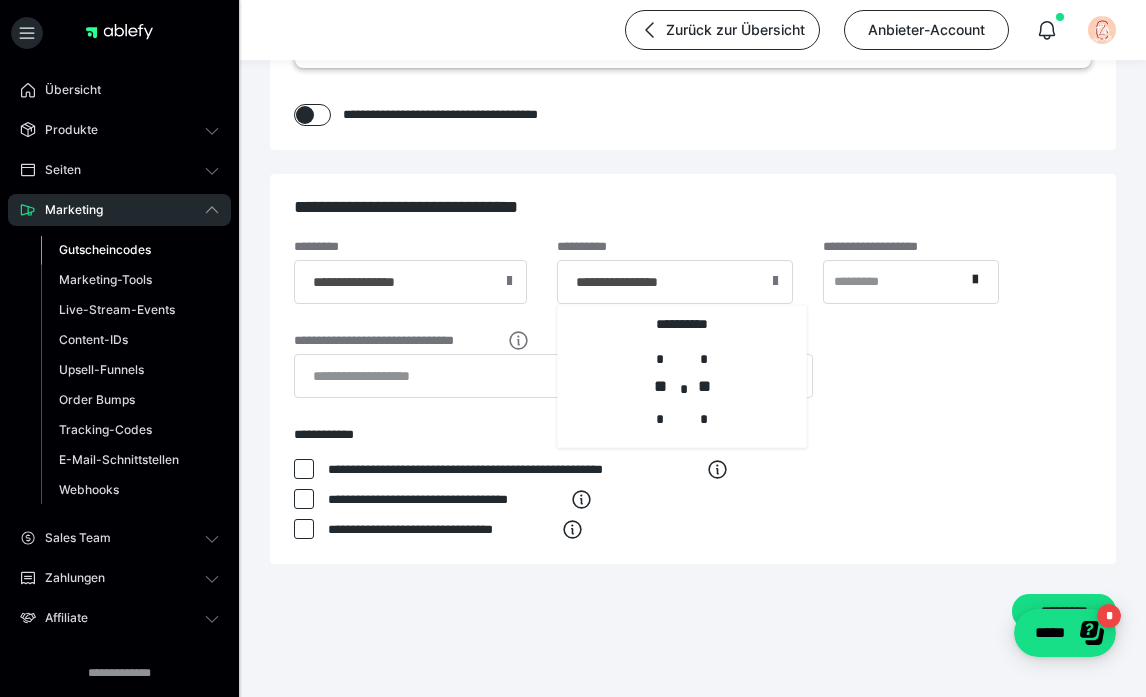 click on "**********" at bounding box center [693, 369] 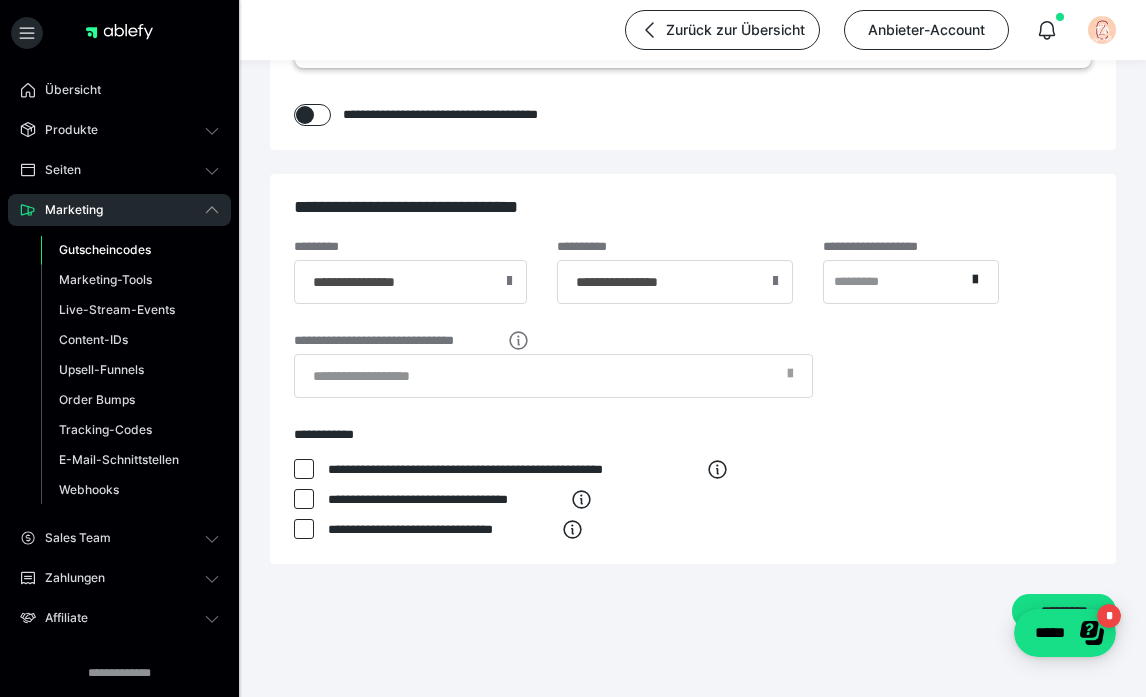 scroll, scrollTop: 721, scrollLeft: 0, axis: vertical 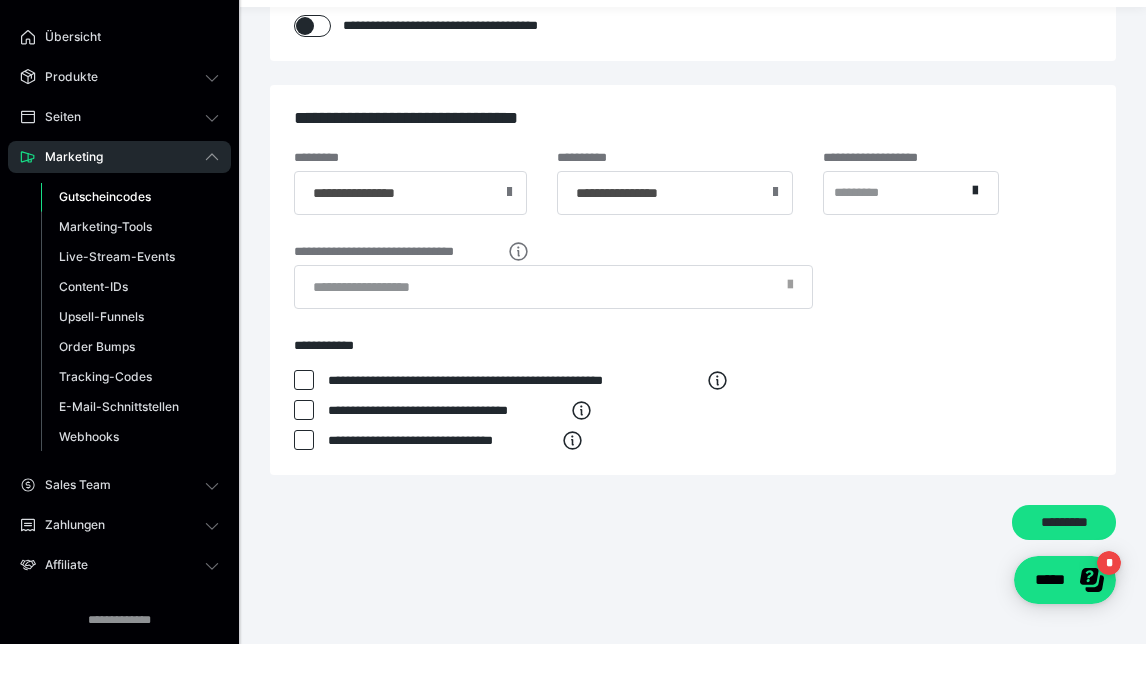 click at bounding box center [304, 433] 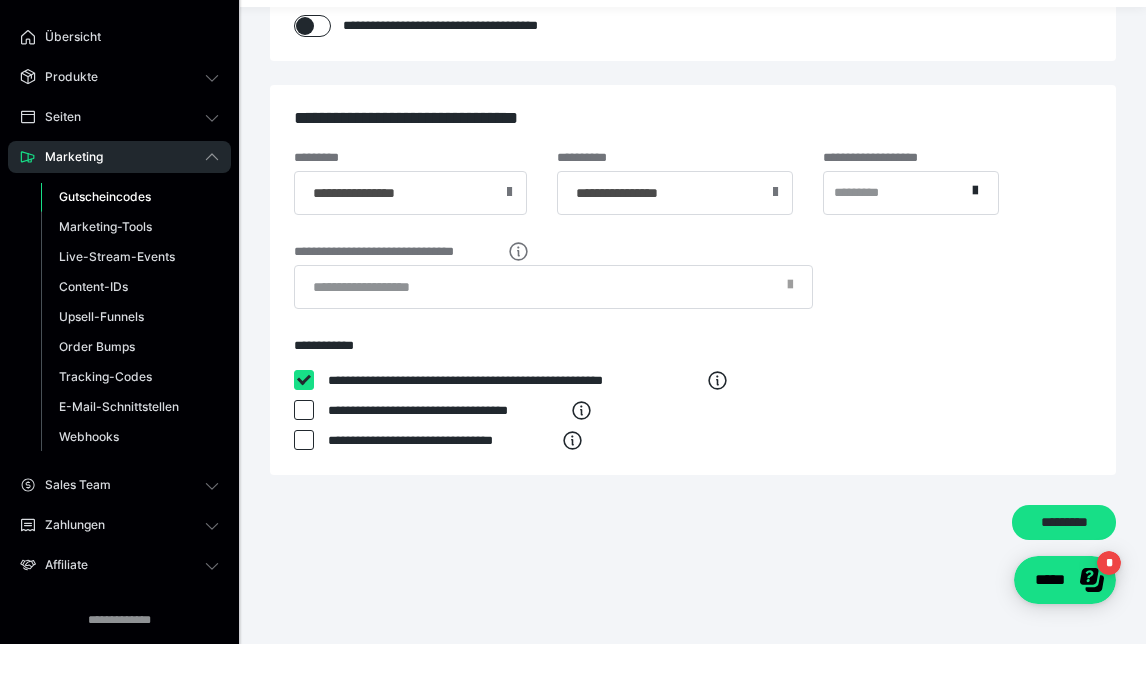 checkbox on "****" 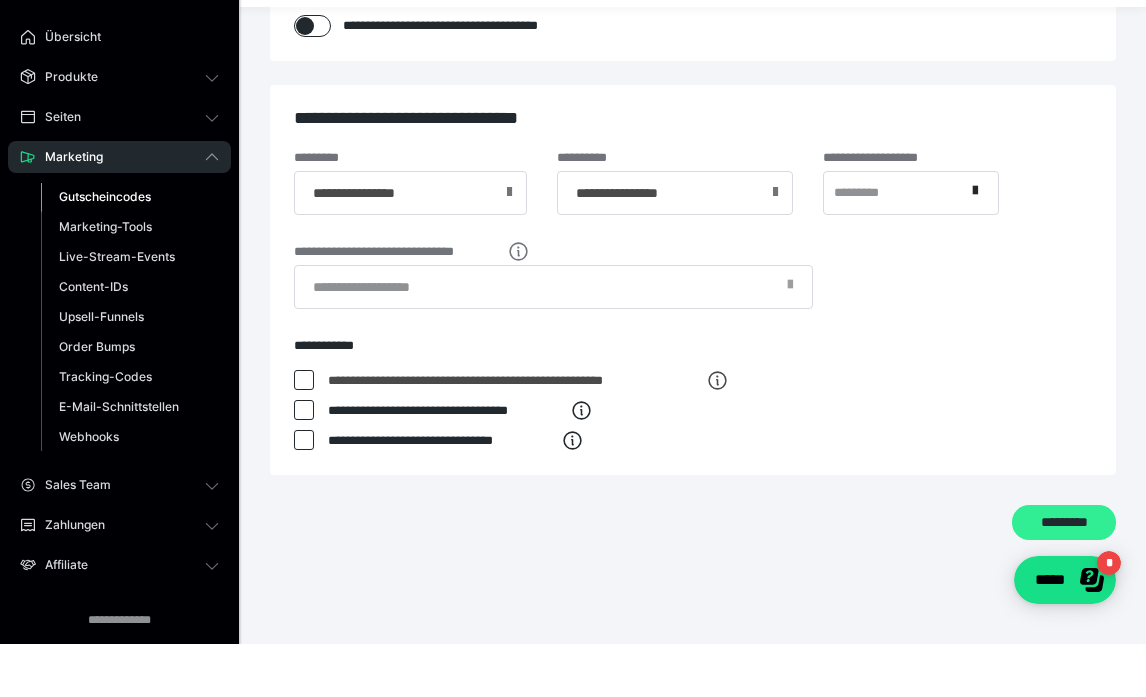 click on "*********" at bounding box center [1064, 575] 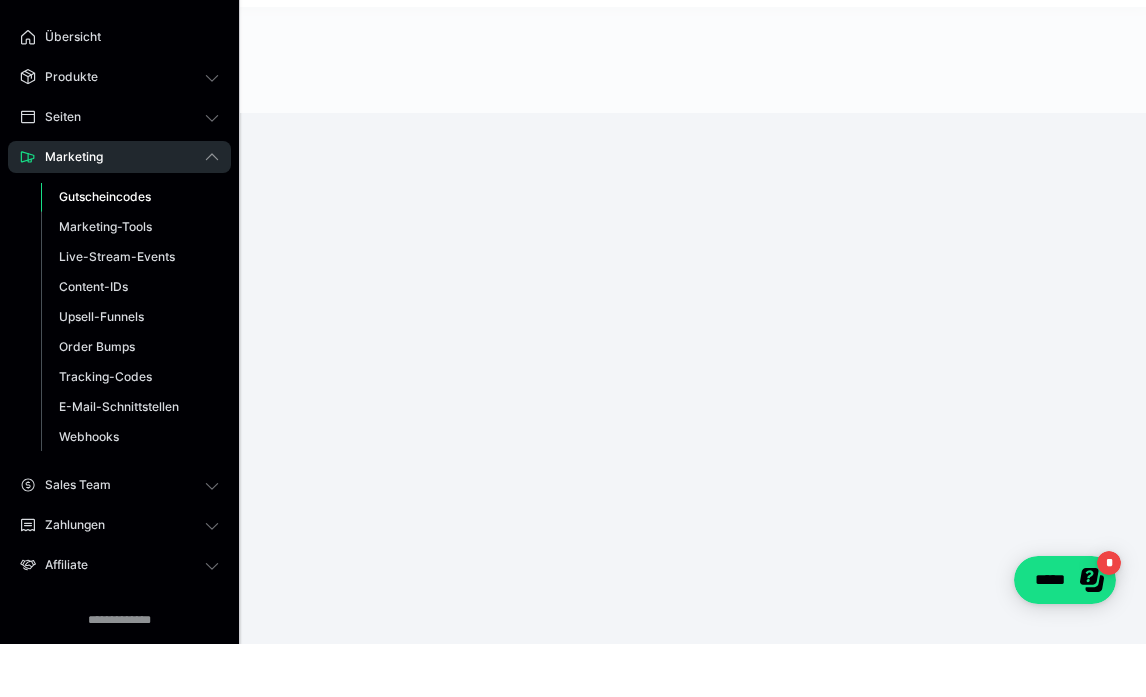 scroll, scrollTop: 190, scrollLeft: 0, axis: vertical 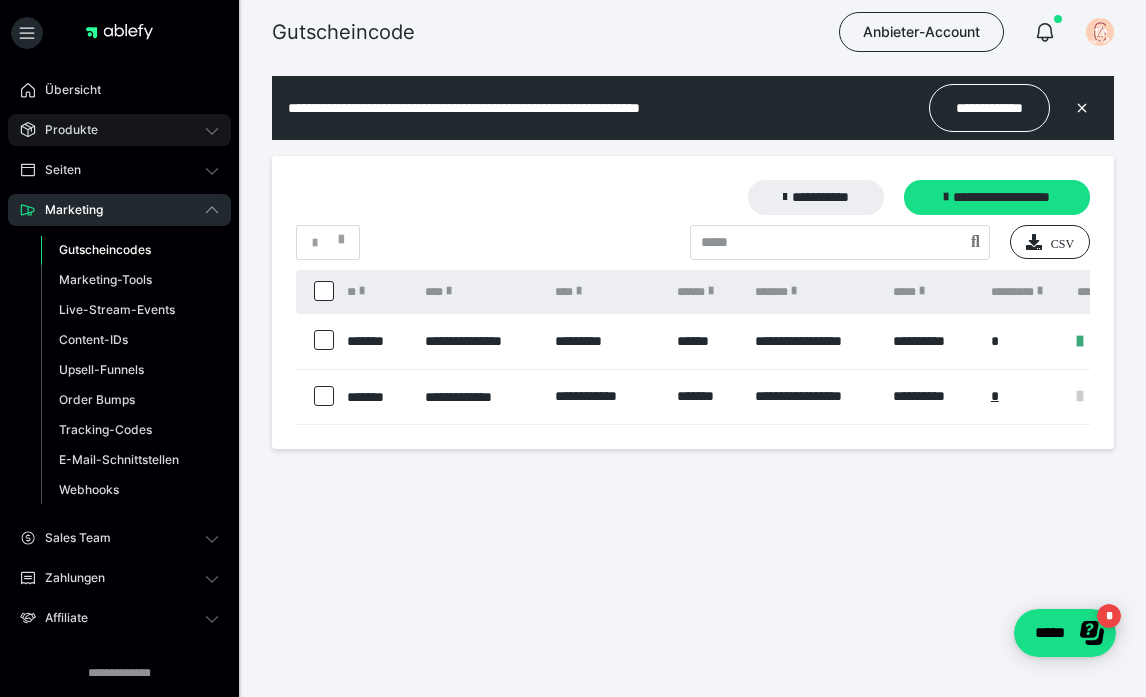 click on "Produkte" at bounding box center (119, 130) 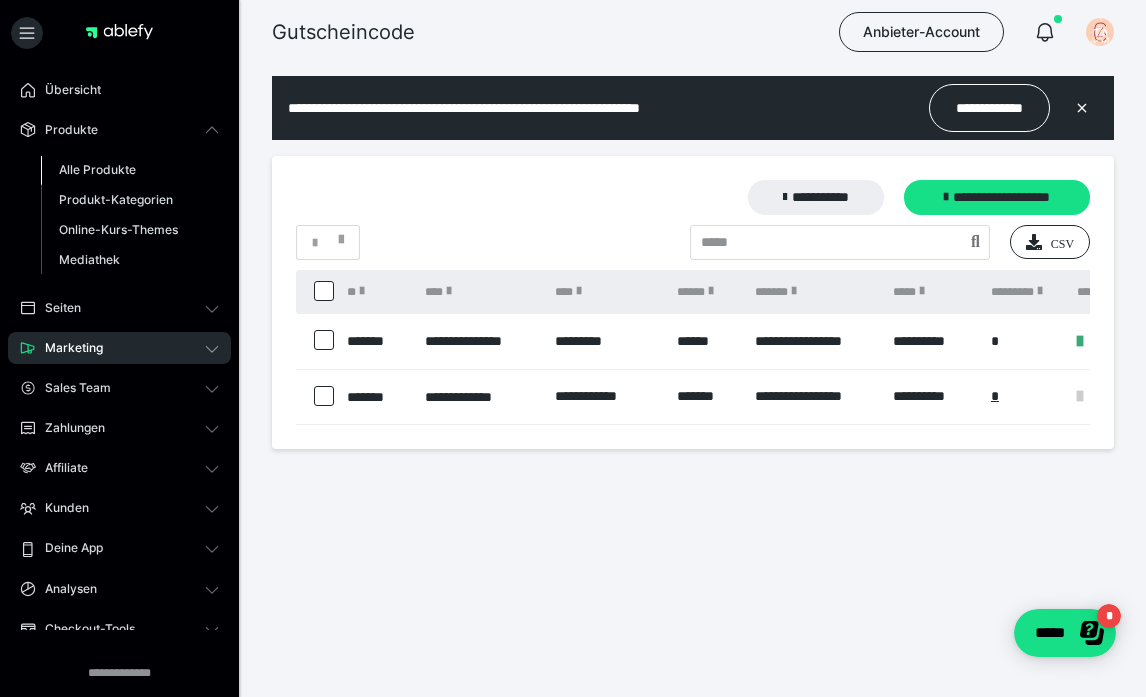click on "Alle Produkte" at bounding box center (97, 169) 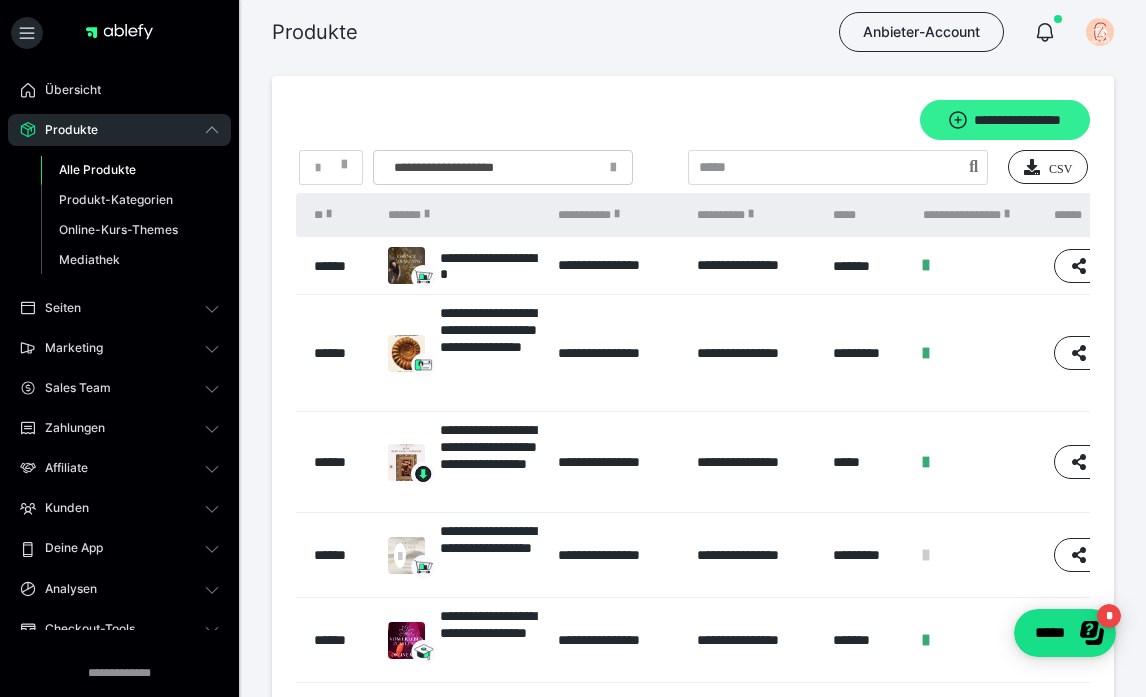 click on "**********" at bounding box center (1005, 120) 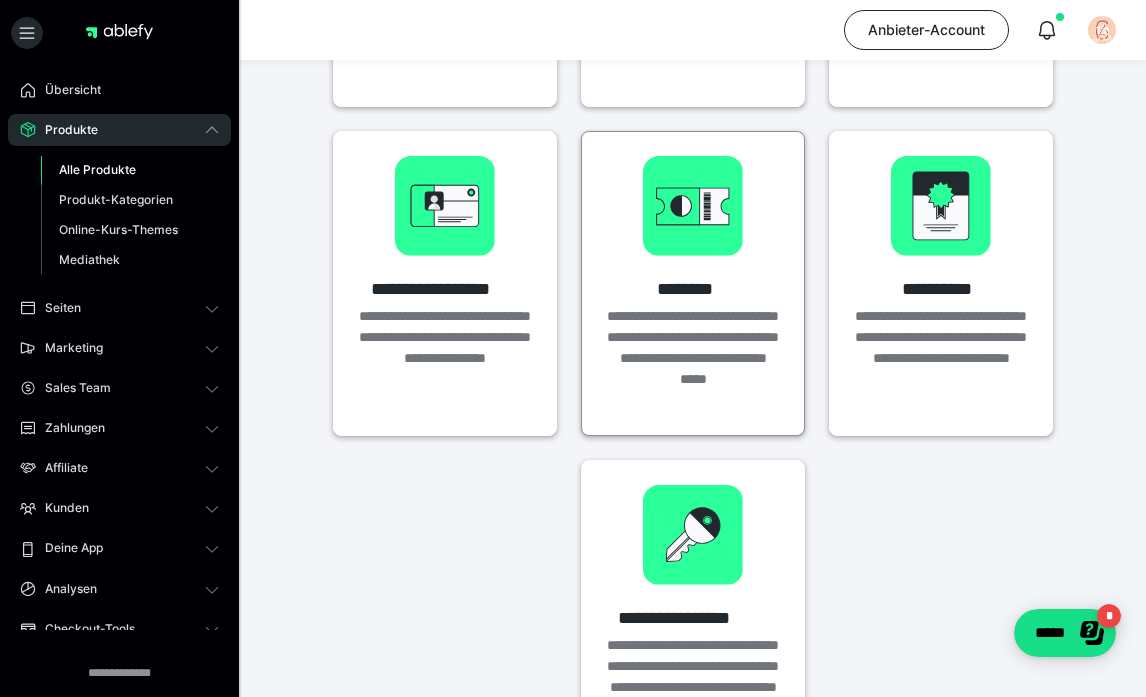 scroll, scrollTop: 392, scrollLeft: 0, axis: vertical 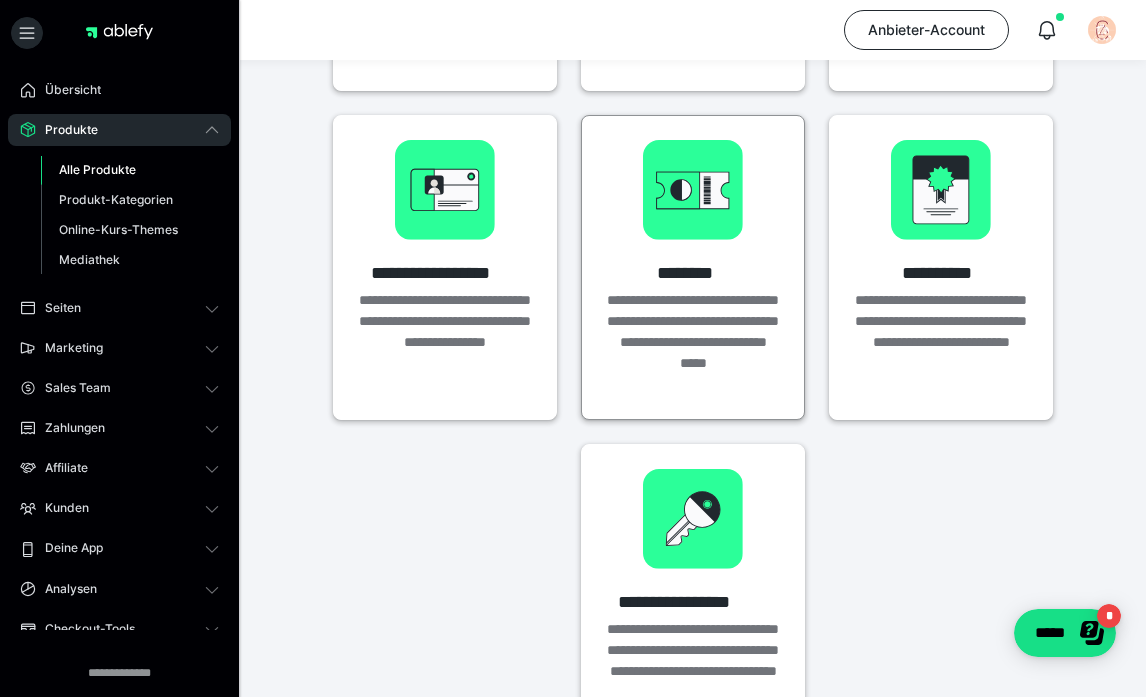 click on "**********" at bounding box center [693, 267] 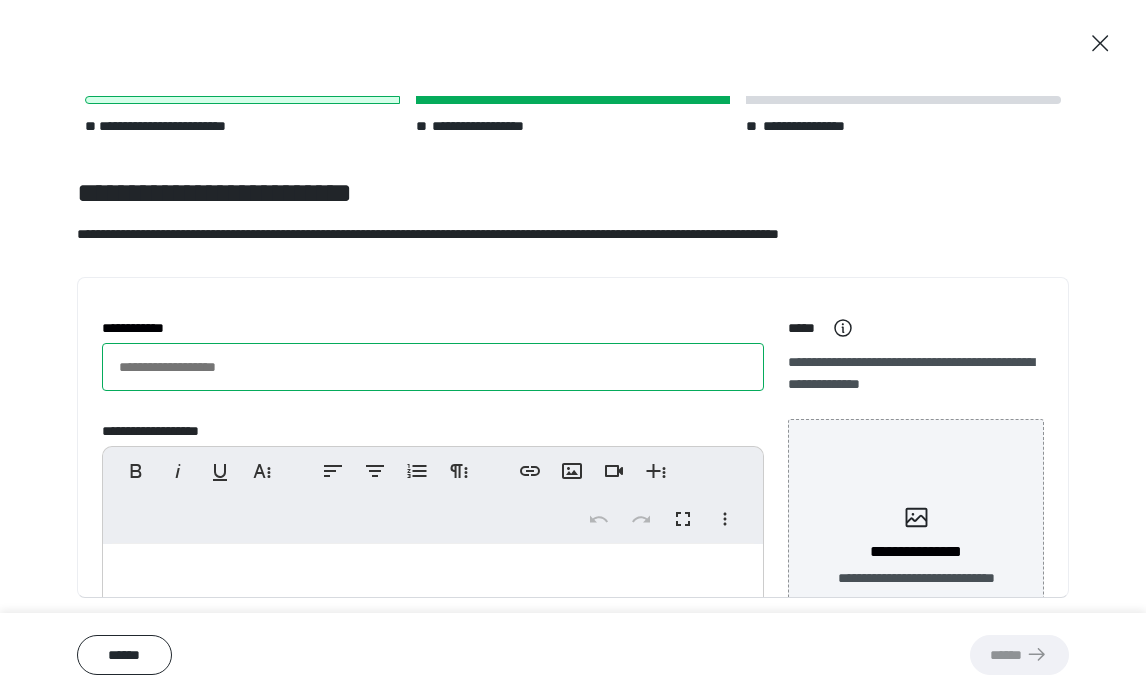 click on "**********" at bounding box center [433, 367] 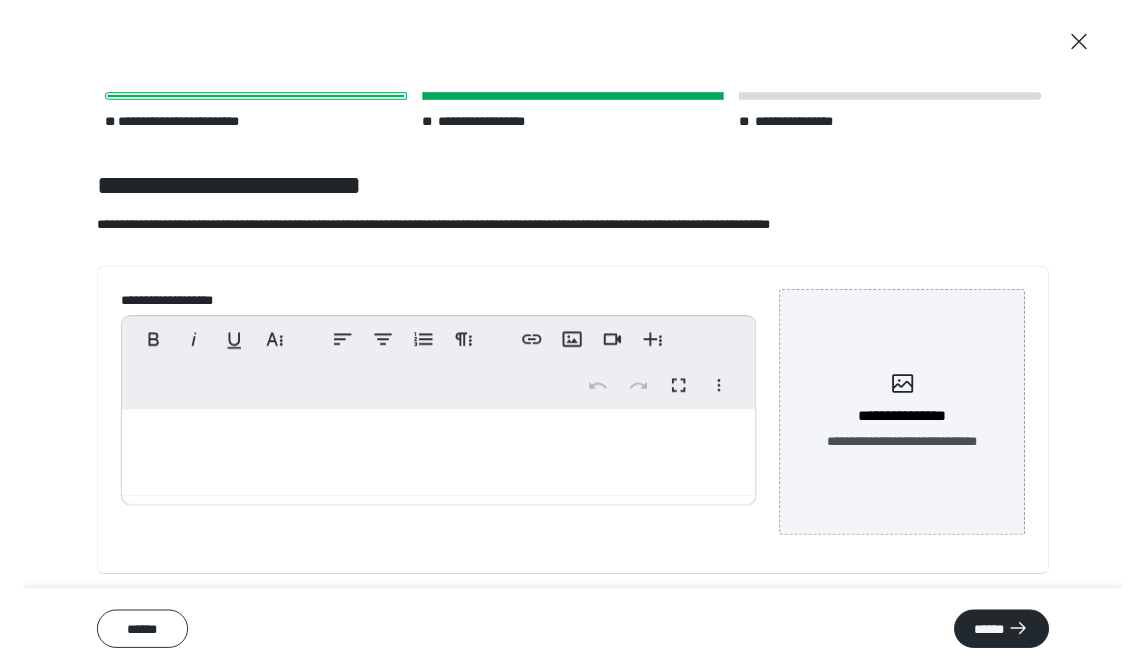 scroll, scrollTop: 119, scrollLeft: 0, axis: vertical 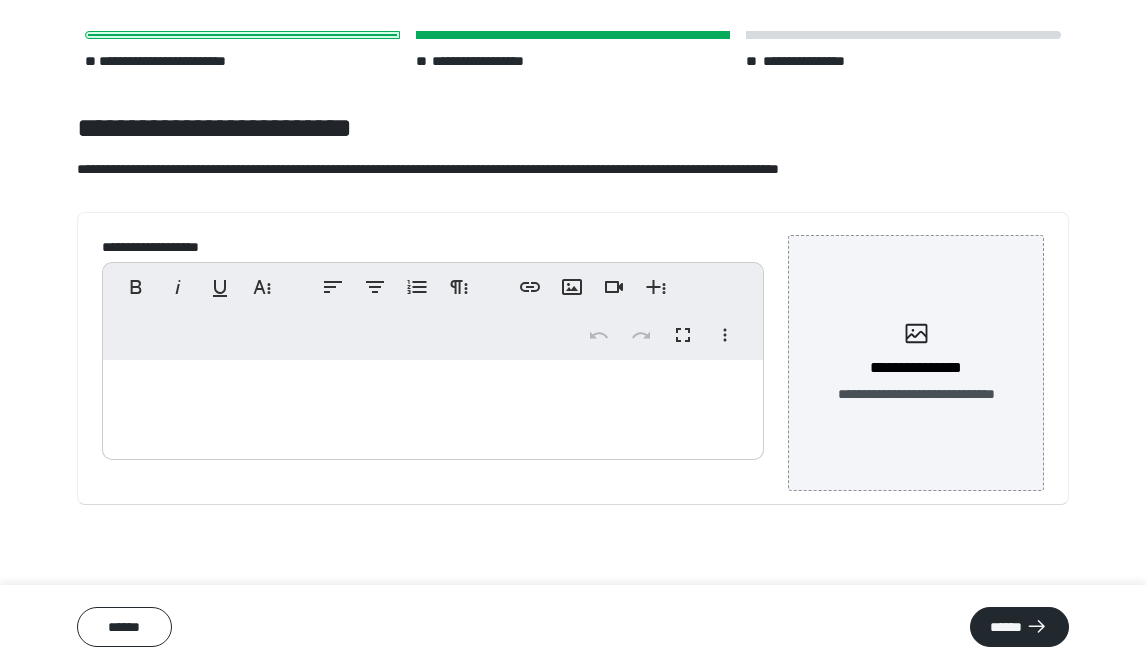 type on "**********" 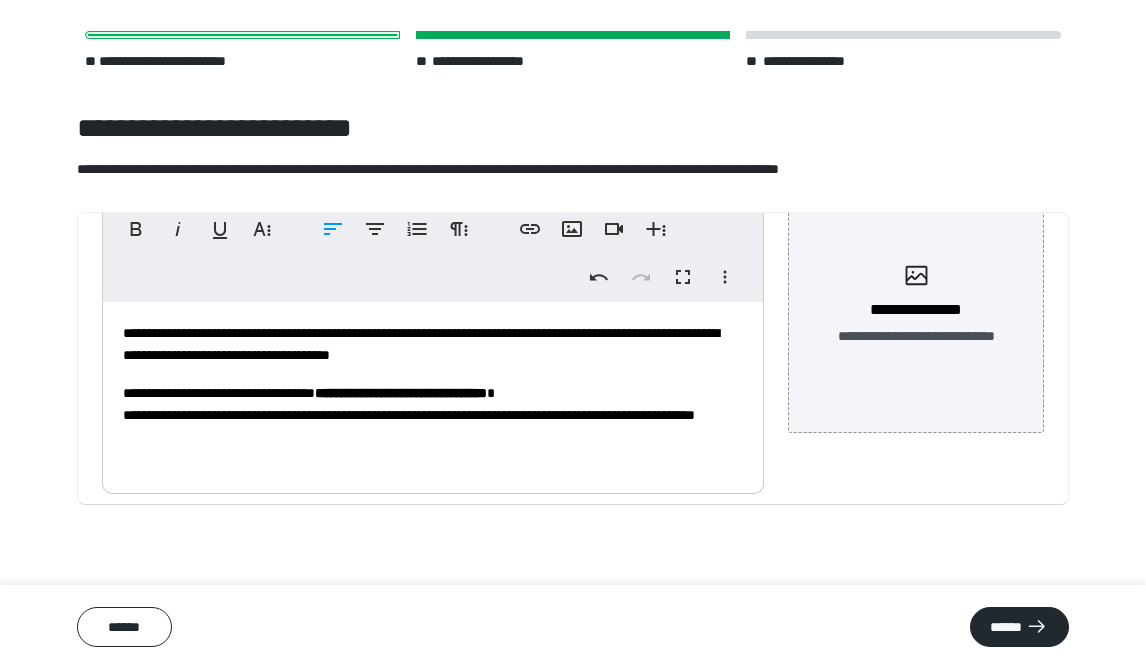 scroll, scrollTop: 188, scrollLeft: 0, axis: vertical 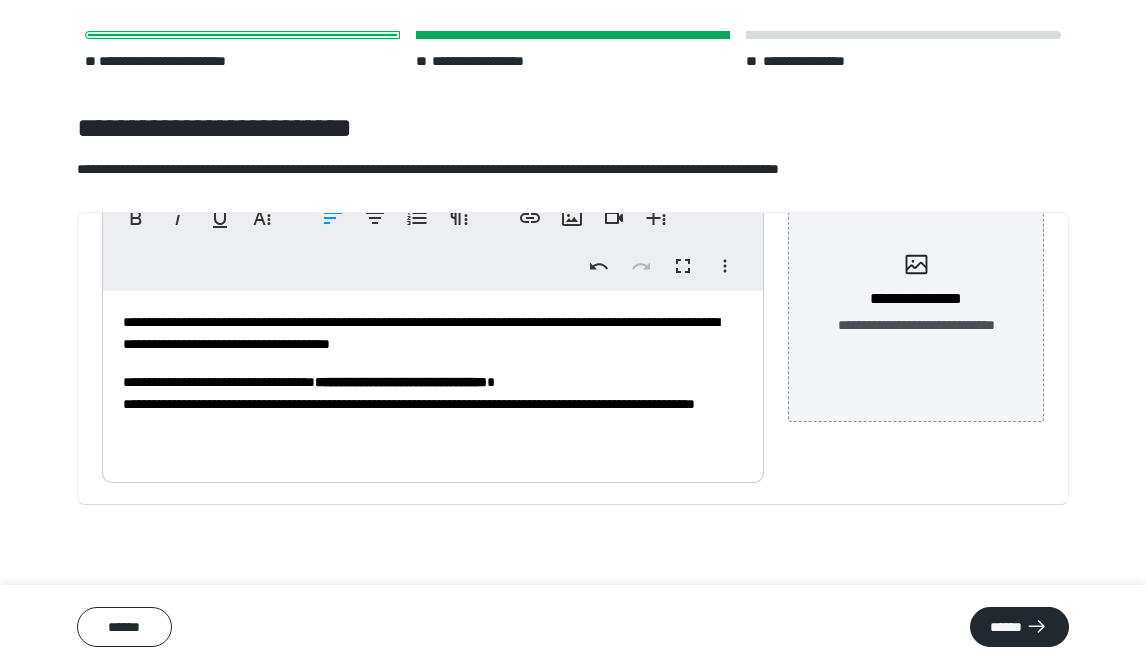 click on "**********" at bounding box center (401, 382) 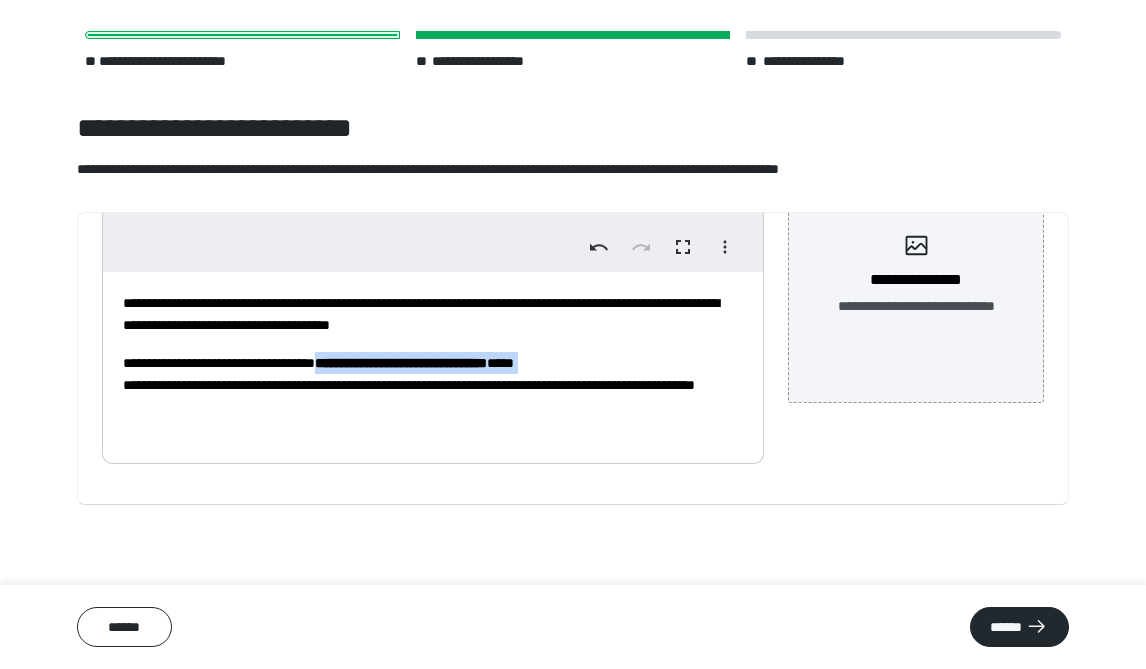scroll, scrollTop: 207, scrollLeft: 0, axis: vertical 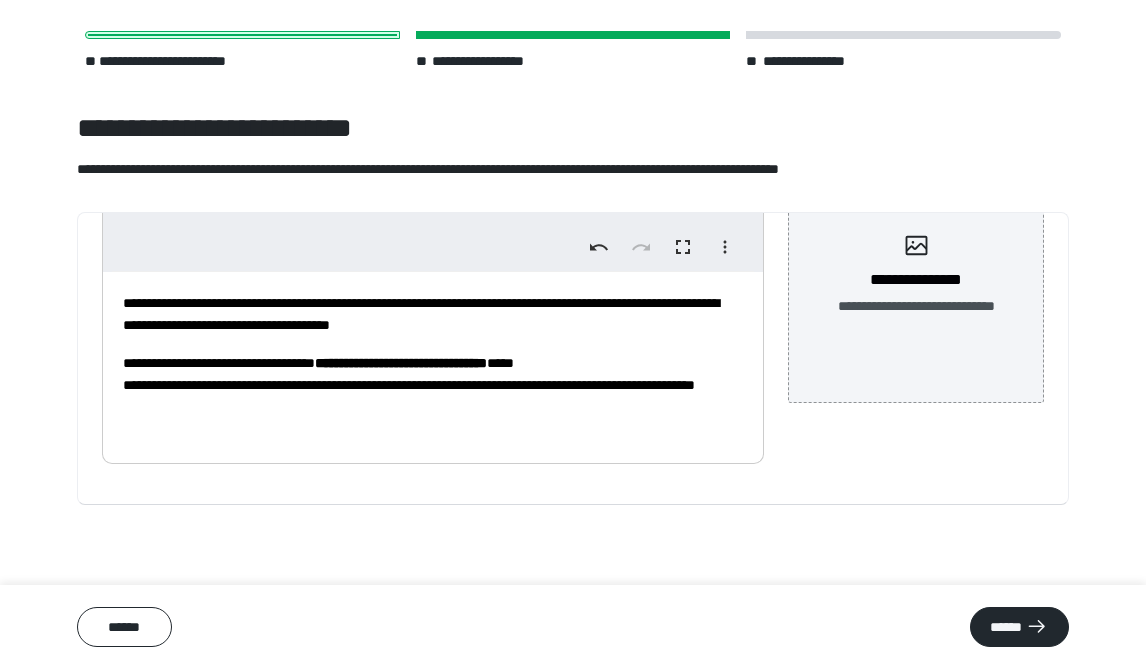 click on "**********" at bounding box center [433, 385] 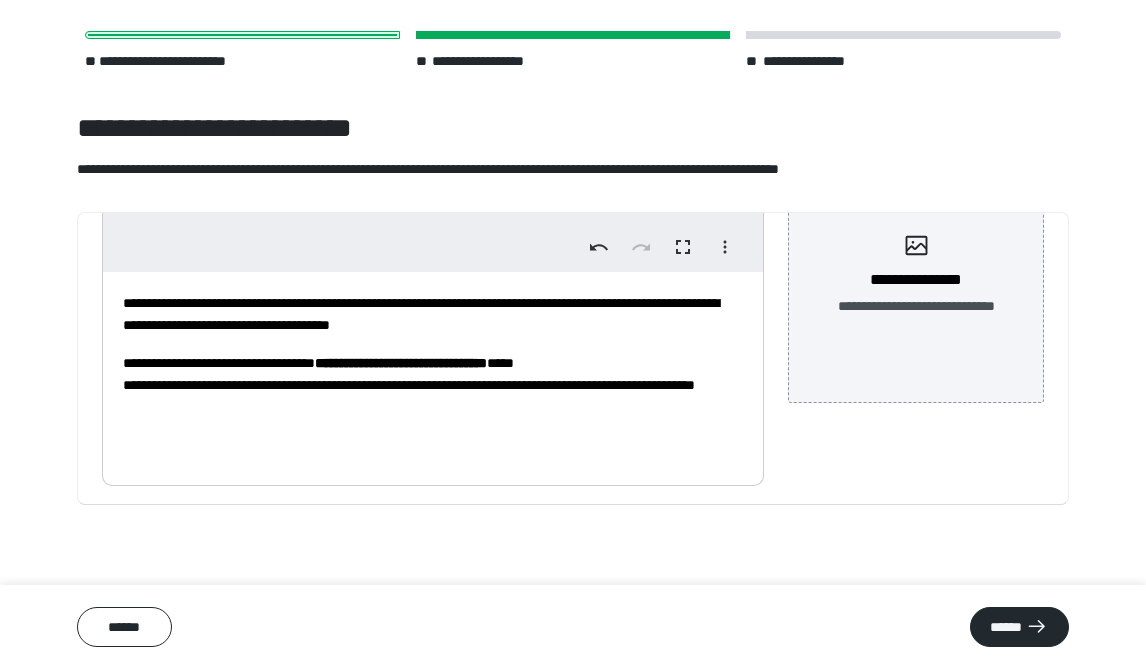 scroll, scrollTop: 102, scrollLeft: 0, axis: vertical 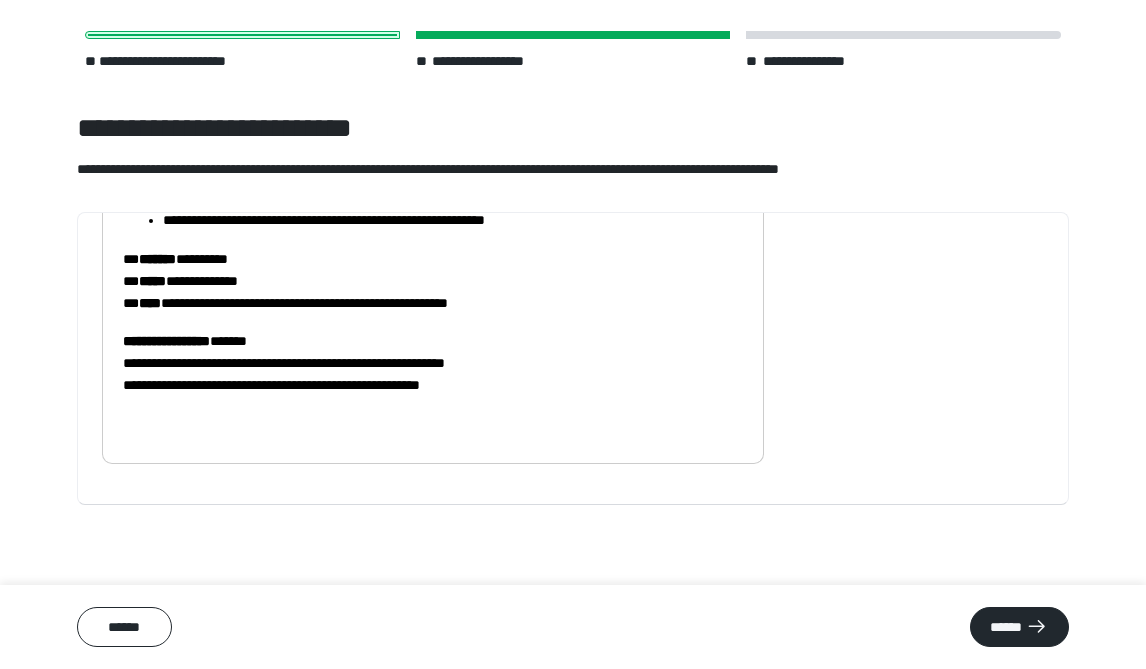 click on "**********" at bounding box center [433, 363] 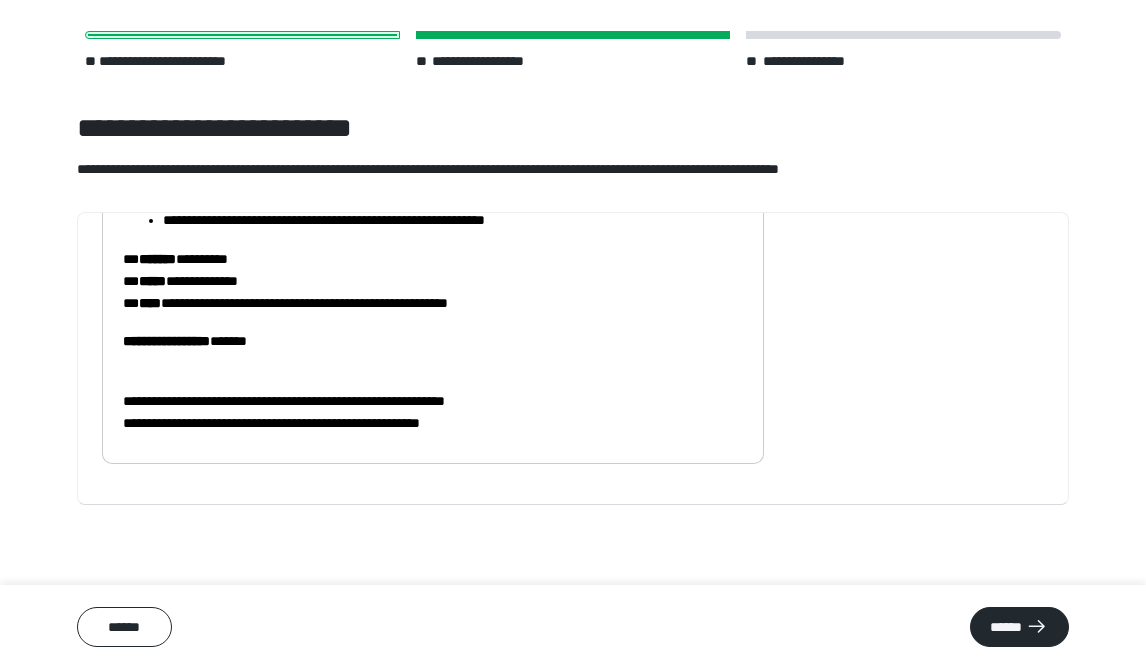 click on "**********" at bounding box center (166, 341) 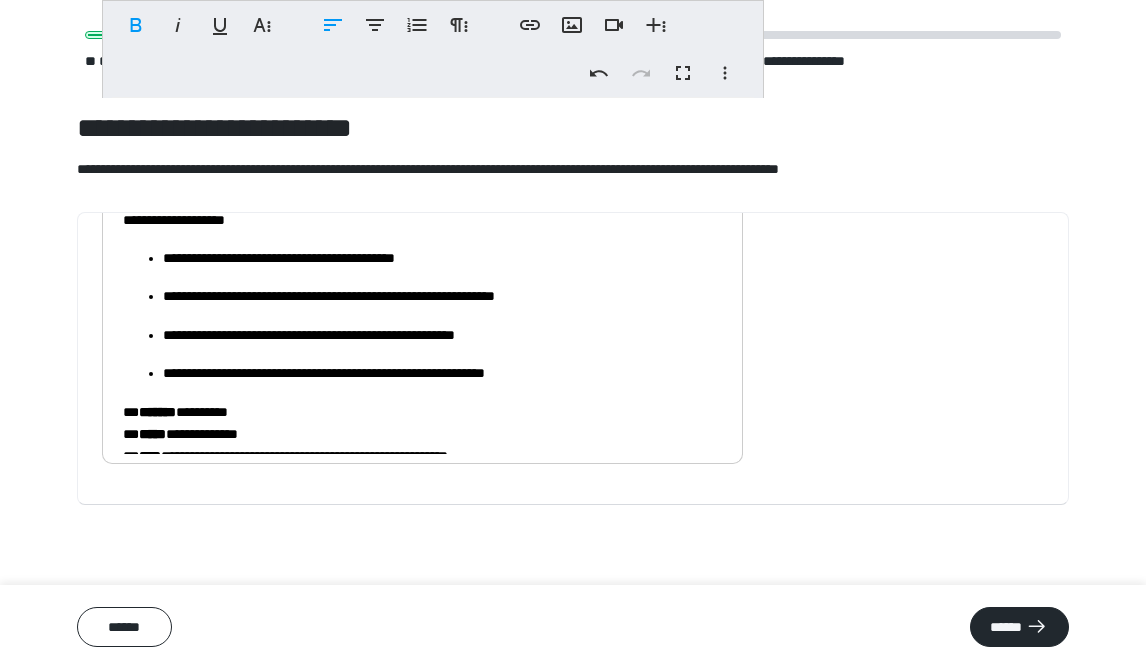 scroll, scrollTop: 0, scrollLeft: 0, axis: both 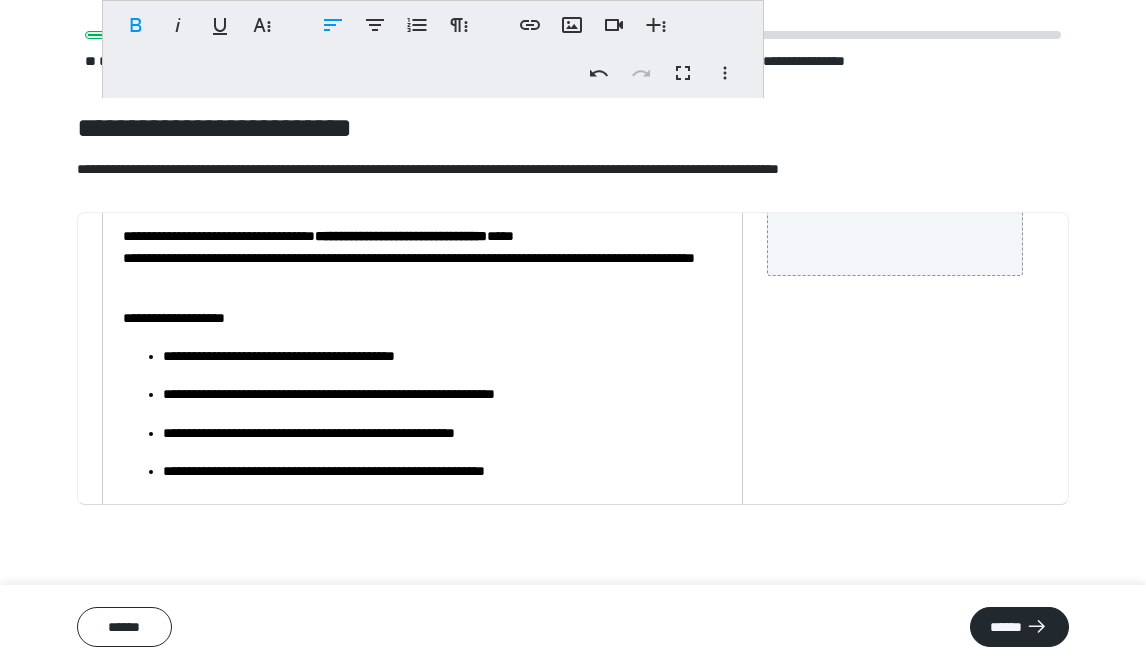 click on "**********" at bounding box center [422, 318] 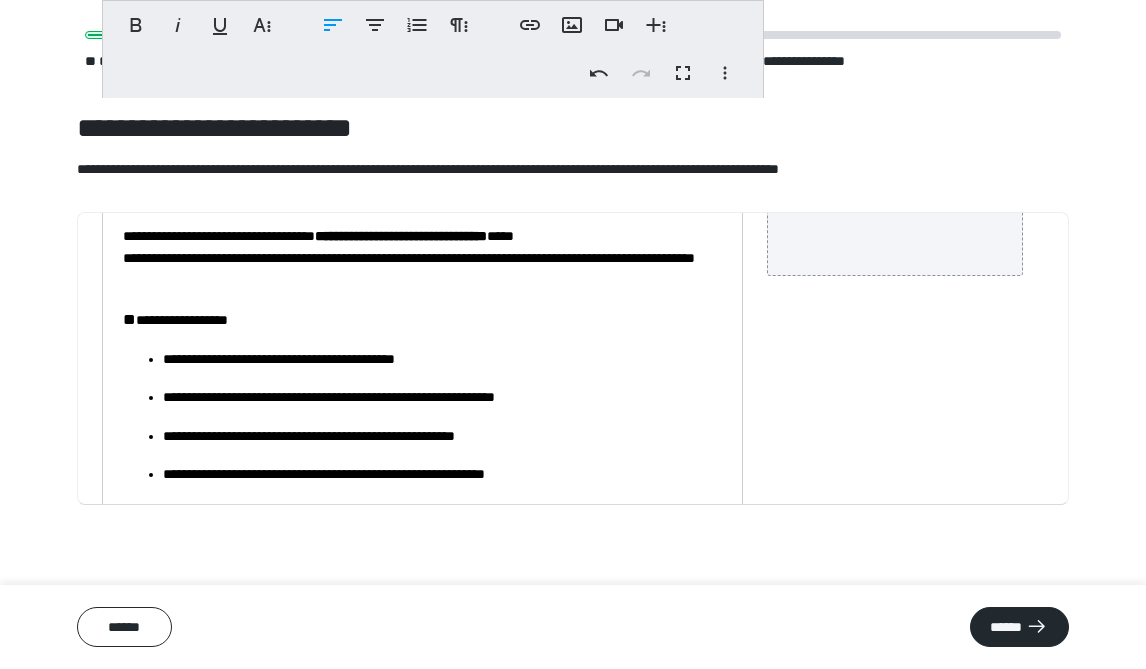 click on "**********" at bounding box center (422, 446) 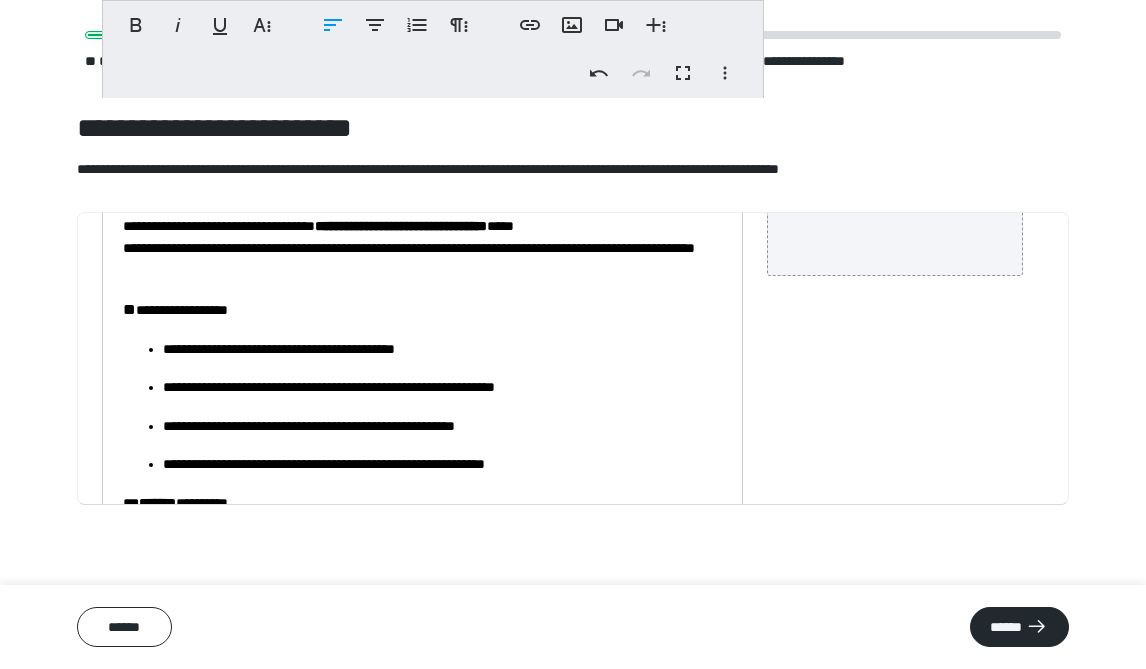 scroll, scrollTop: 14, scrollLeft: 0, axis: vertical 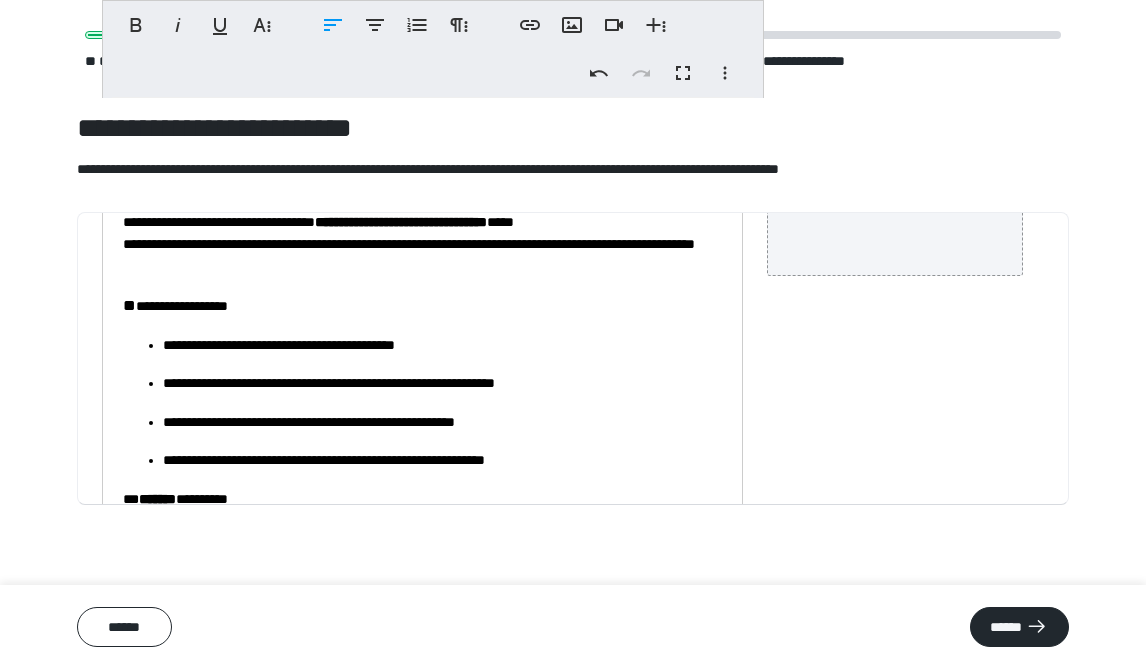 click on "**********" at bounding box center (442, 345) 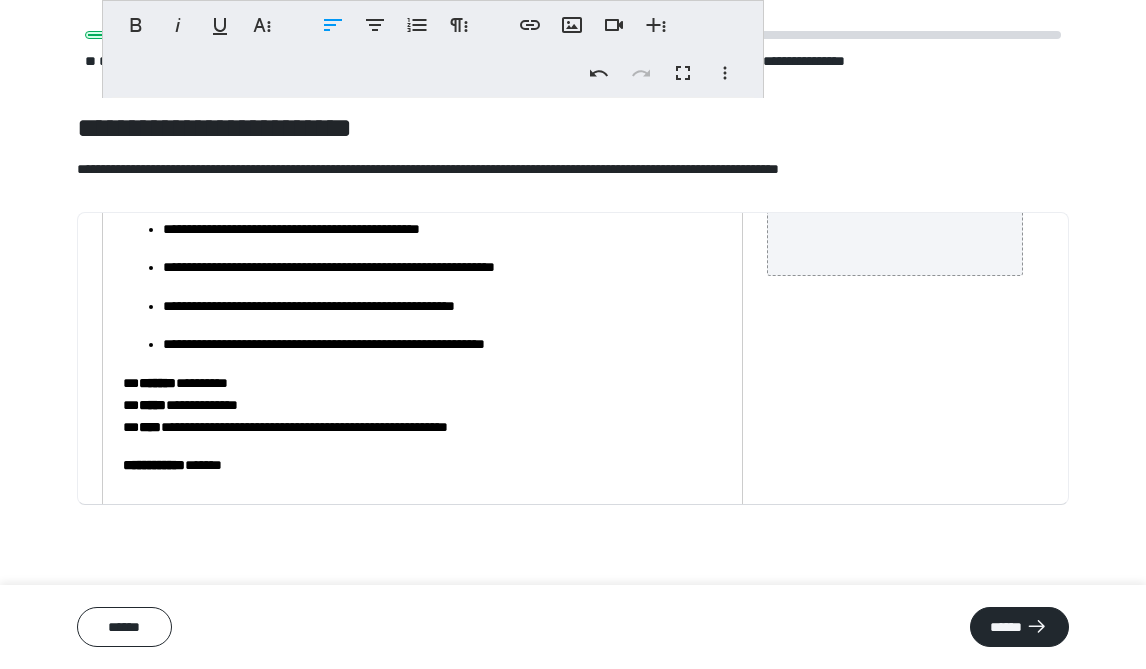 scroll, scrollTop: 145, scrollLeft: 0, axis: vertical 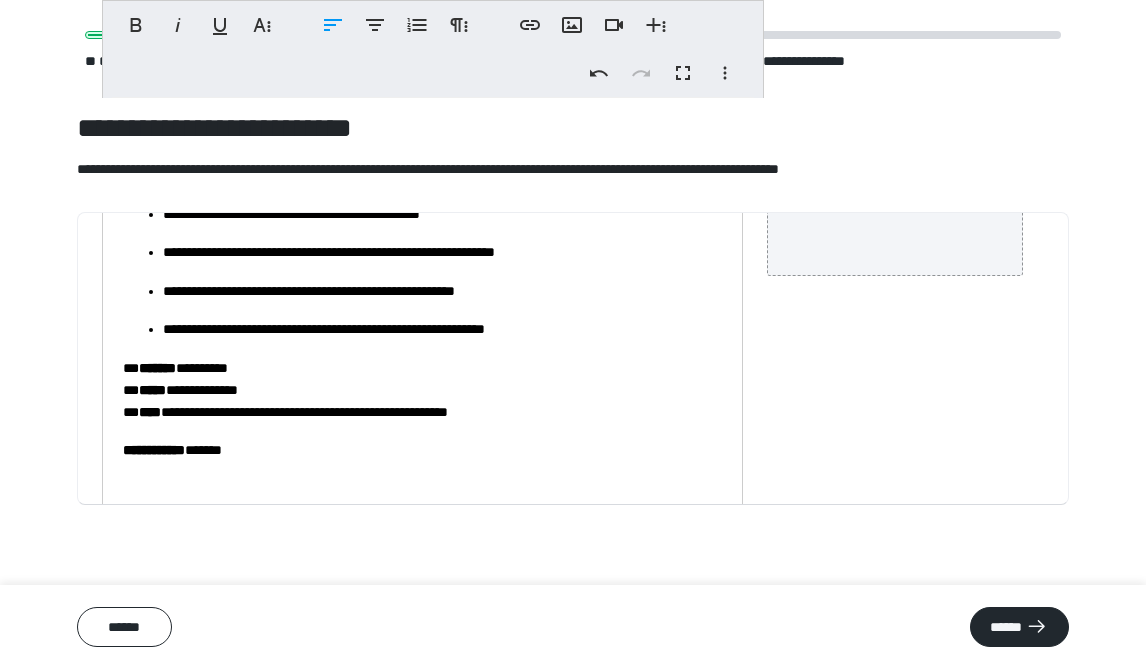click on "**********" at bounding box center (422, 390) 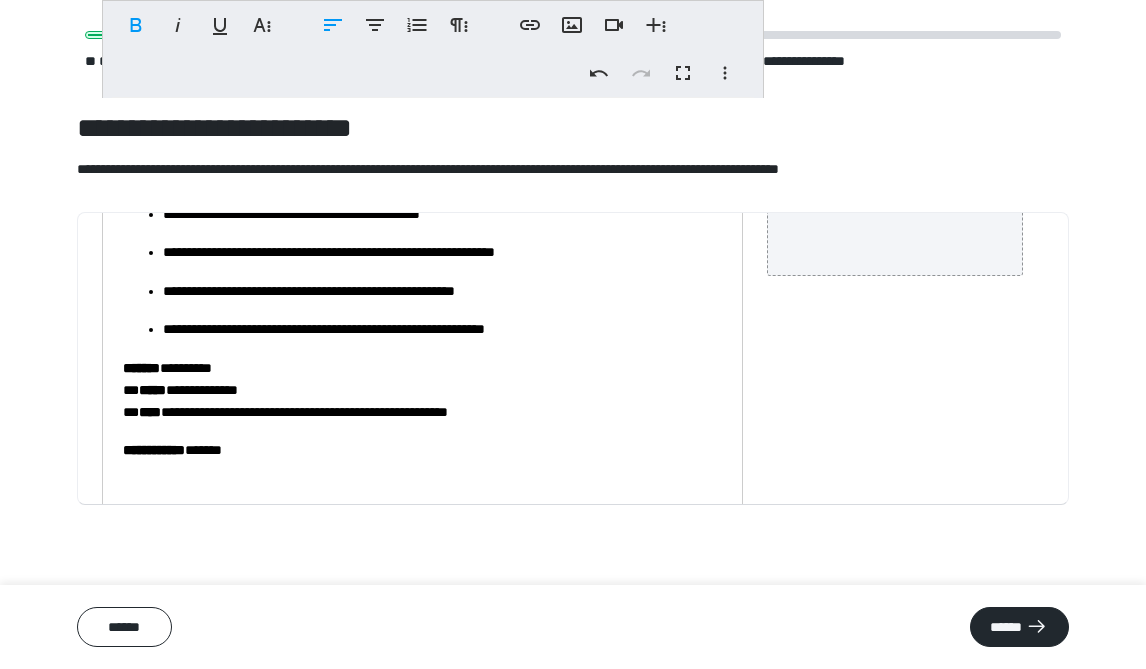click on "[REDACTED]" at bounding box center (422, 390) 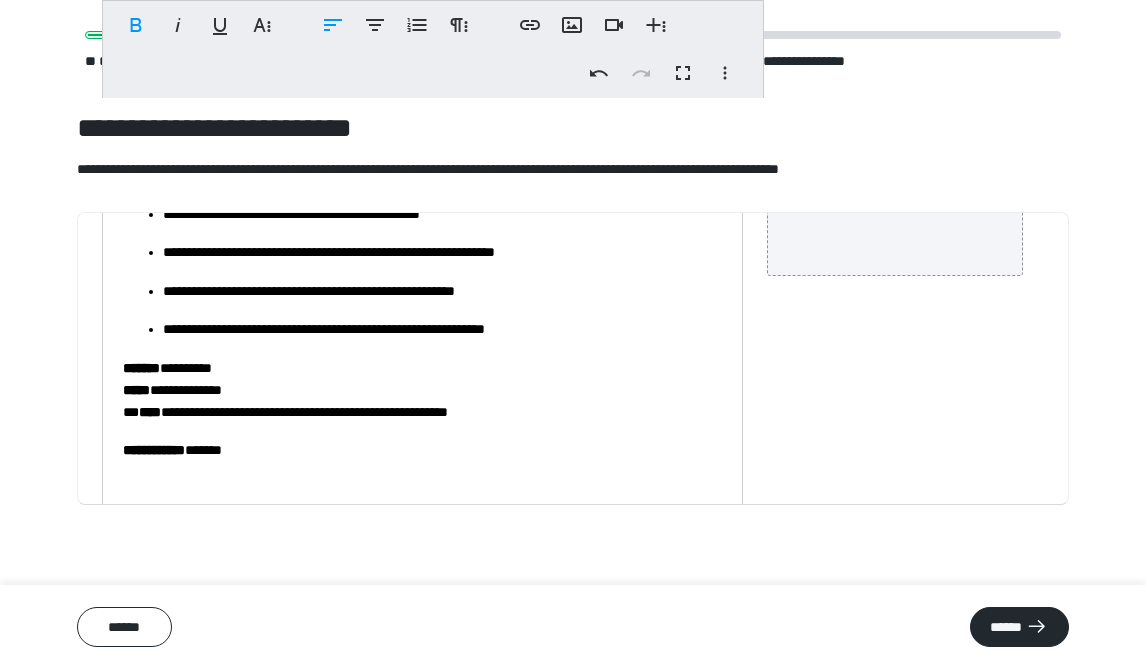 click on "**********" at bounding box center (422, 390) 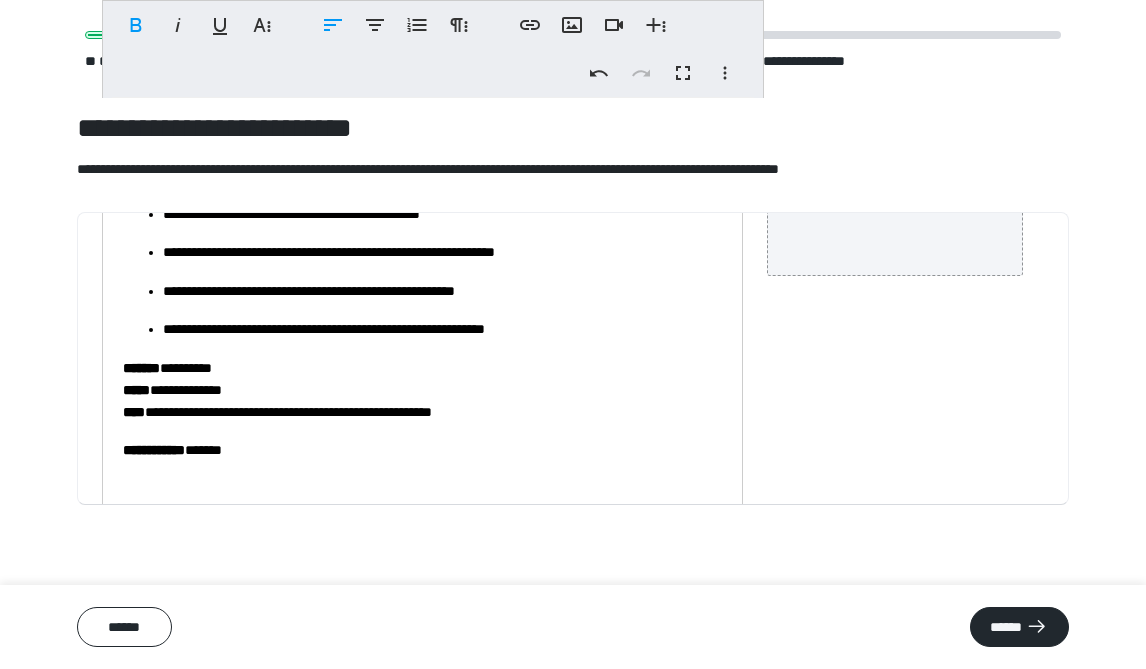 click on "**********" at bounding box center (422, 390) 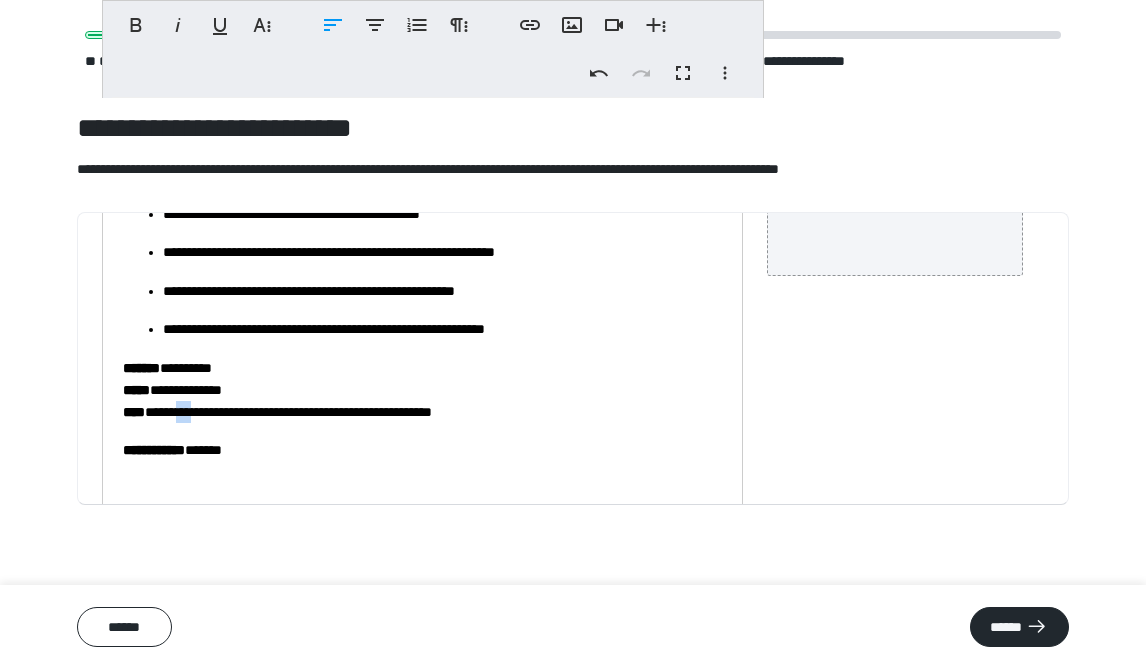 click on "**********" at bounding box center [422, 390] 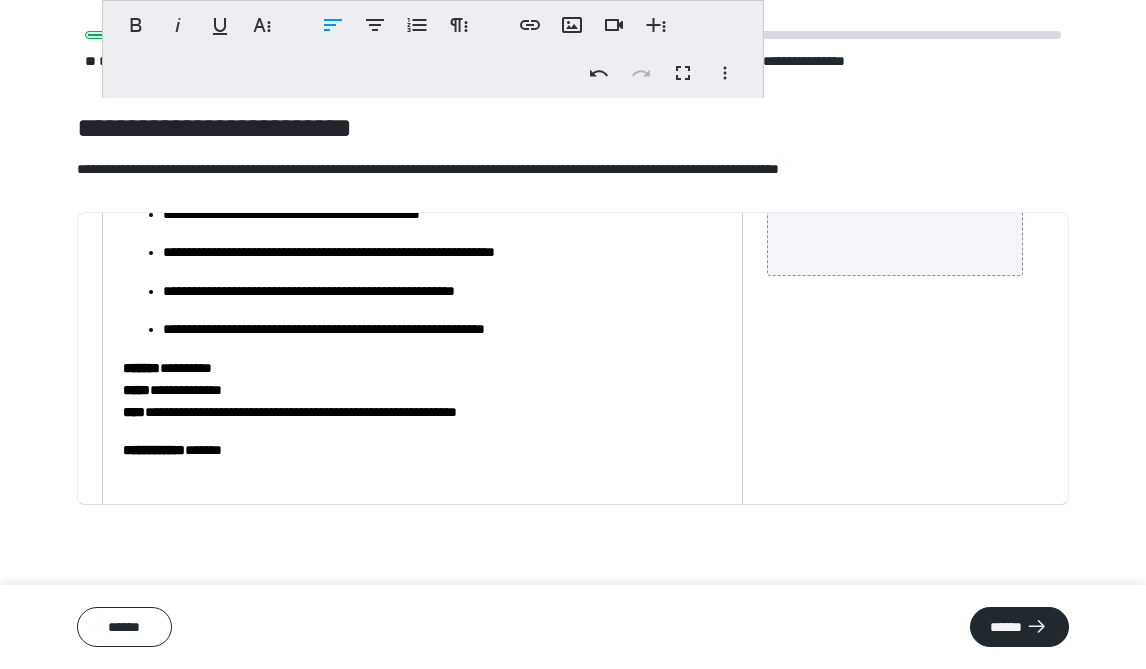 click on "[REDACTED]" at bounding box center (422, 390) 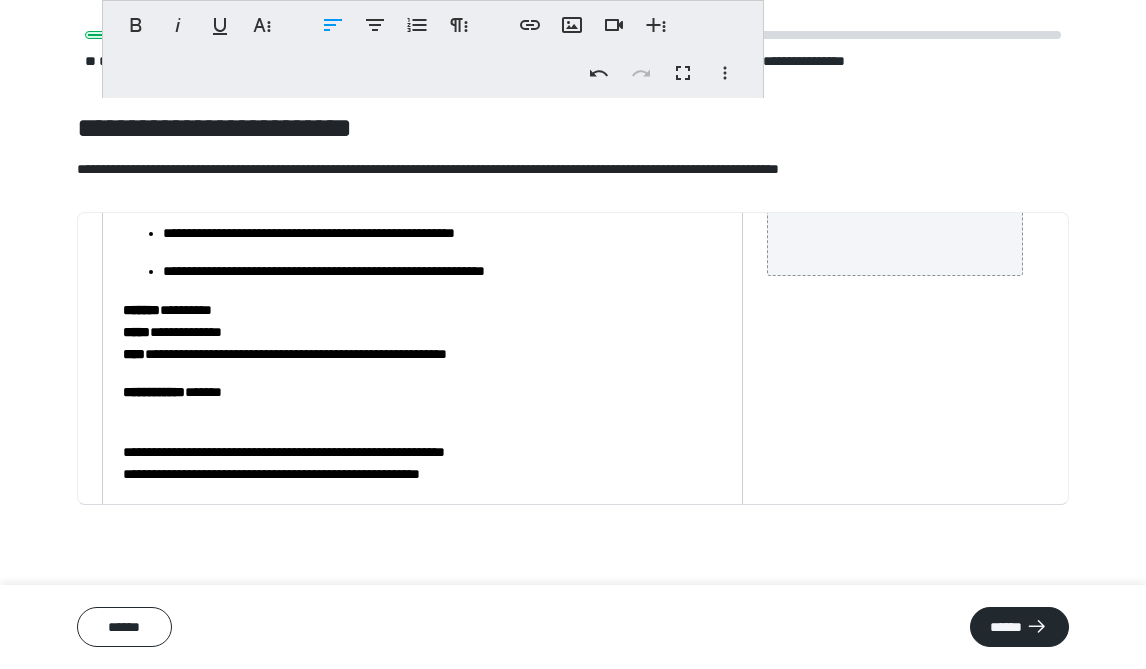 scroll, scrollTop: 203, scrollLeft: 0, axis: vertical 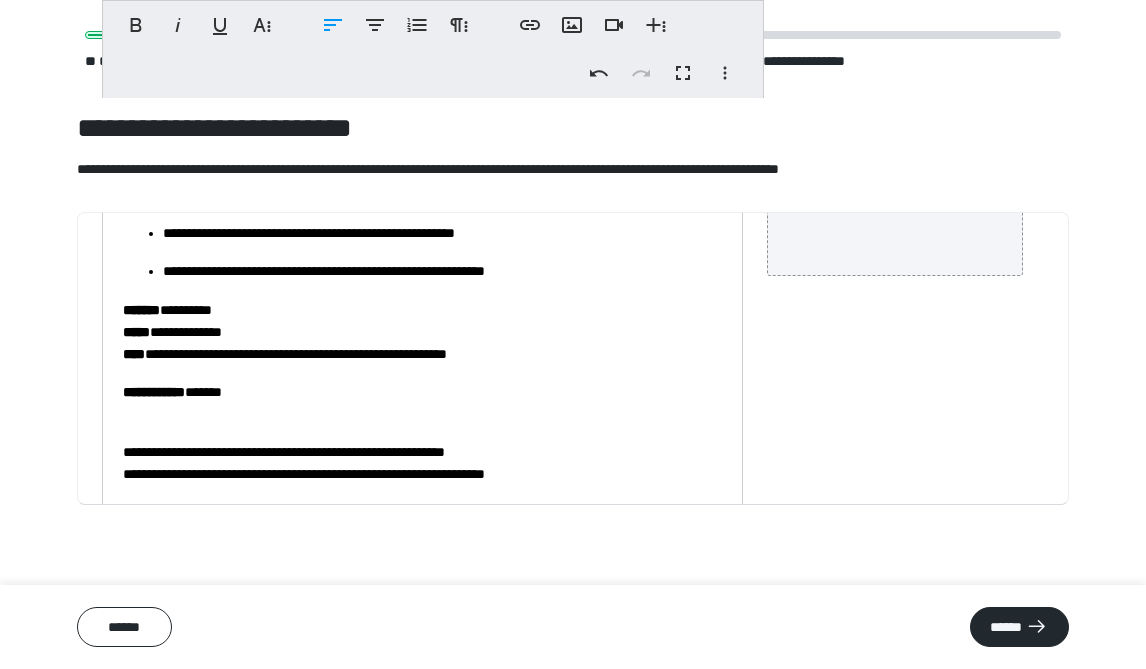 click on "**********" at bounding box center [422, 452] 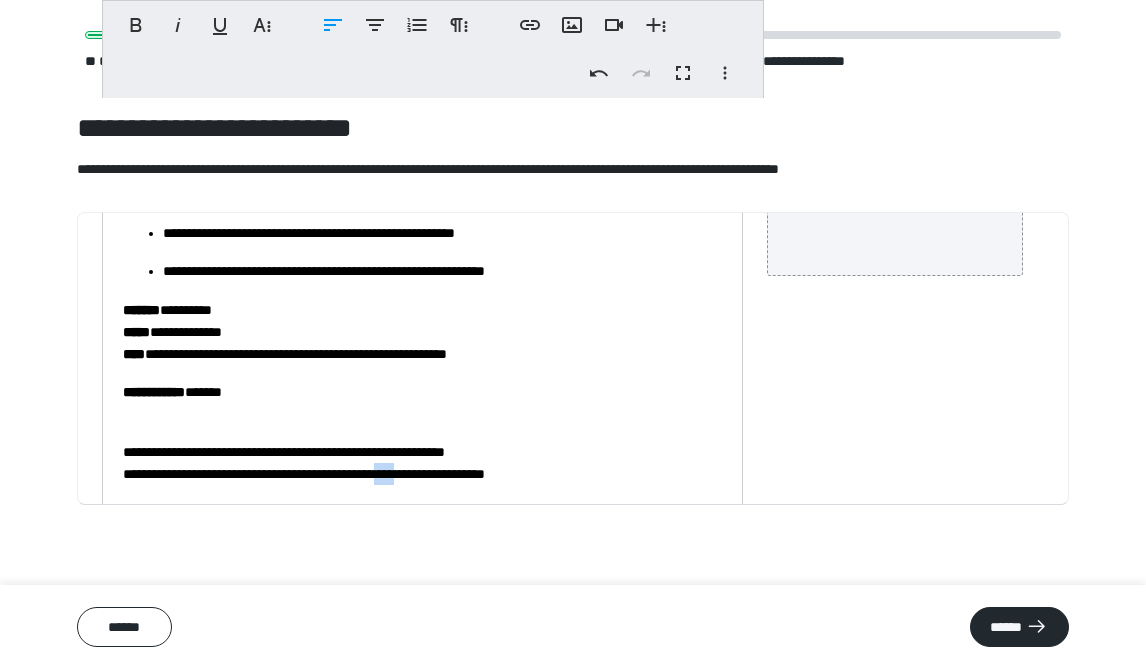 click on "**********" at bounding box center (422, 452) 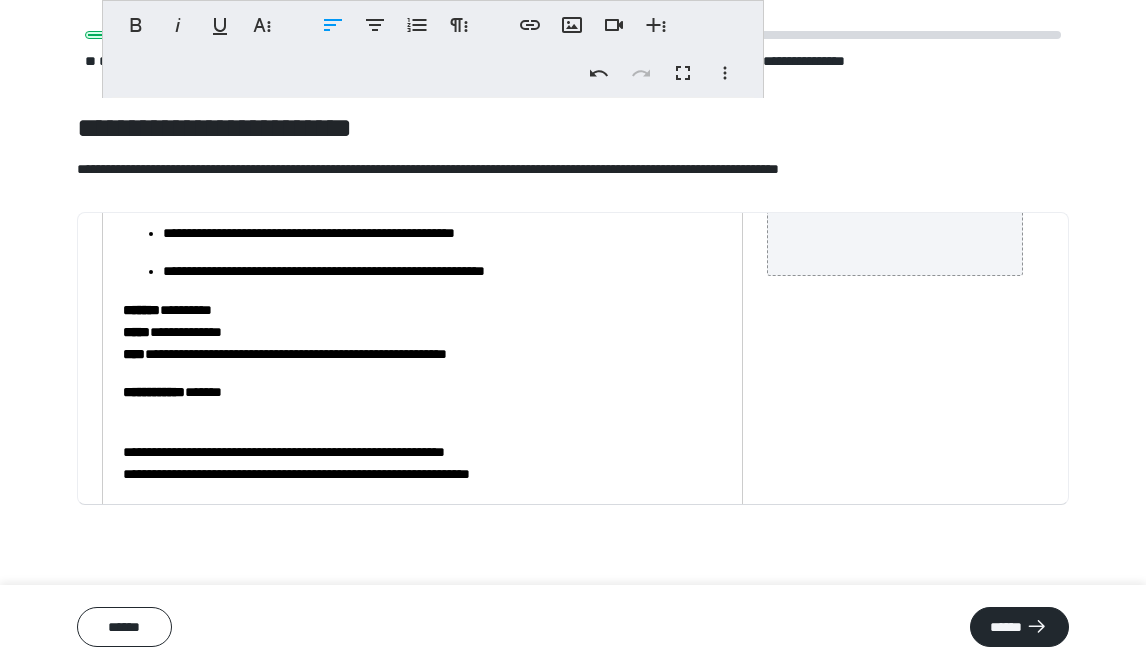 scroll, scrollTop: 203, scrollLeft: 0, axis: vertical 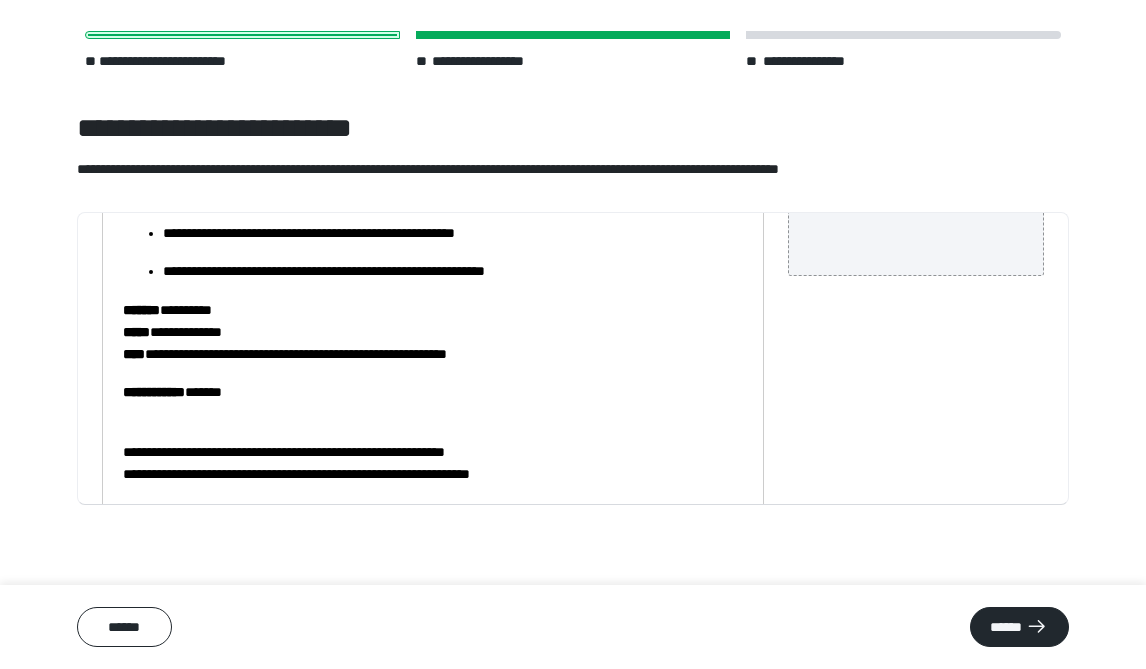 click on "**********" at bounding box center [433, 392] 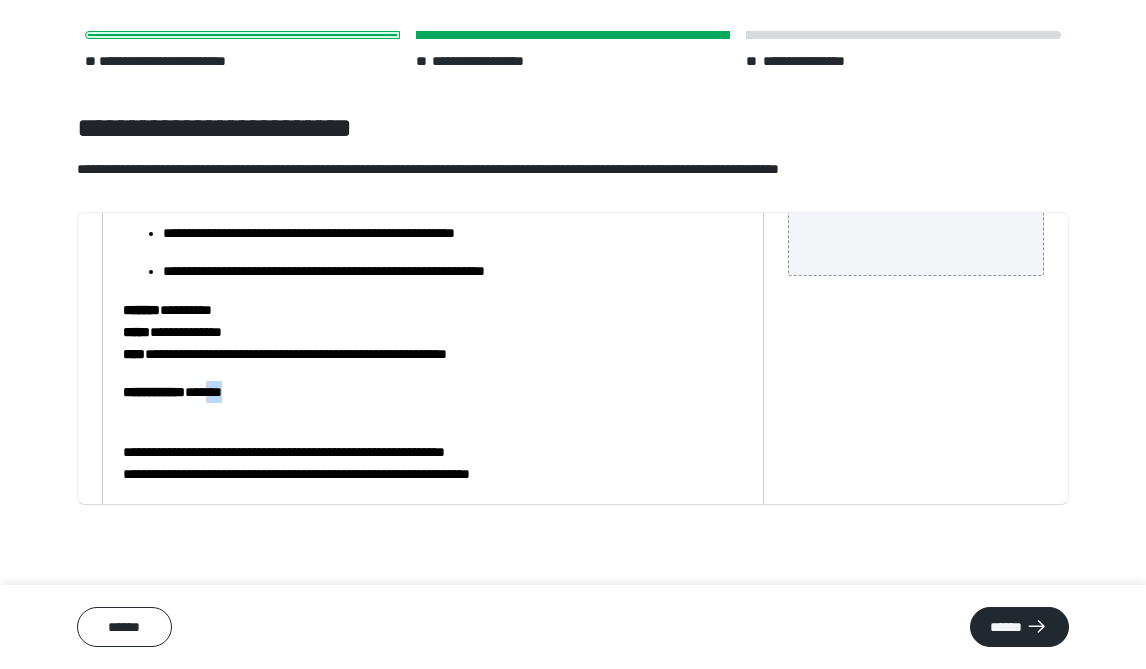 click on "**********" at bounding box center (433, 392) 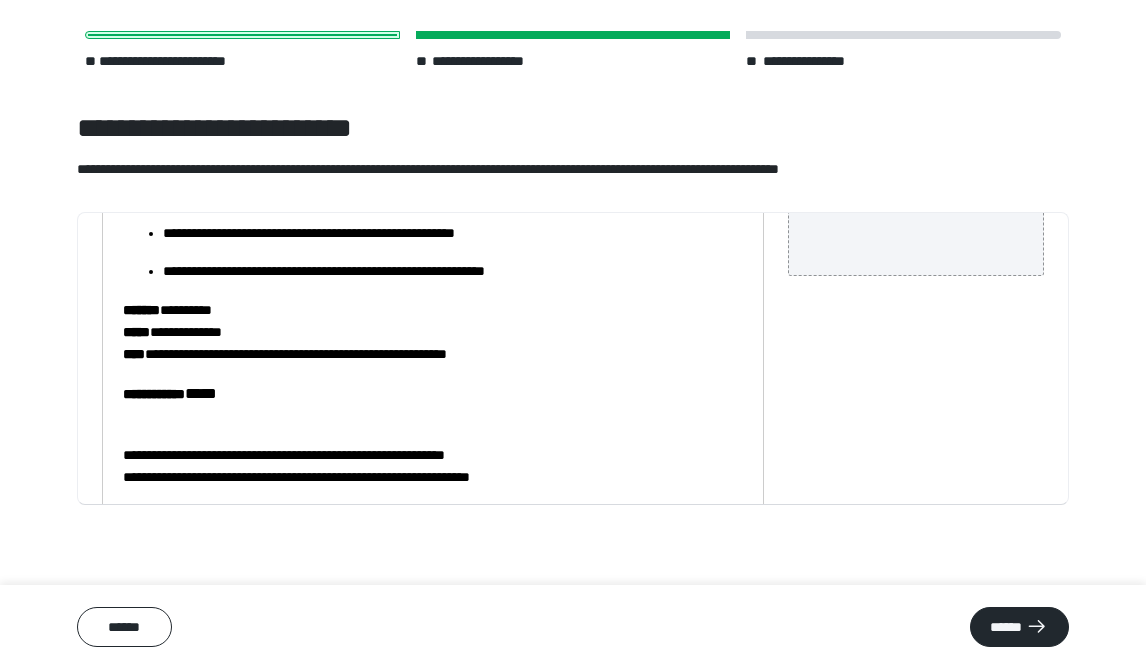 click on "**********" at bounding box center (433, 332) 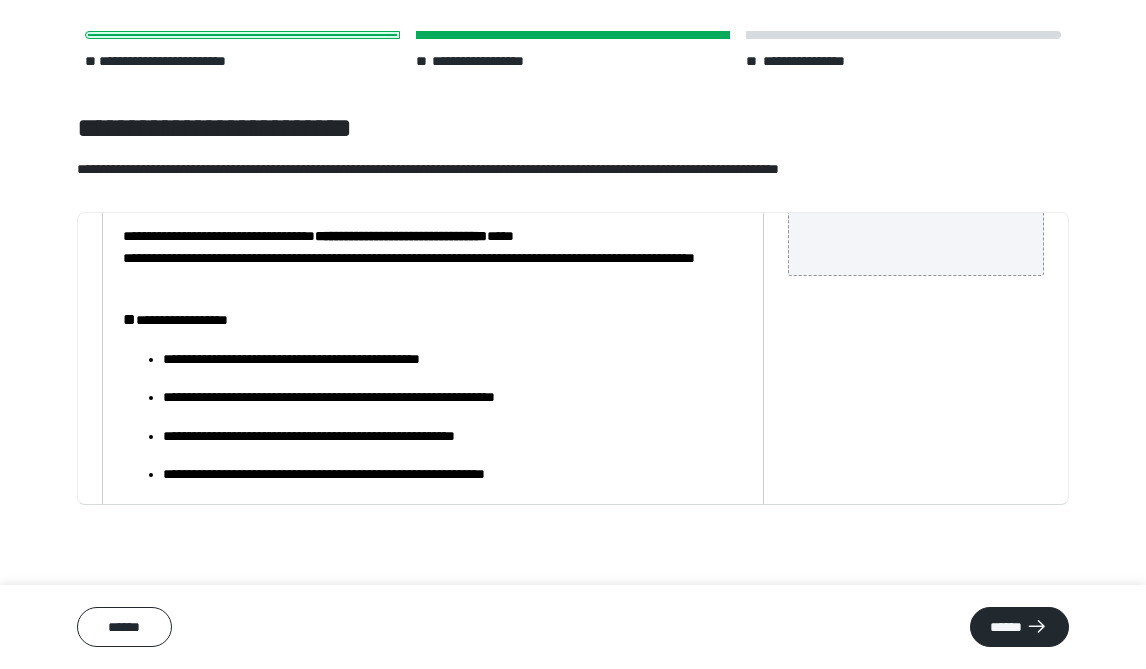 scroll, scrollTop: 0, scrollLeft: 0, axis: both 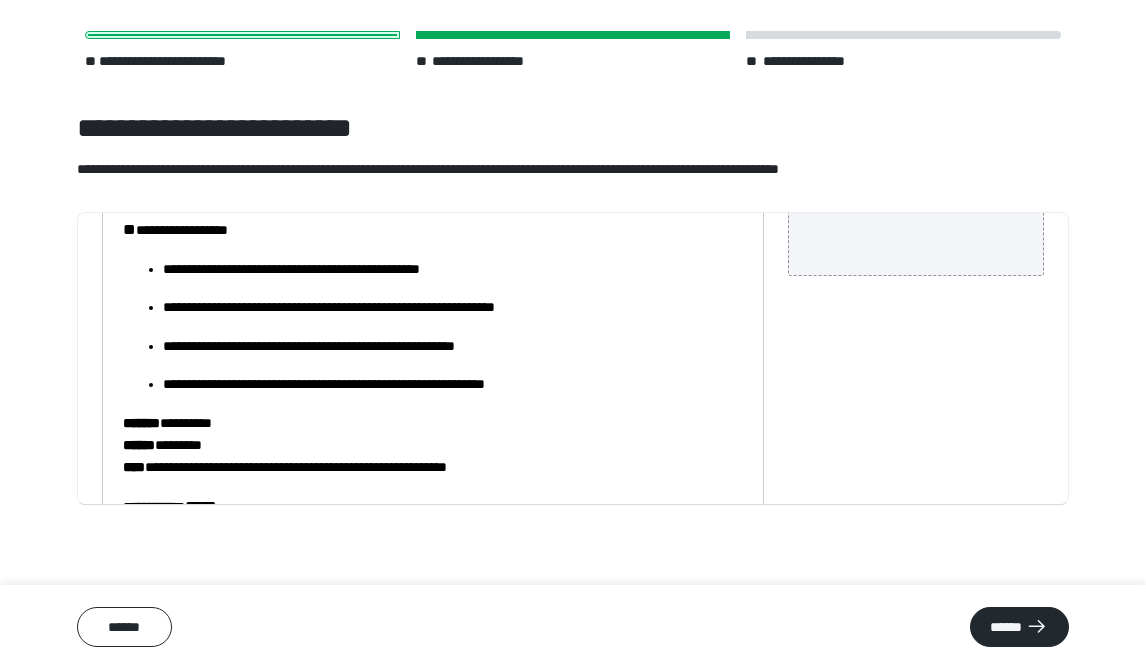click on "**********" at bounding box center (453, 269) 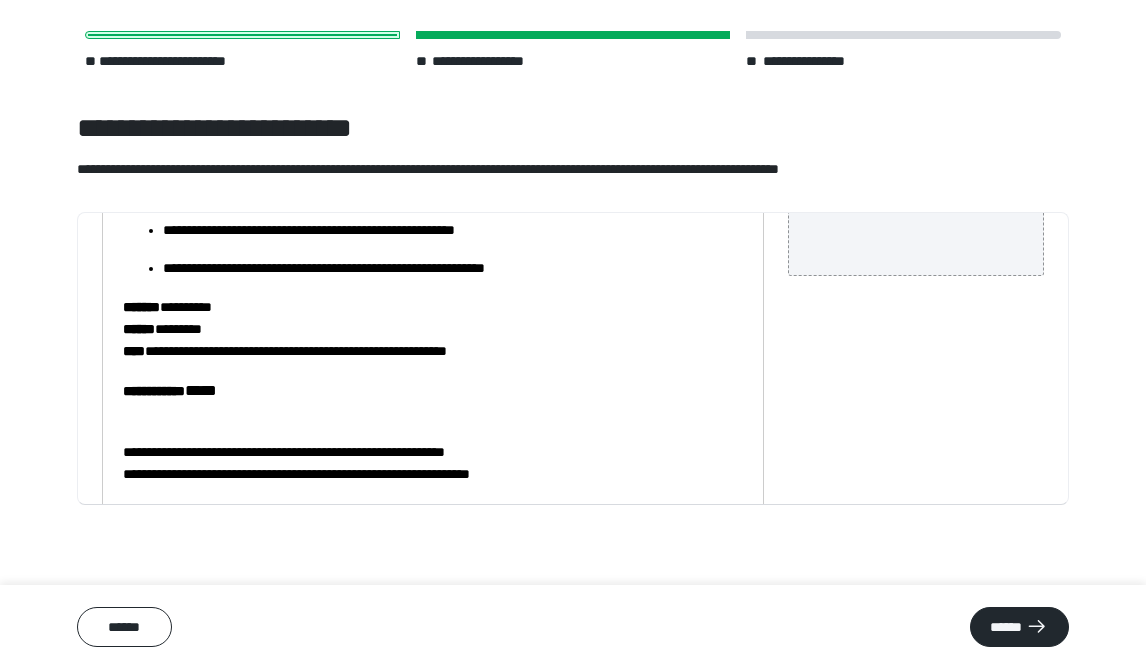 scroll, scrollTop: 206, scrollLeft: 0, axis: vertical 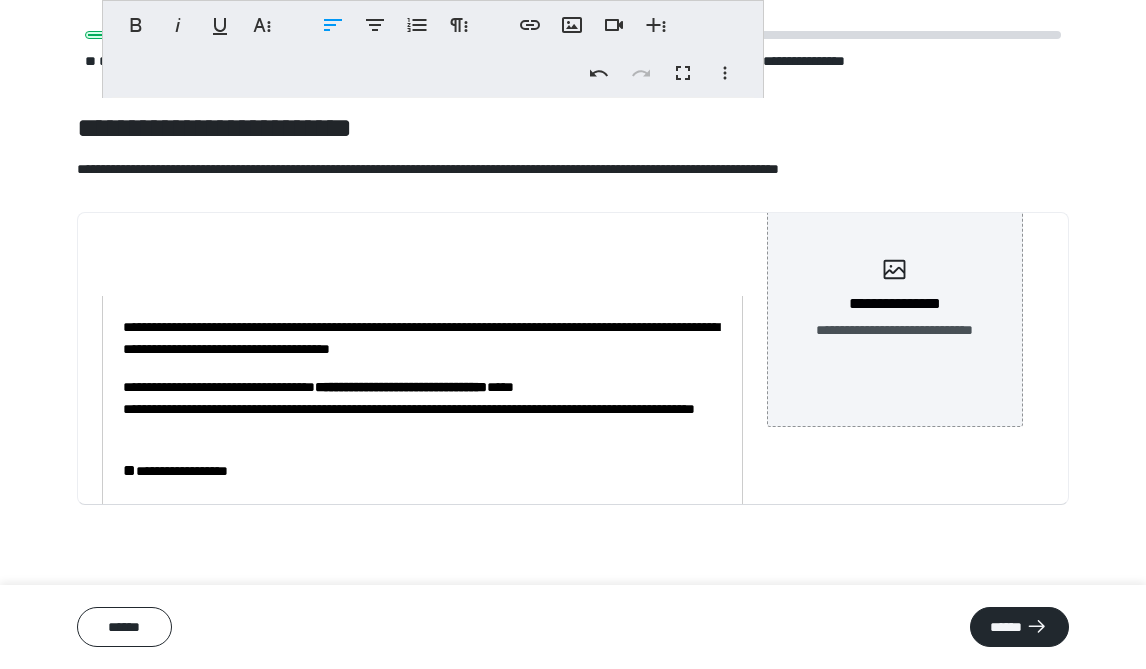 click on "**********" at bounding box center [422, 338] 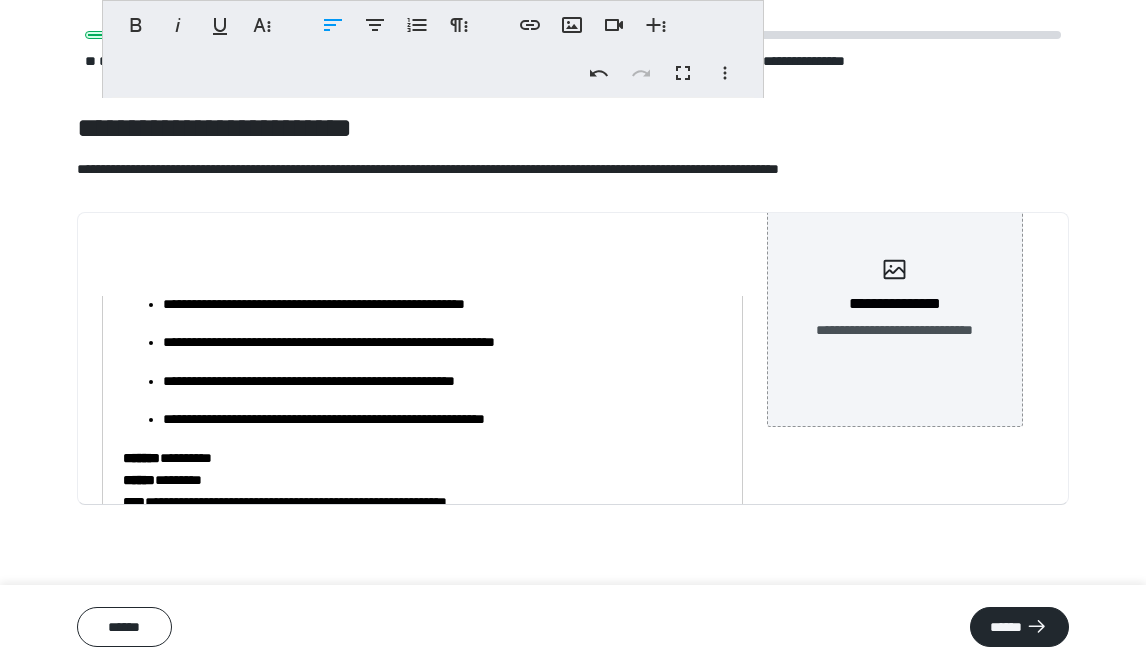 scroll, scrollTop: 206, scrollLeft: 0, axis: vertical 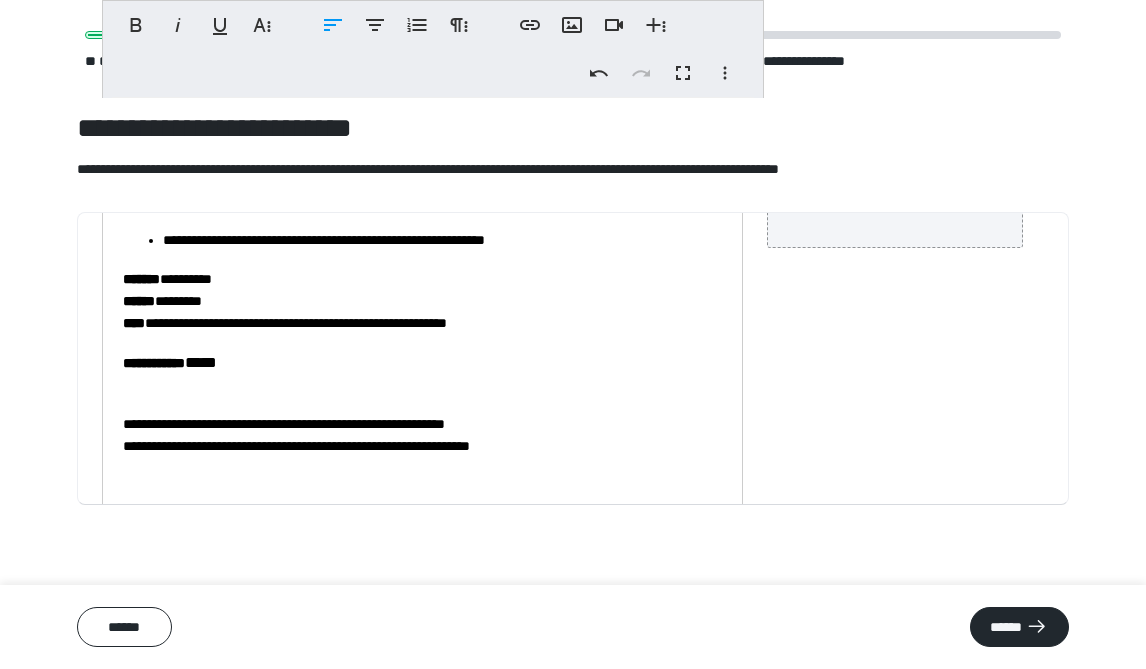 click on "**" at bounding box center (464, 446) 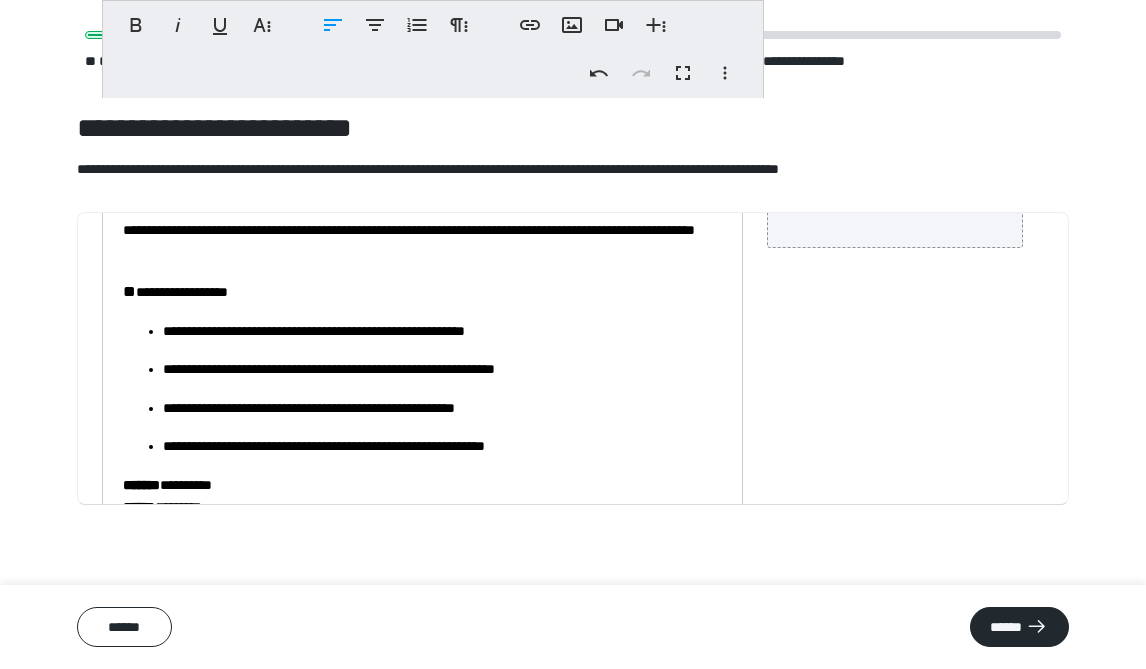 scroll, scrollTop: 0, scrollLeft: 0, axis: both 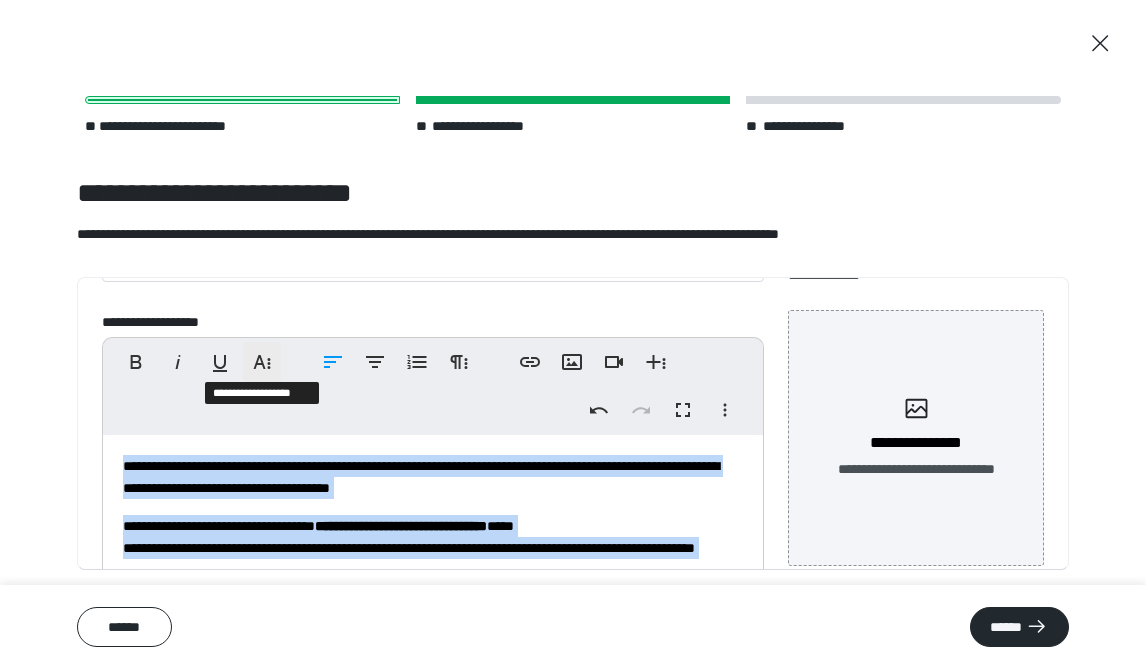 click 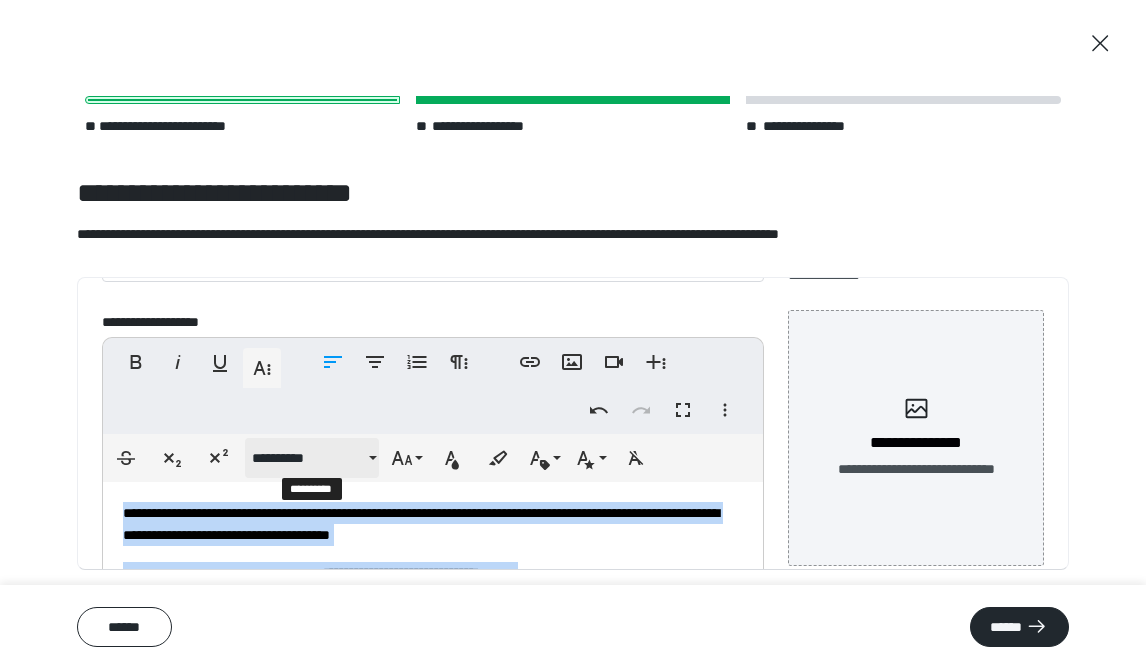 click on "**********" at bounding box center [308, 458] 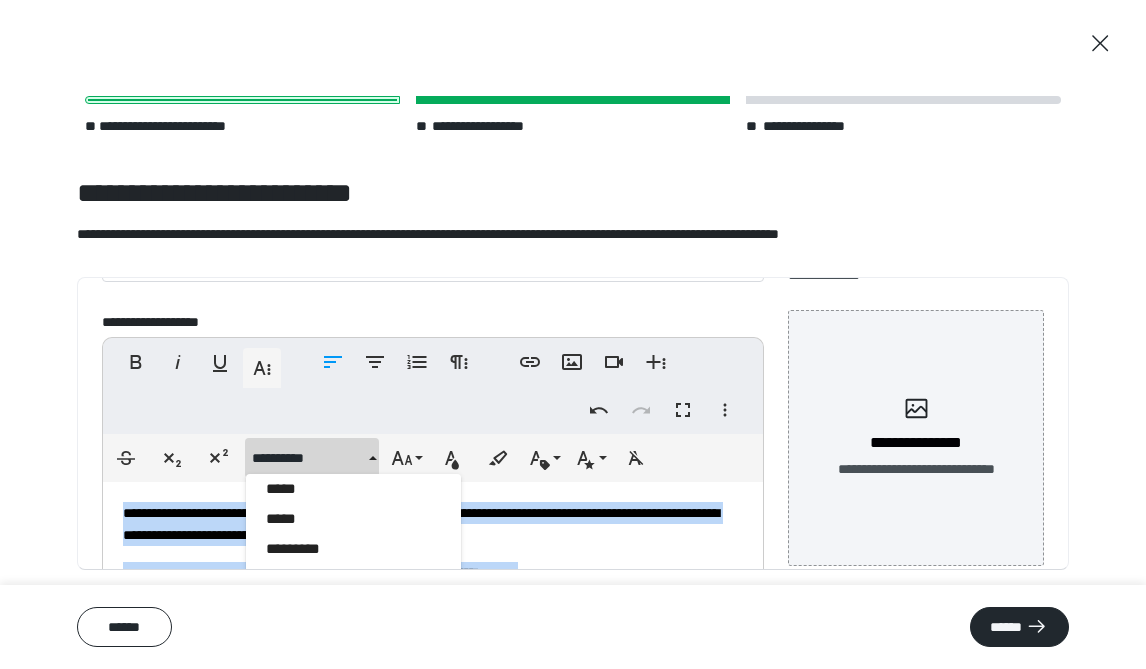 scroll, scrollTop: 690, scrollLeft: 0, axis: vertical 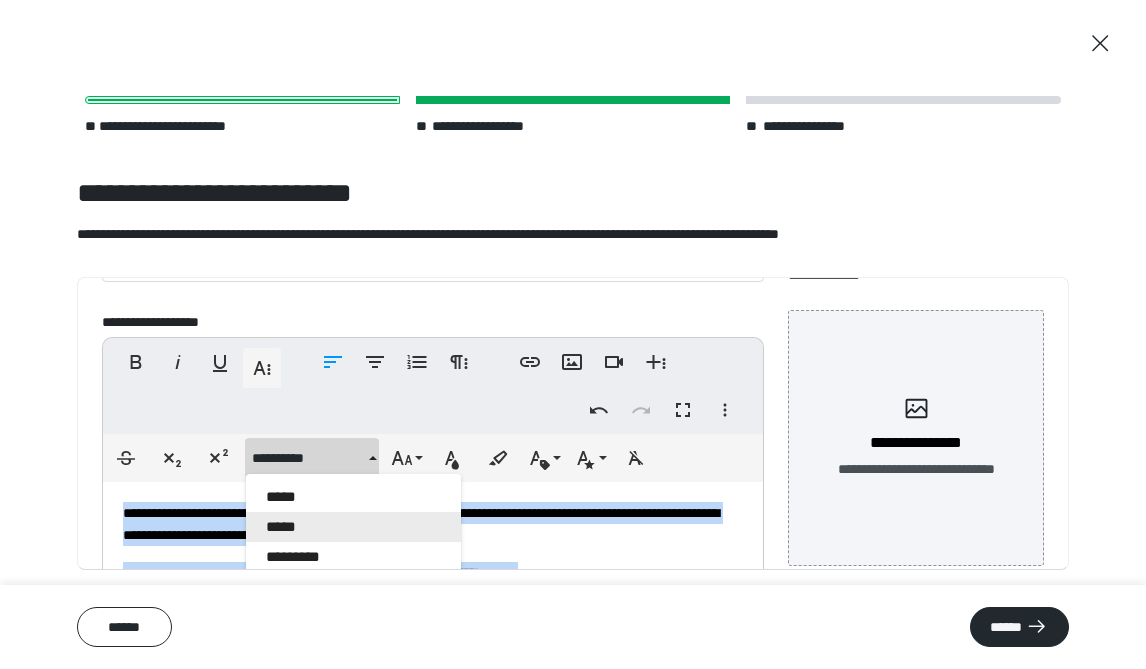 click on "*****" at bounding box center [353, 527] 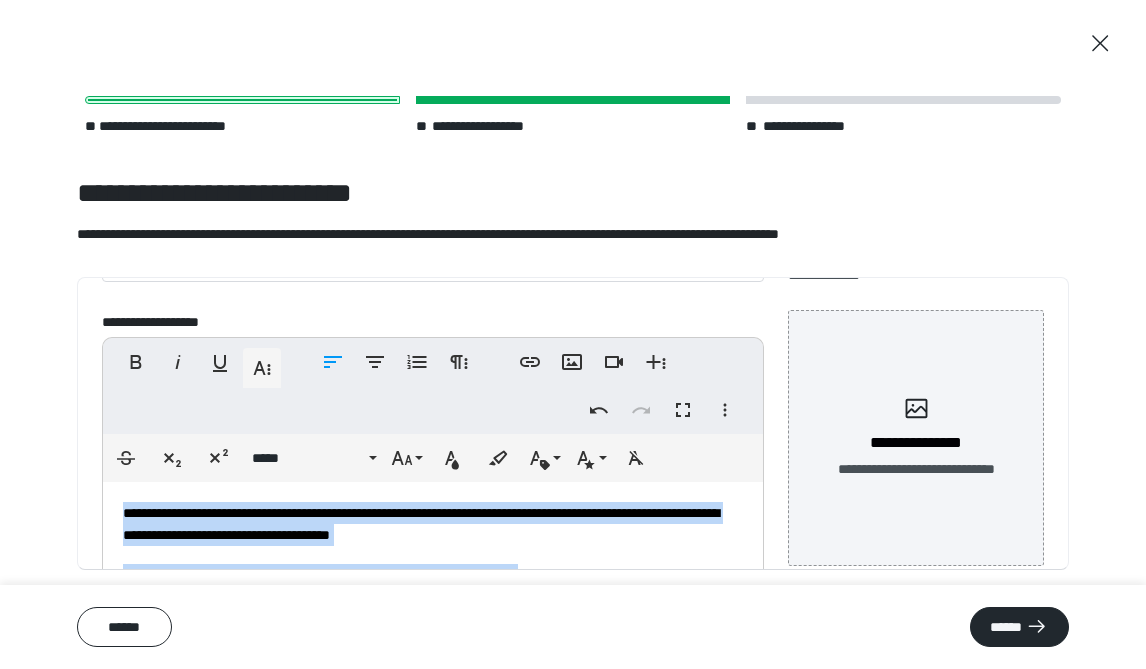 click on "**********" at bounding box center [433, 409] 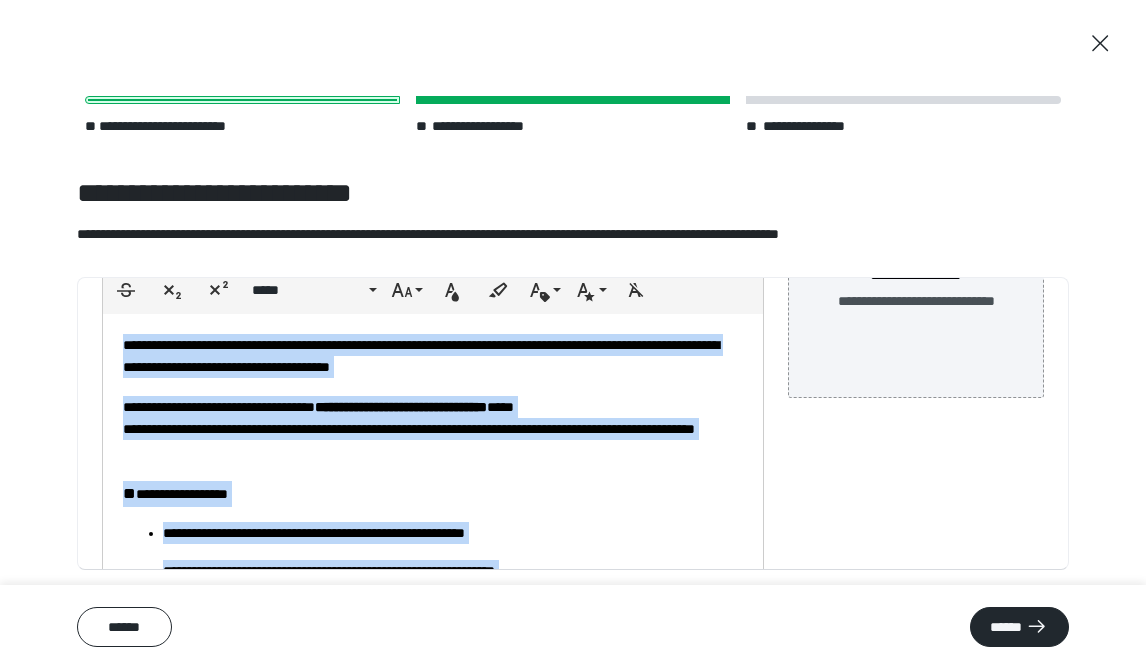 scroll, scrollTop: 278, scrollLeft: 0, axis: vertical 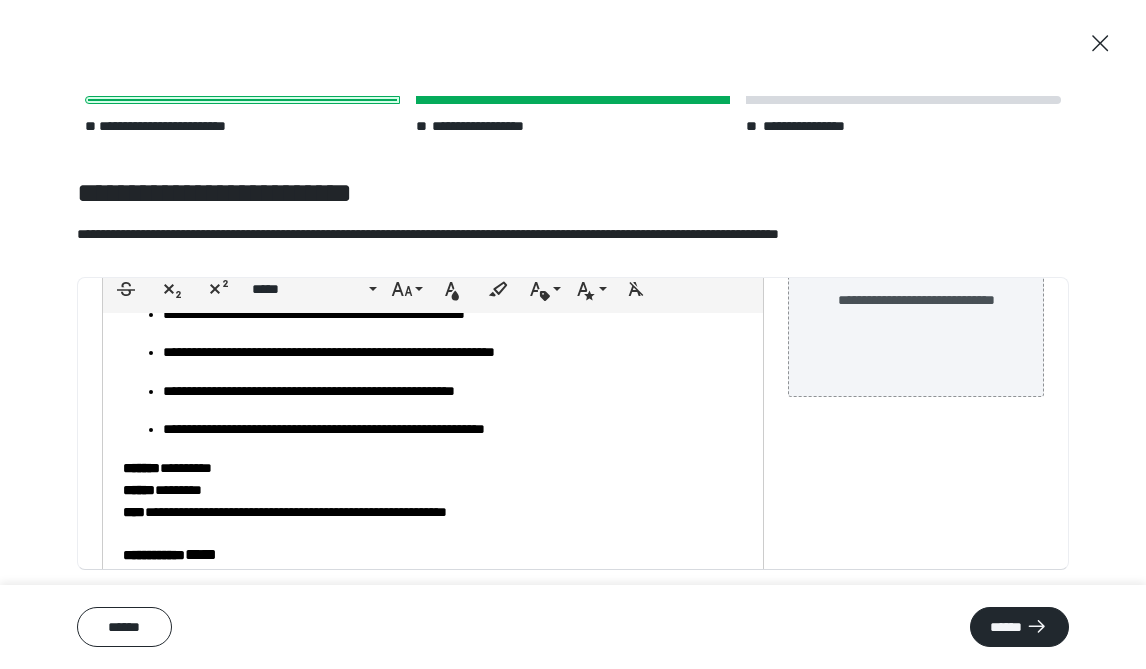 click on "**********" at bounding box center [916, 269] 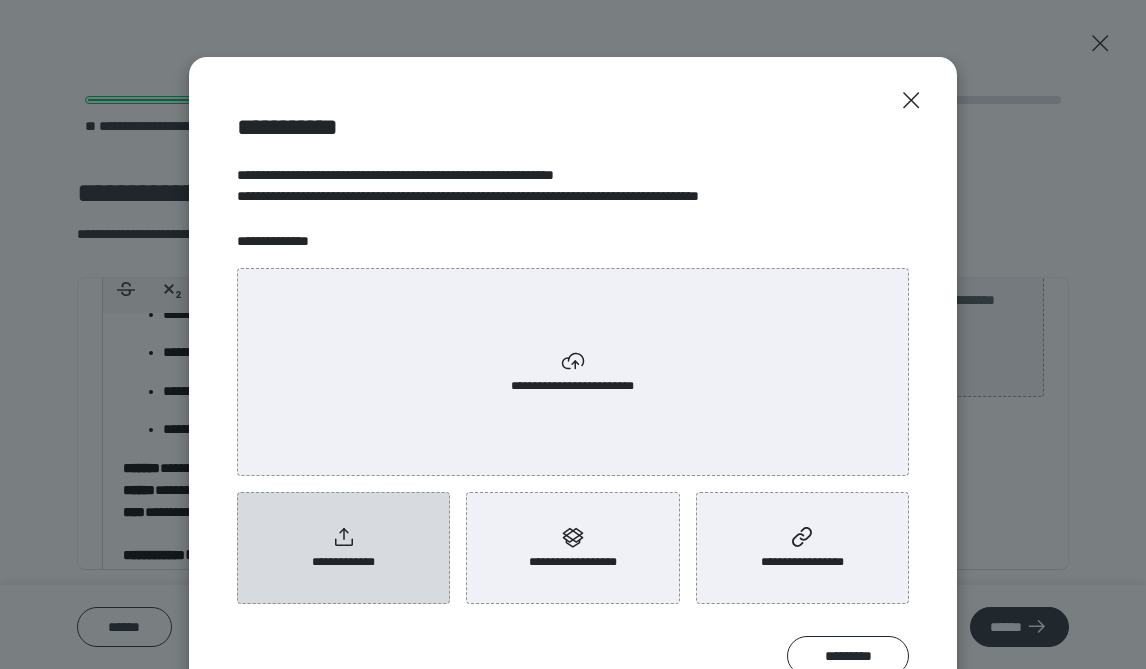 click on "**********" at bounding box center (343, 548) 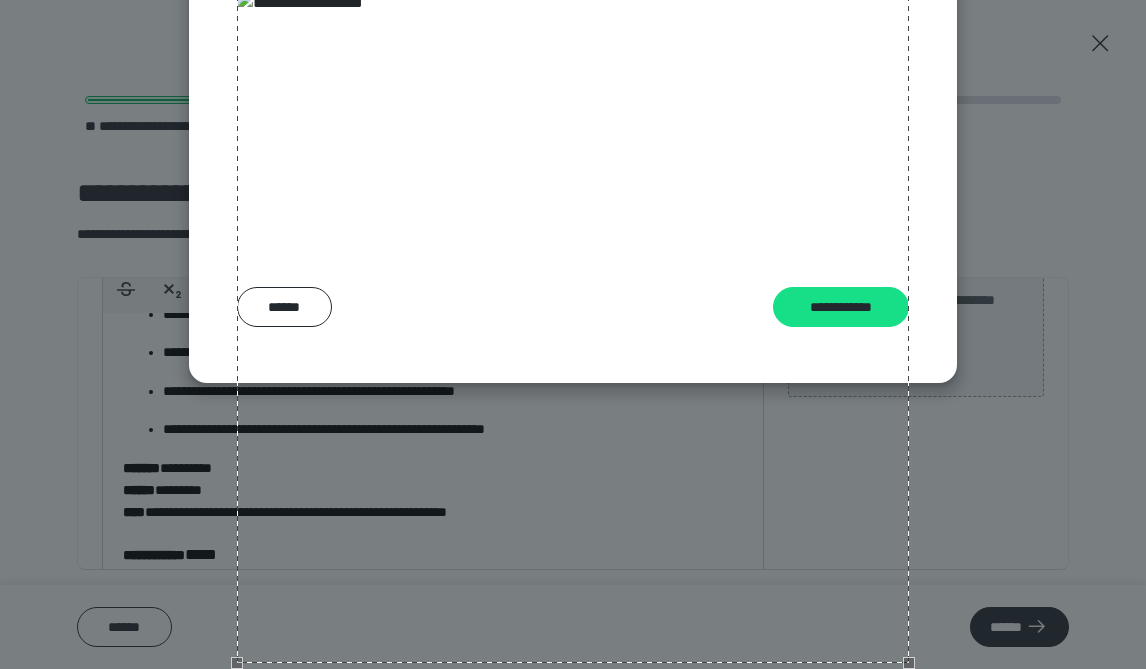 scroll, scrollTop: 333, scrollLeft: 0, axis: vertical 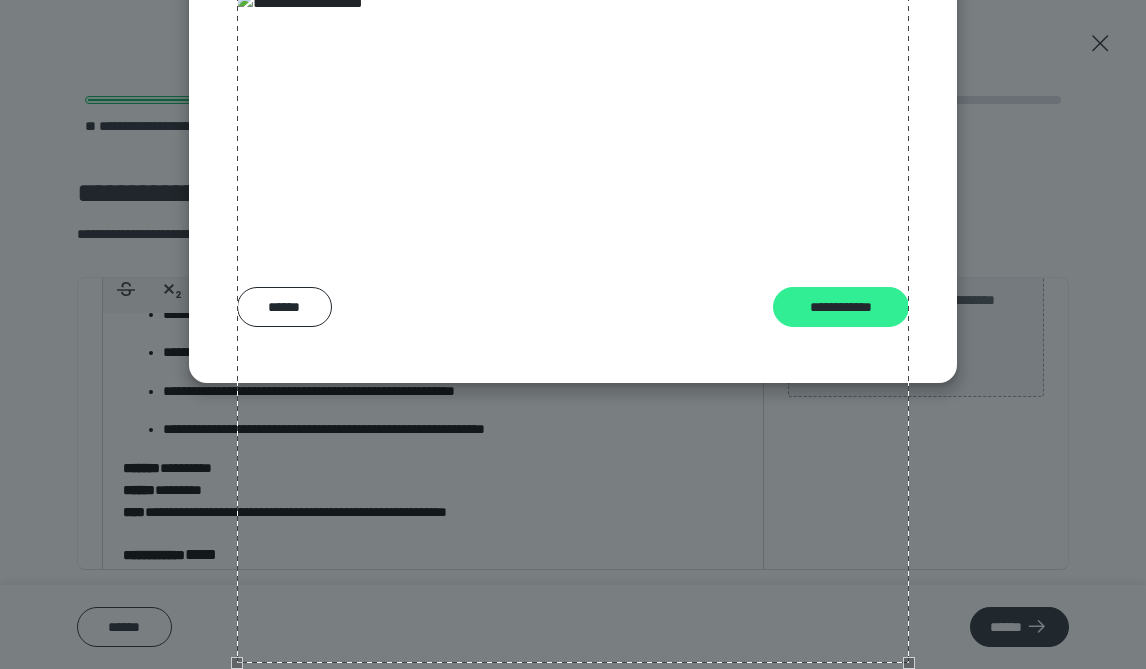 click on "**********" at bounding box center [841, 307] 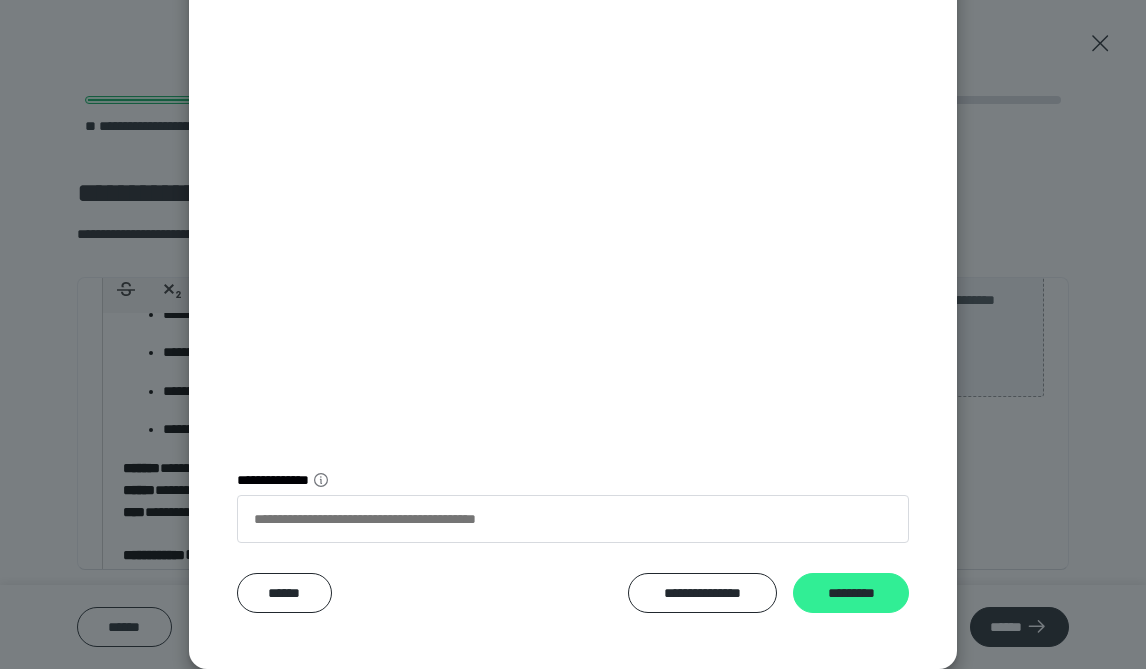 scroll, scrollTop: 434, scrollLeft: 0, axis: vertical 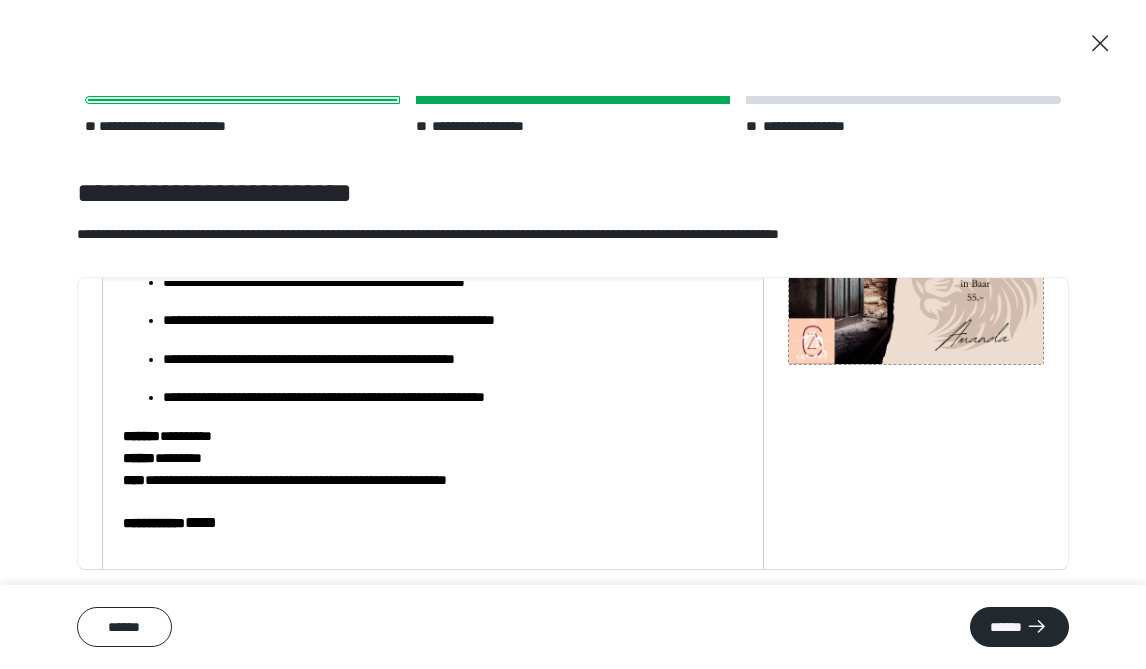 click on "**********" at bounding box center [453, 397] 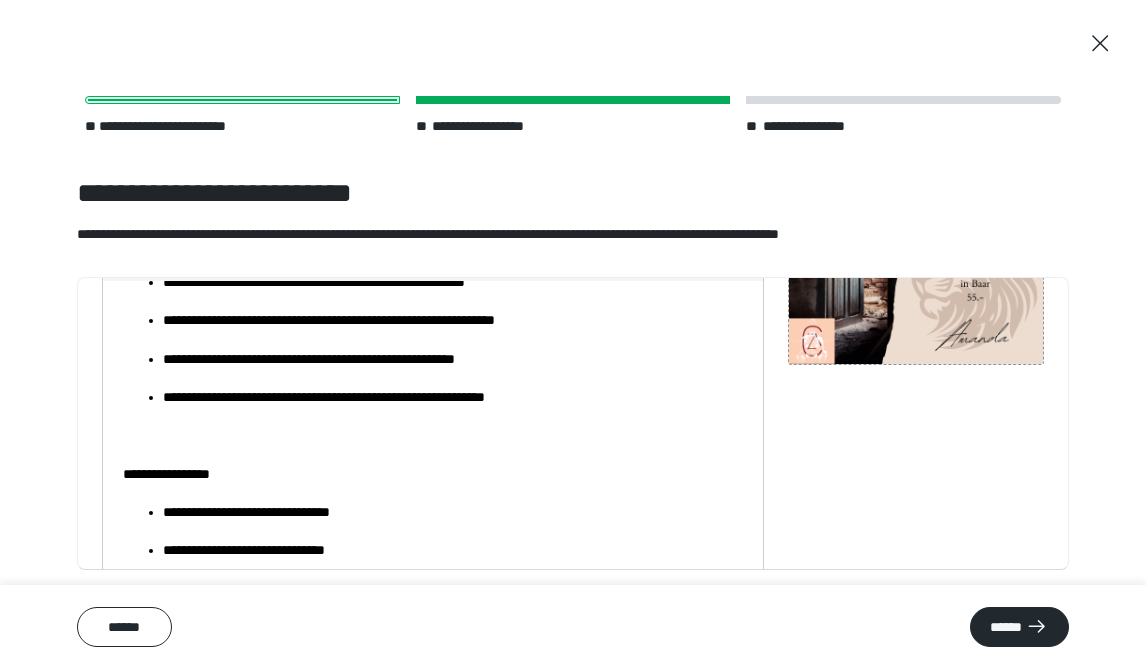 click at bounding box center (433, 436) 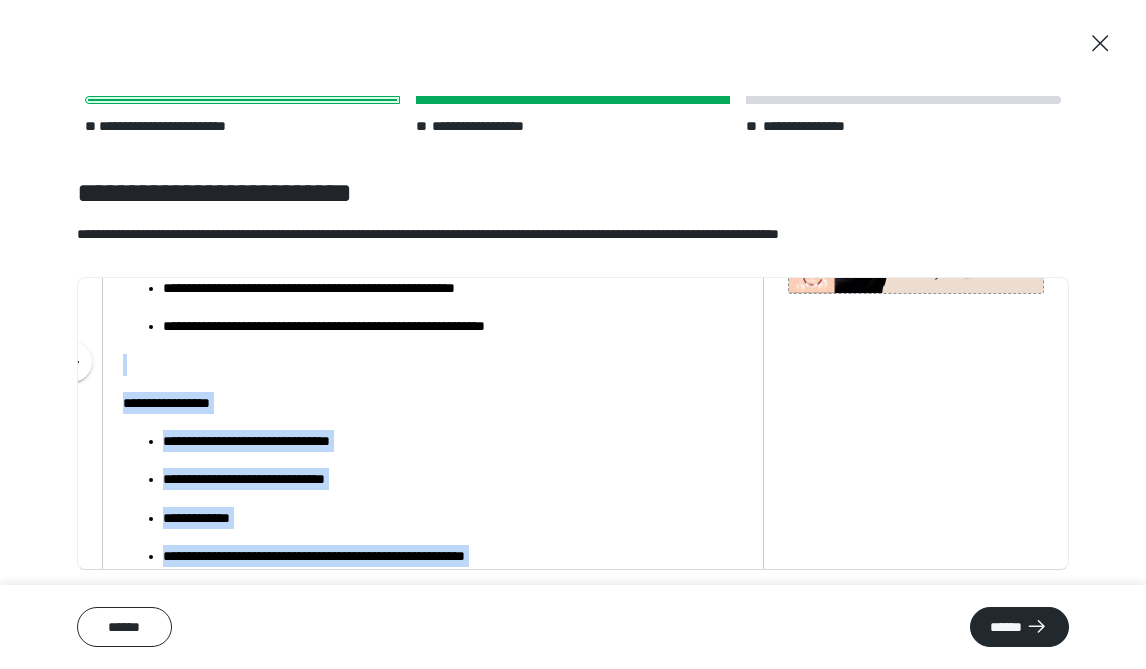 scroll, scrollTop: 408, scrollLeft: 0, axis: vertical 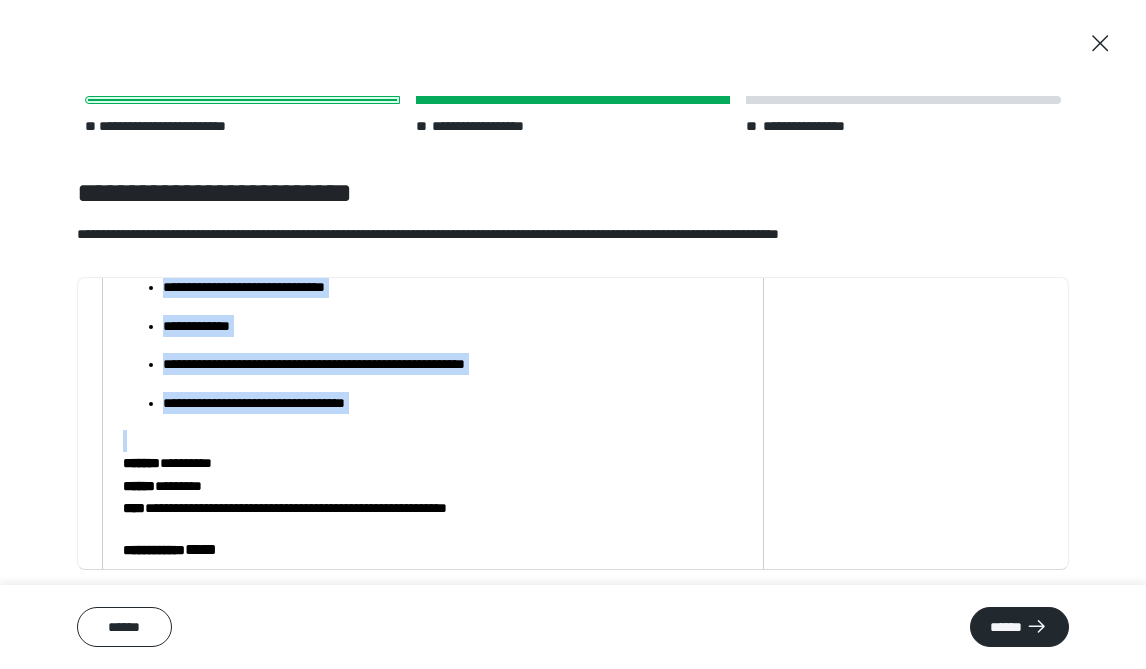 drag, startPoint x: 150, startPoint y: 423, endPoint x: 335, endPoint y: 450, distance: 186.95988 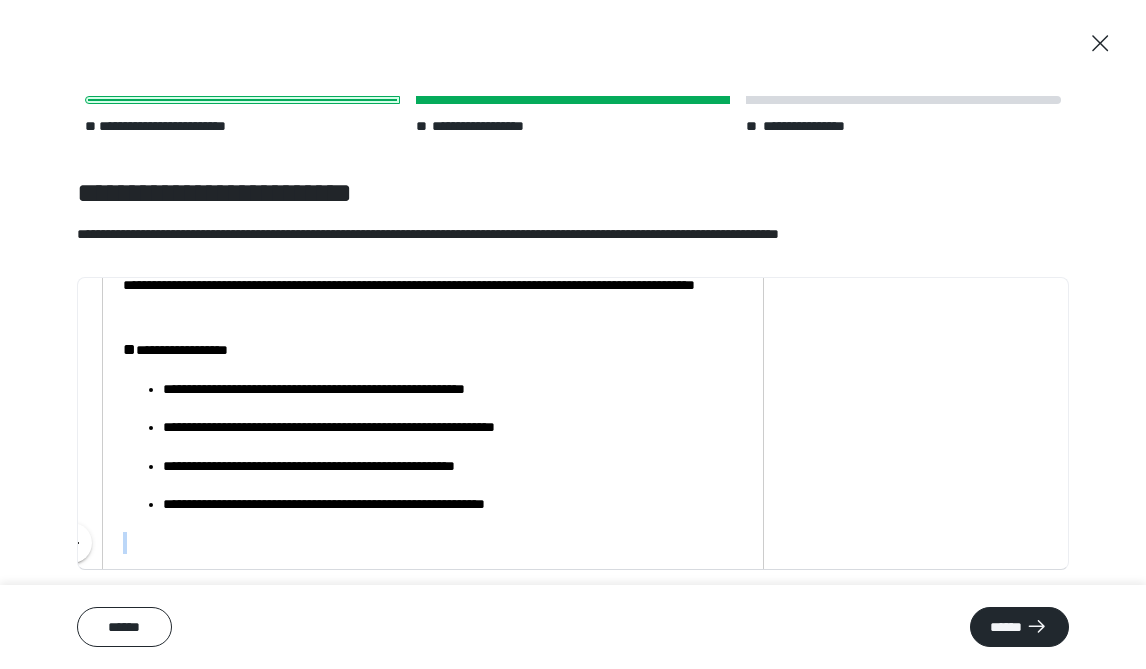 scroll, scrollTop: 0, scrollLeft: 0, axis: both 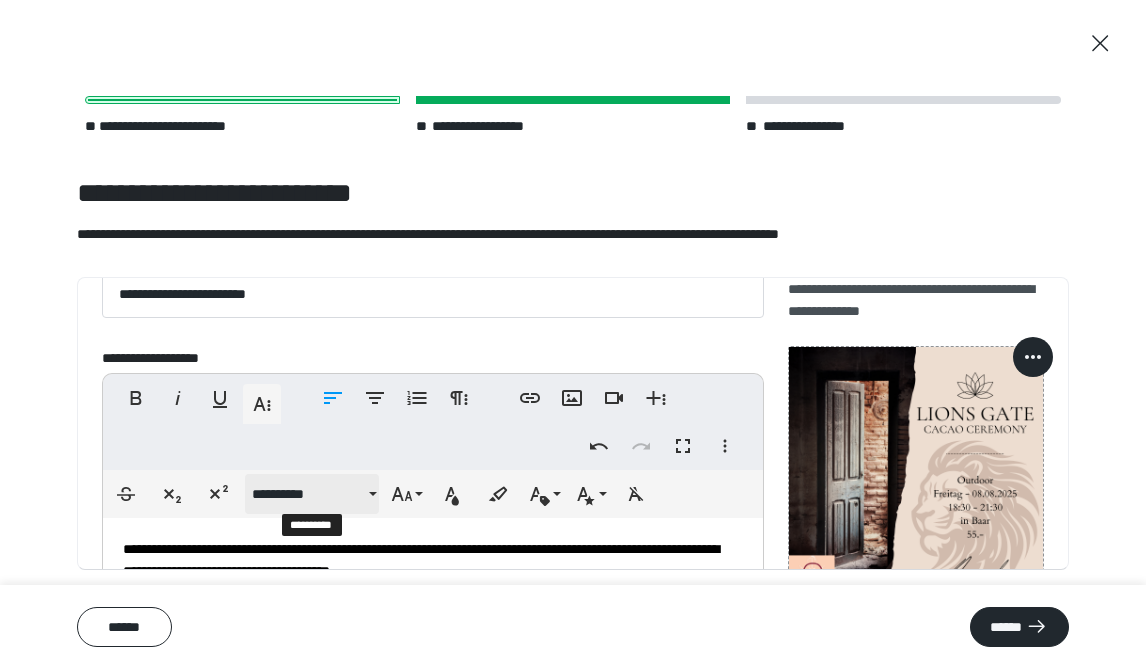 click on "**********" at bounding box center [308, 494] 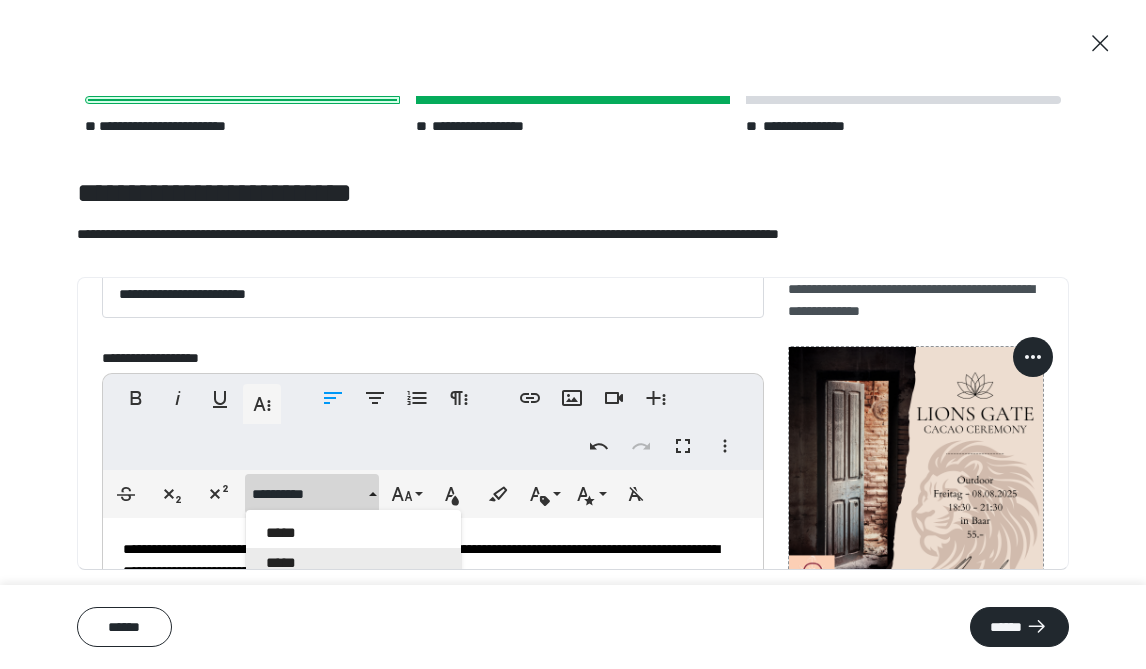 click on "*****" at bounding box center [353, 563] 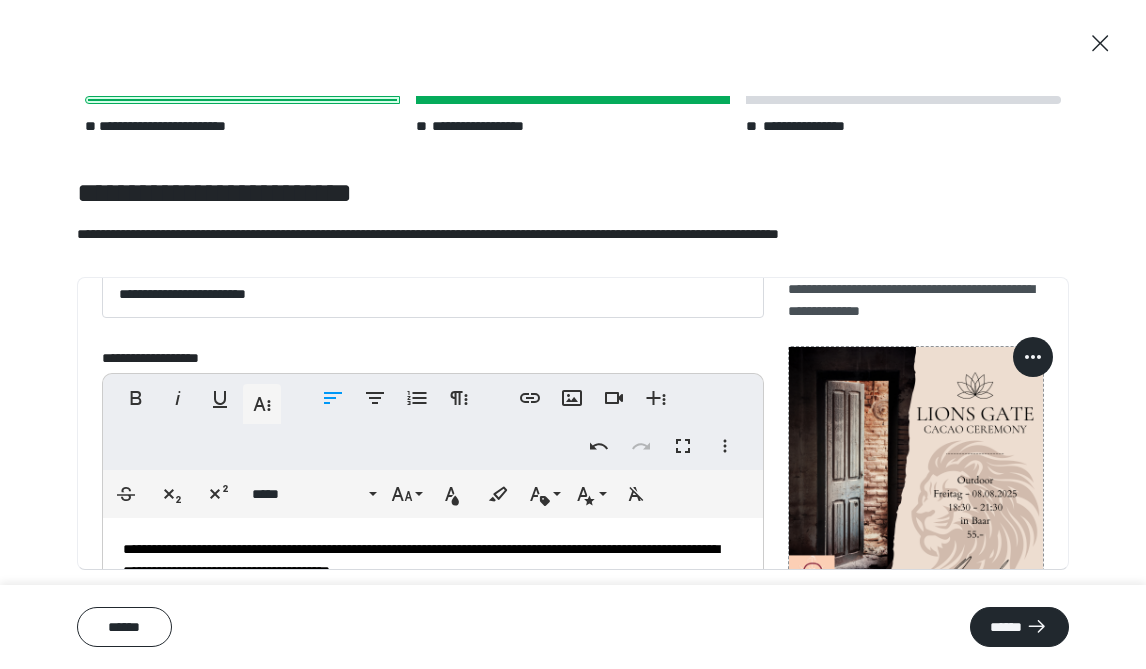 click on "**********" at bounding box center [421, 560] 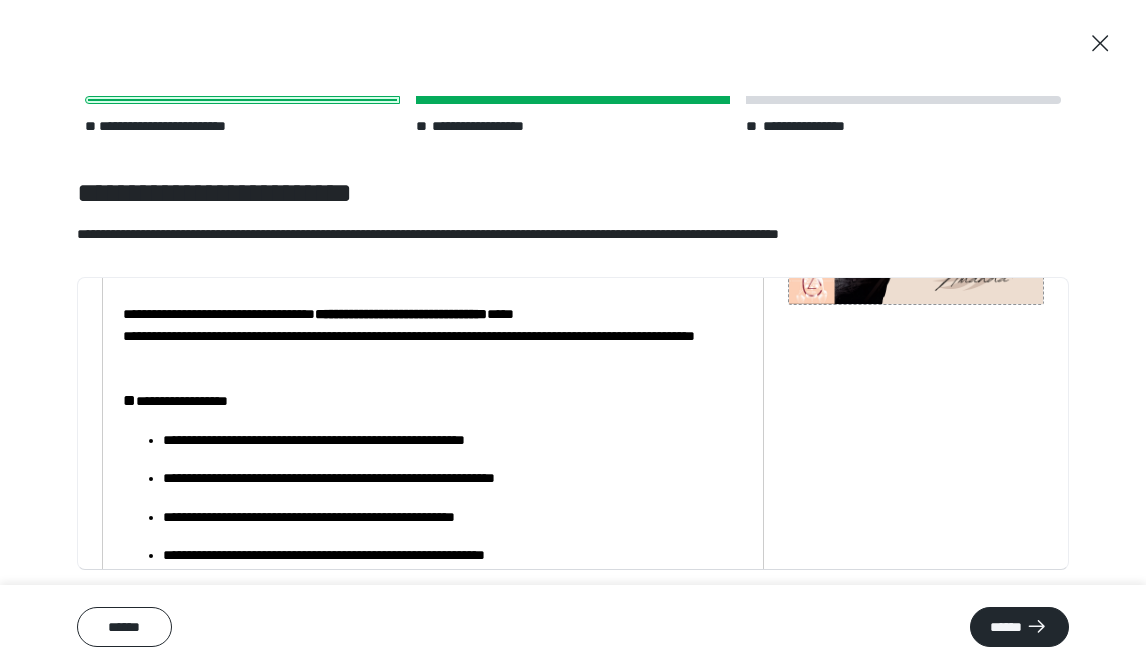 scroll, scrollTop: 372, scrollLeft: 0, axis: vertical 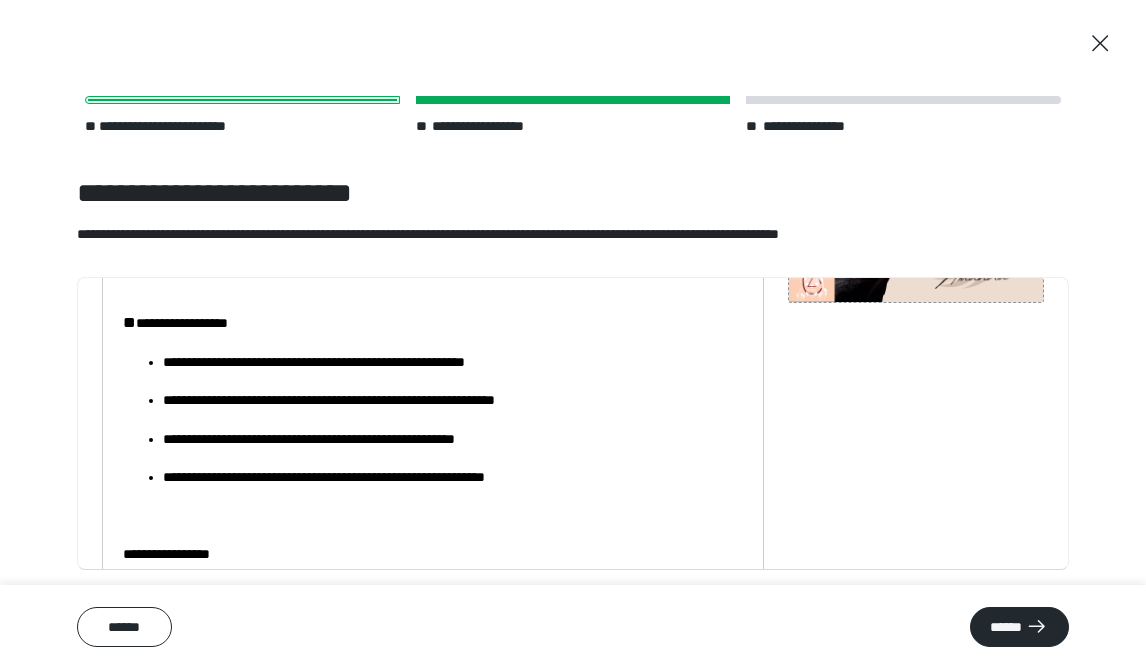 click on "**" at bounding box center (129, 322) 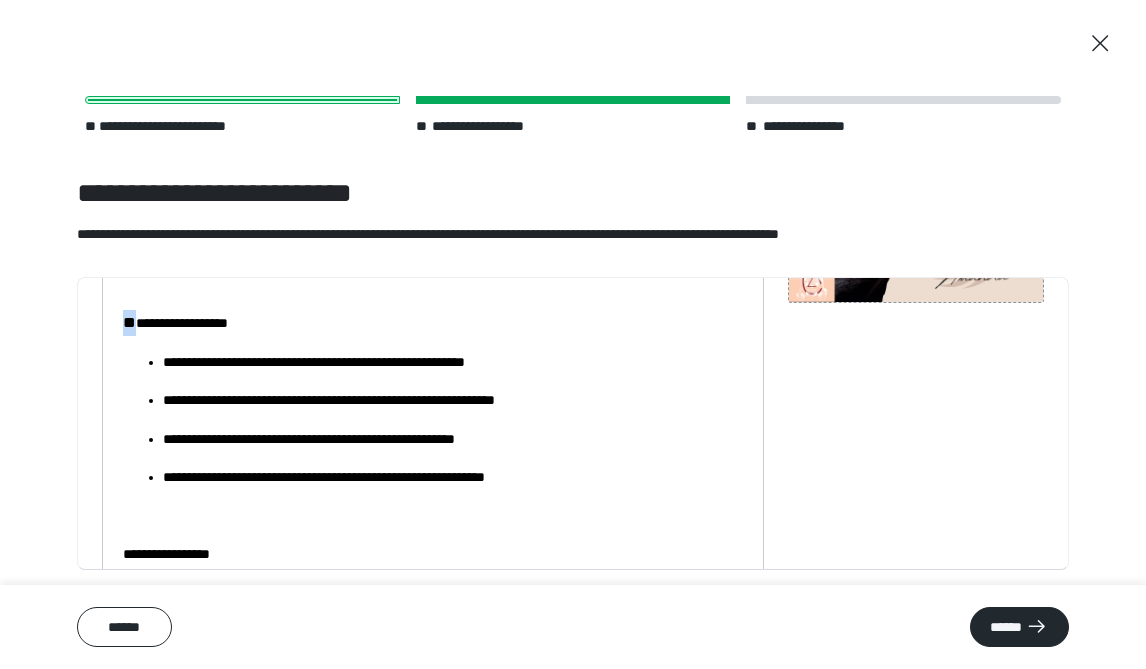 click on "**" at bounding box center [129, 322] 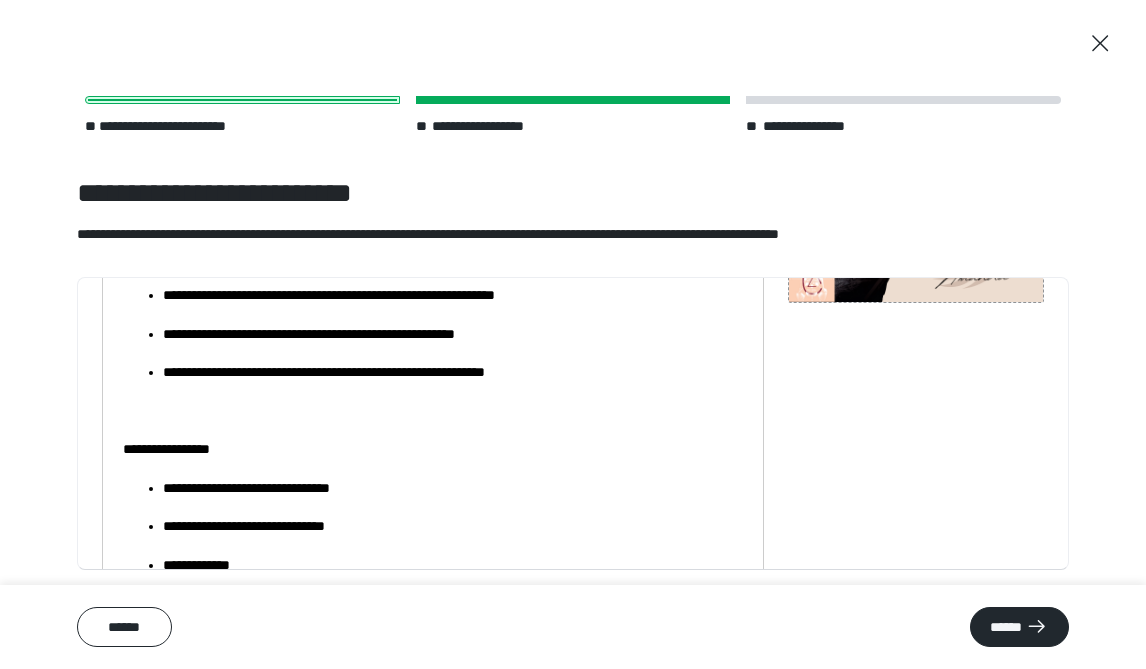 scroll, scrollTop: 195, scrollLeft: 0, axis: vertical 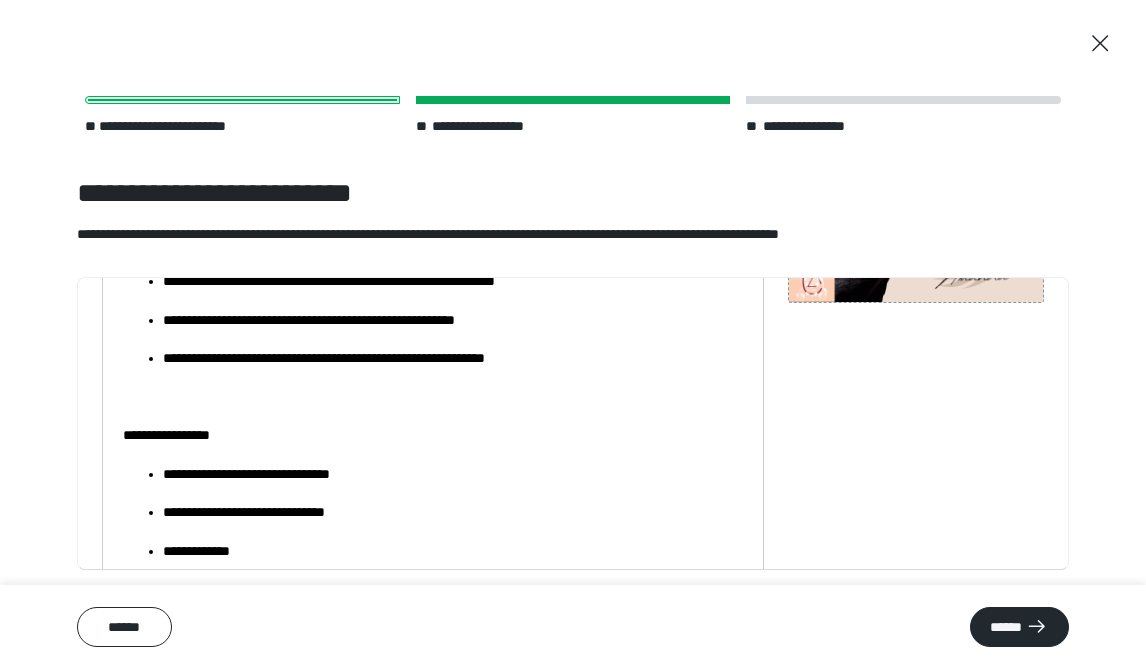 click on "**********" at bounding box center (421, 66) 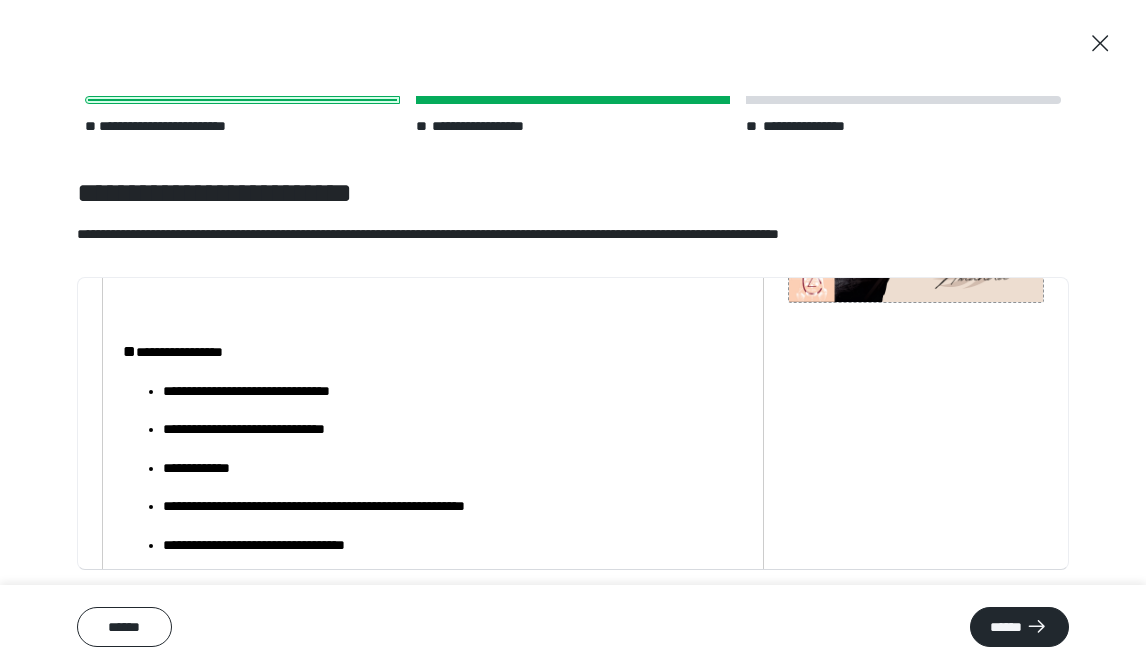 scroll, scrollTop: 294, scrollLeft: 0, axis: vertical 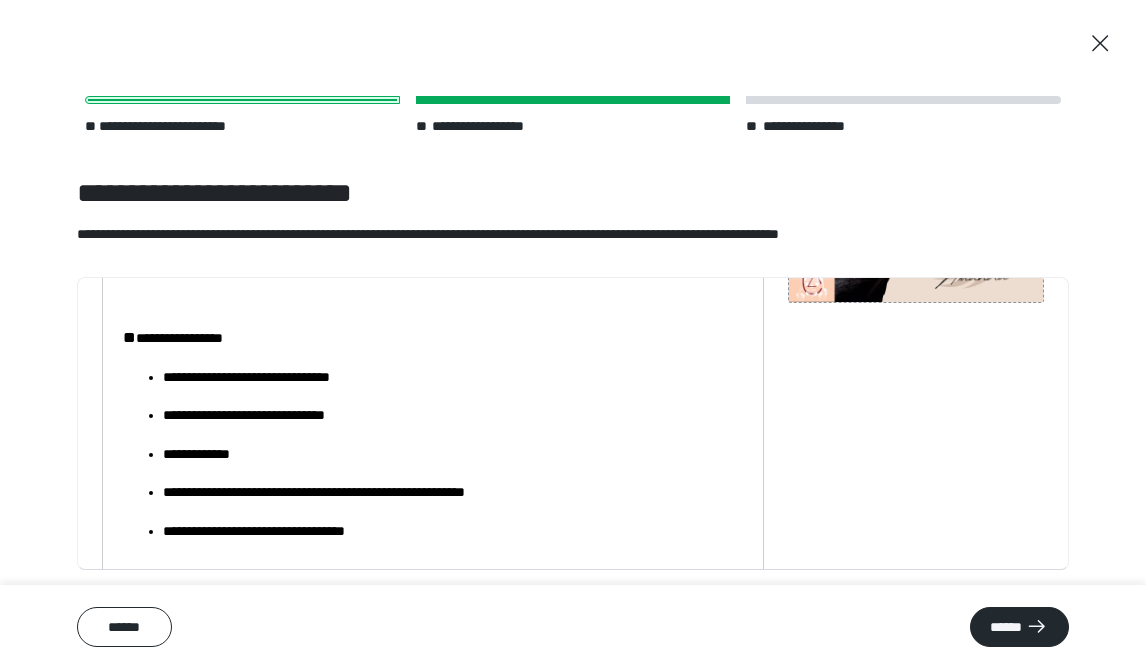 click on "**********" at bounding box center (453, 377) 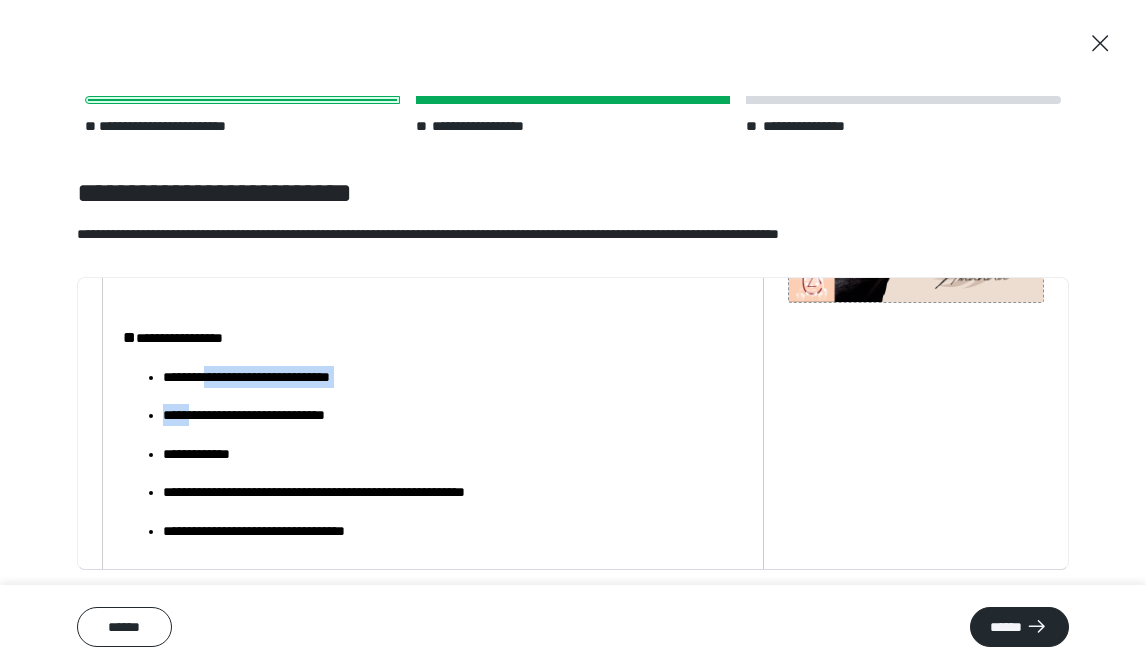 click on "**********" at bounding box center (453, 377) 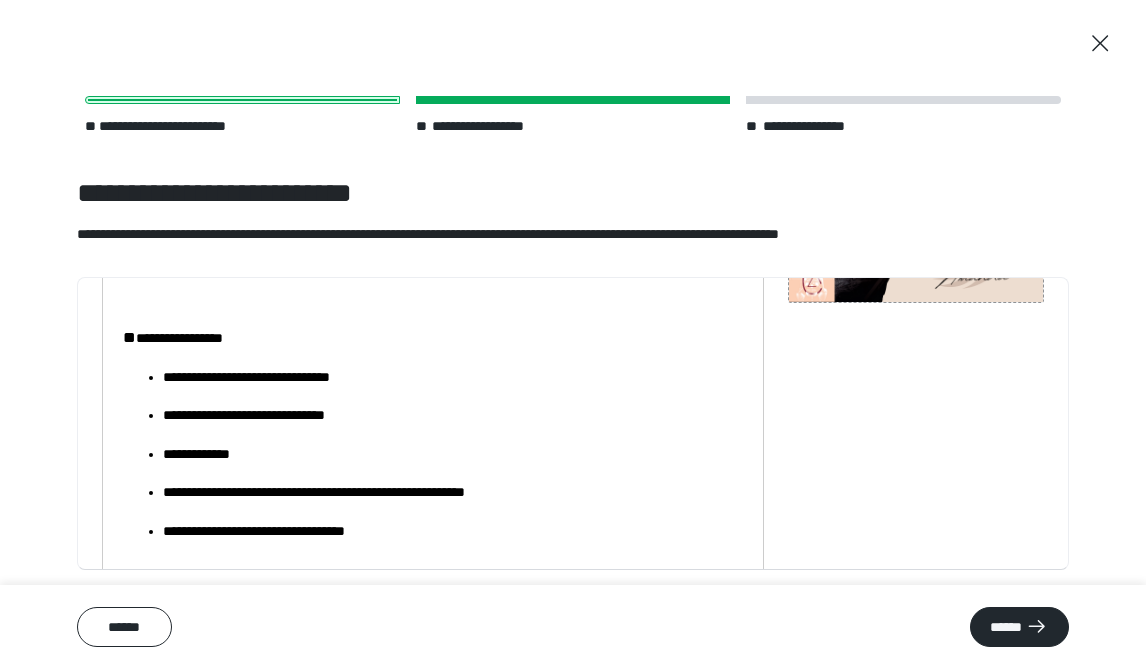 click on "**********" at bounding box center [453, 377] 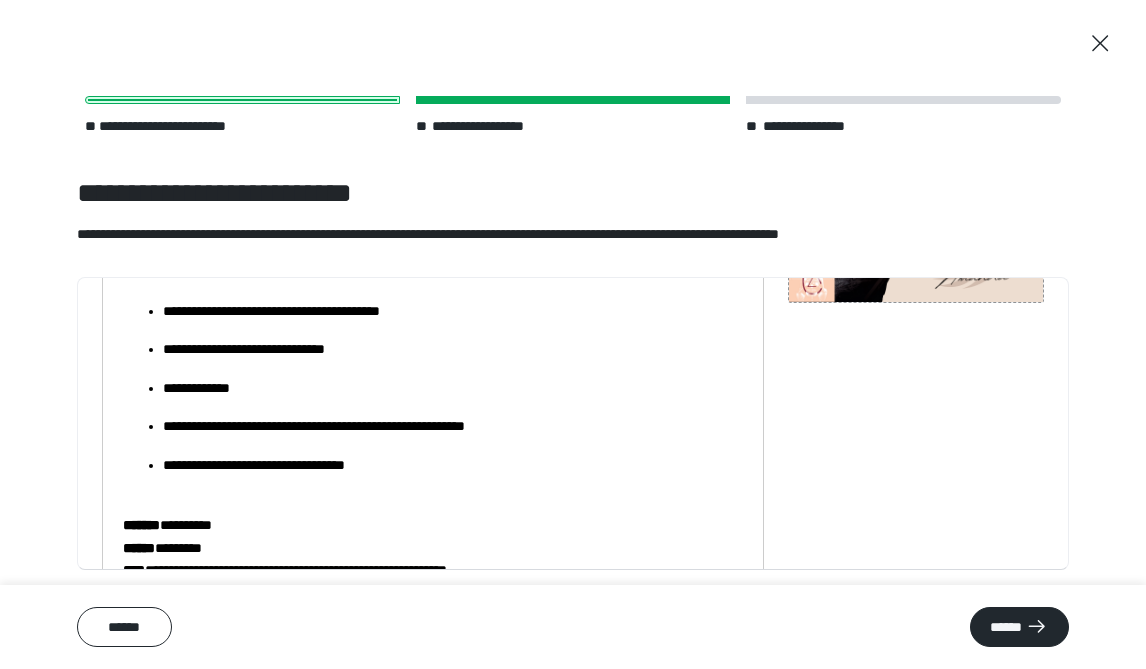scroll, scrollTop: 367, scrollLeft: 0, axis: vertical 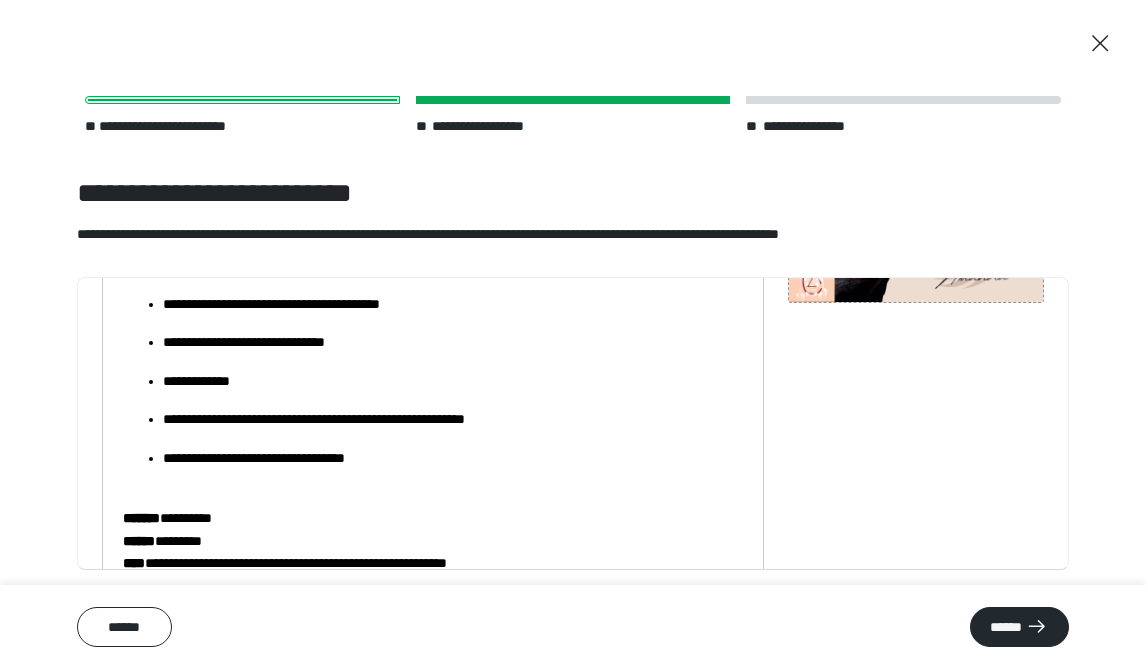 click on "**********" at bounding box center [453, 381] 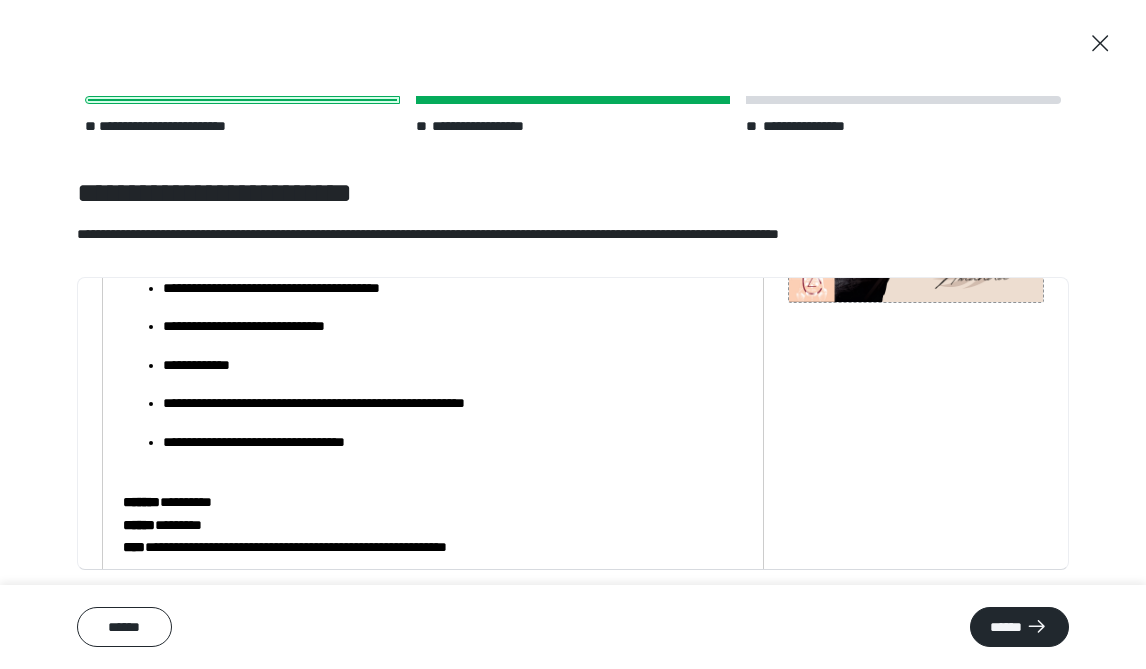 scroll, scrollTop: 384, scrollLeft: 0, axis: vertical 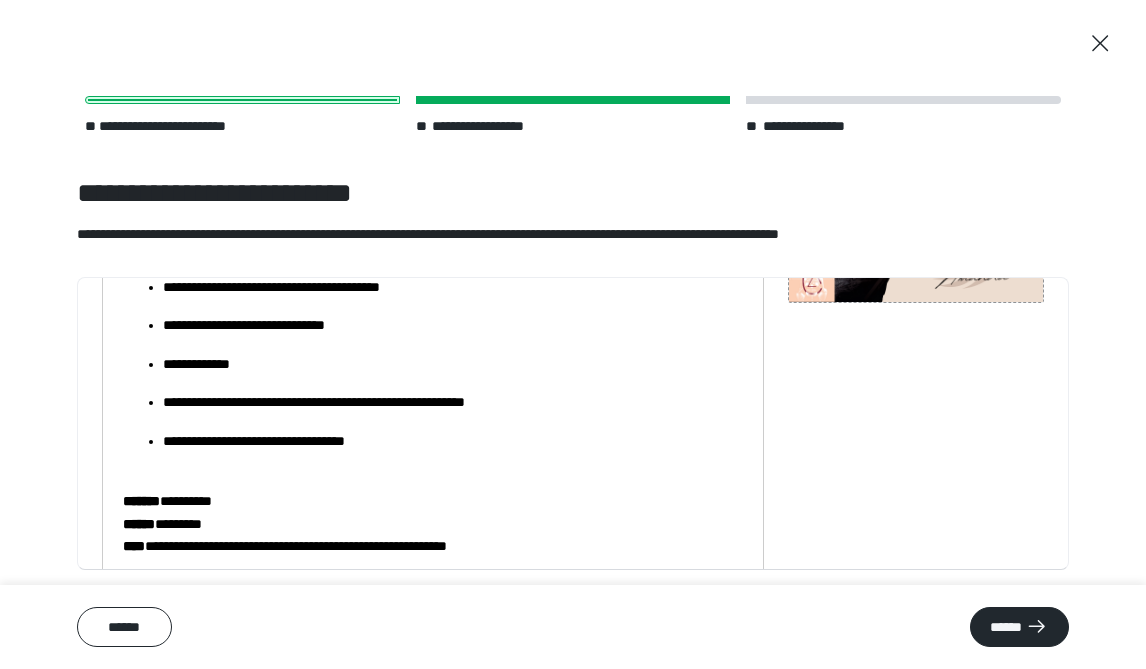 click on "**********" at bounding box center (453, 441) 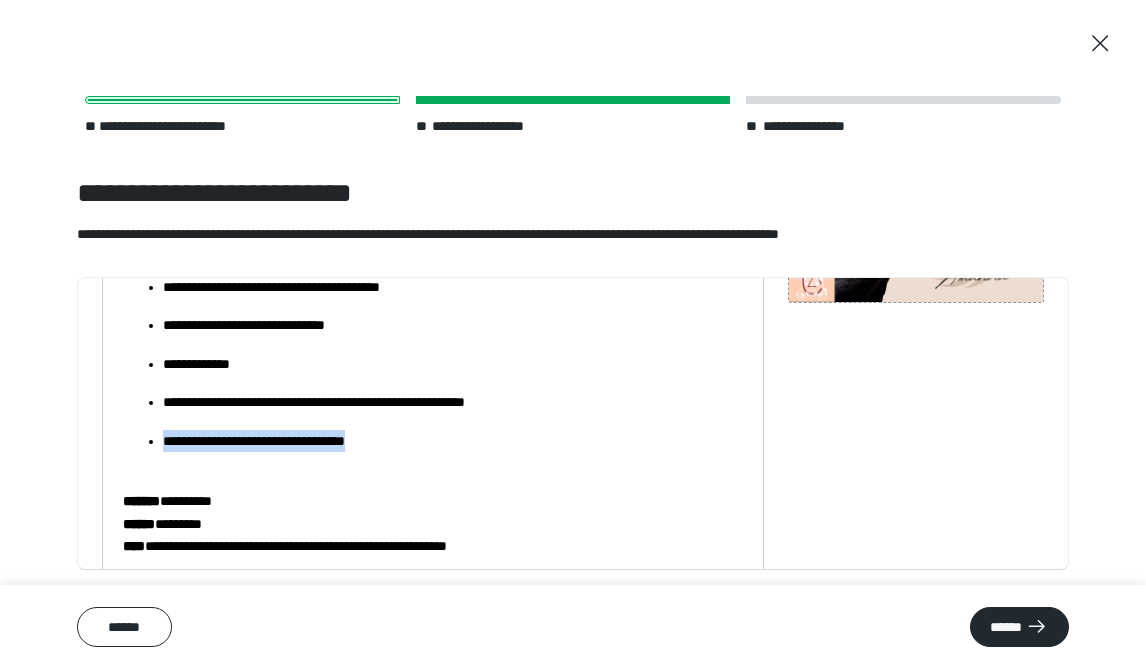 click on "**********" at bounding box center (453, 441) 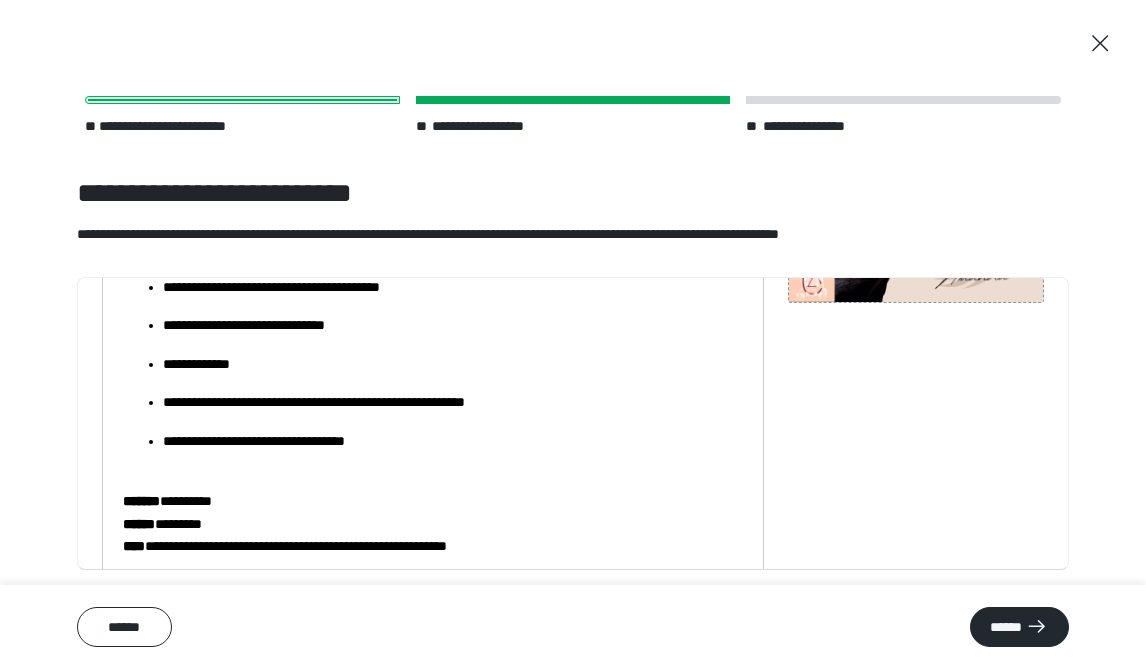 click on "**********" at bounding box center [453, 441] 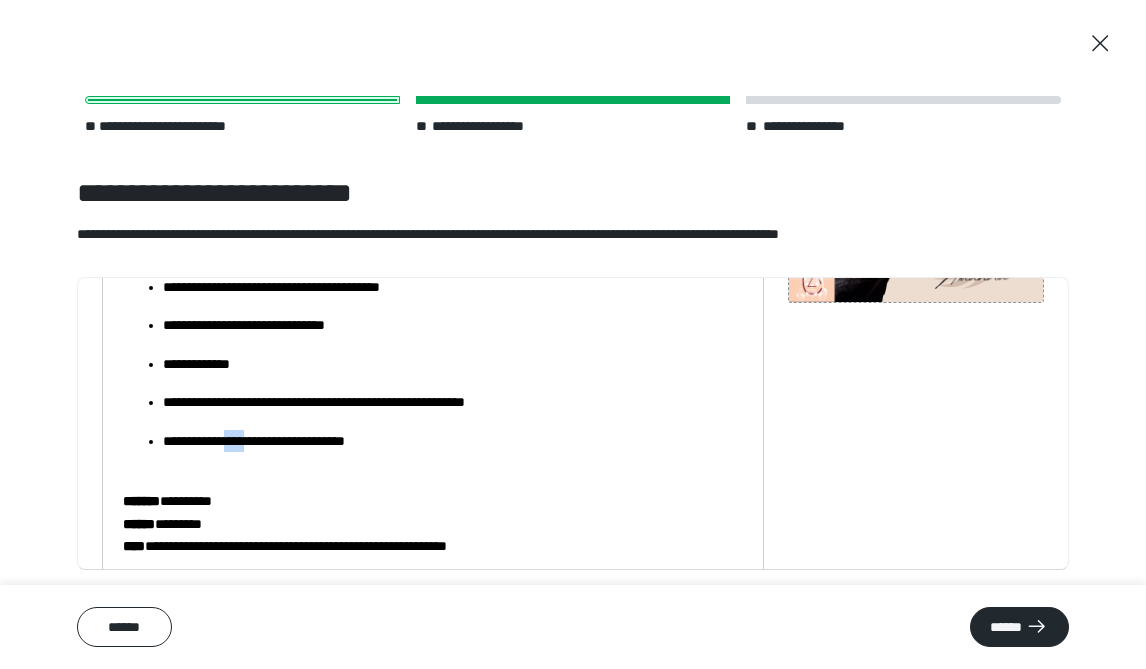 click on "**********" at bounding box center [453, 441] 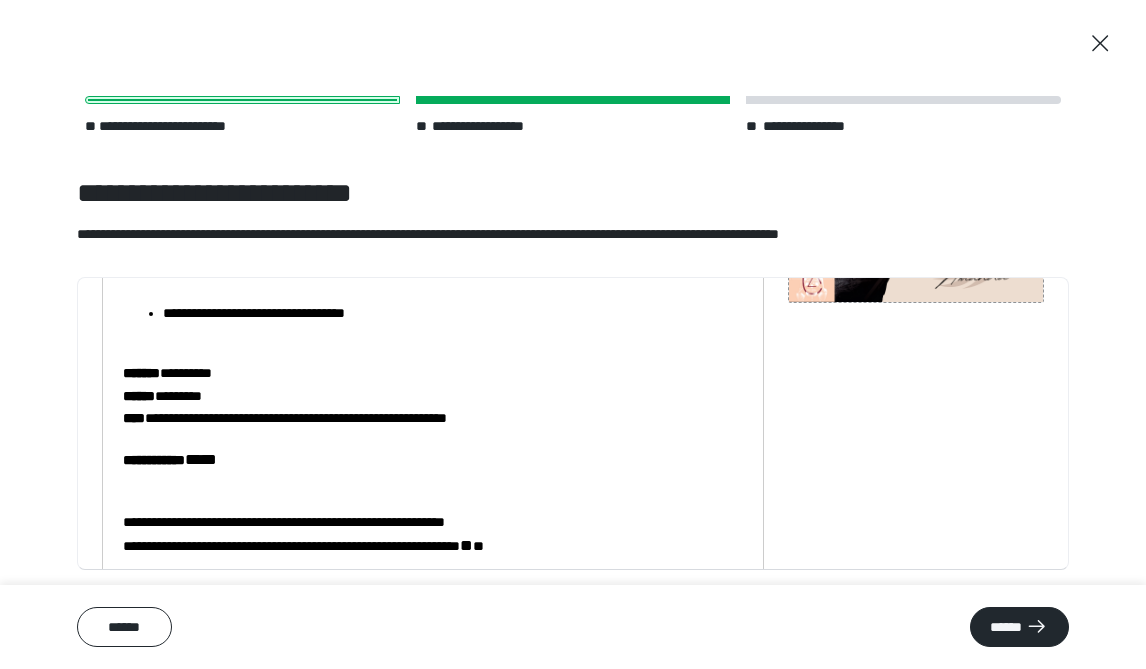 scroll, scrollTop: 513, scrollLeft: 0, axis: vertical 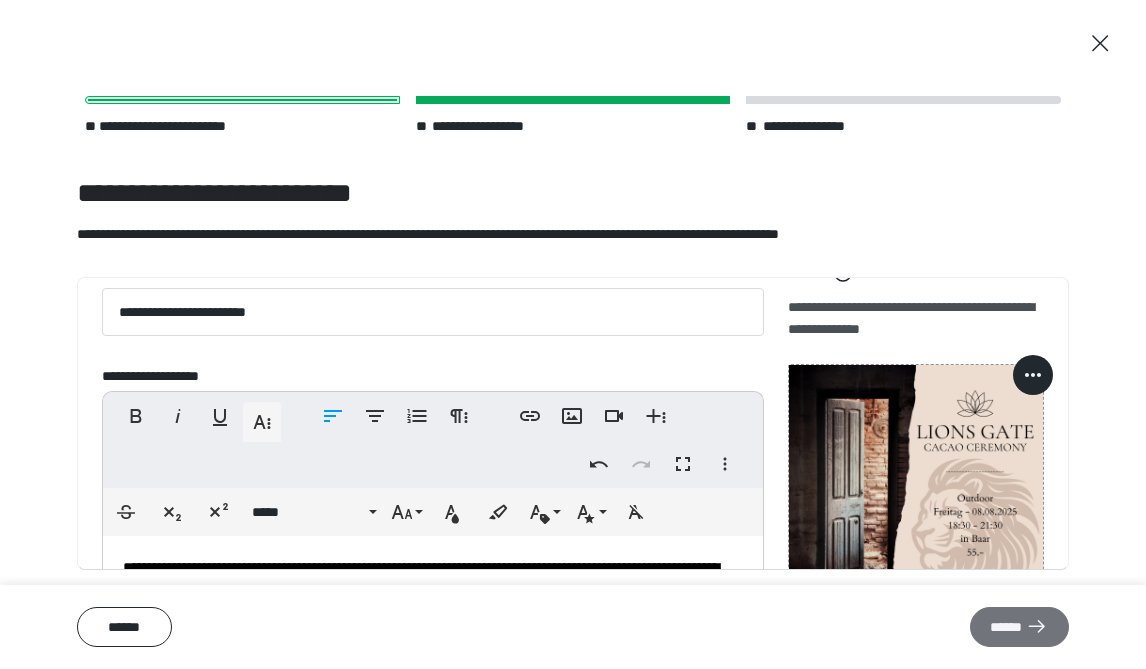 click on "******" at bounding box center (1019, 627) 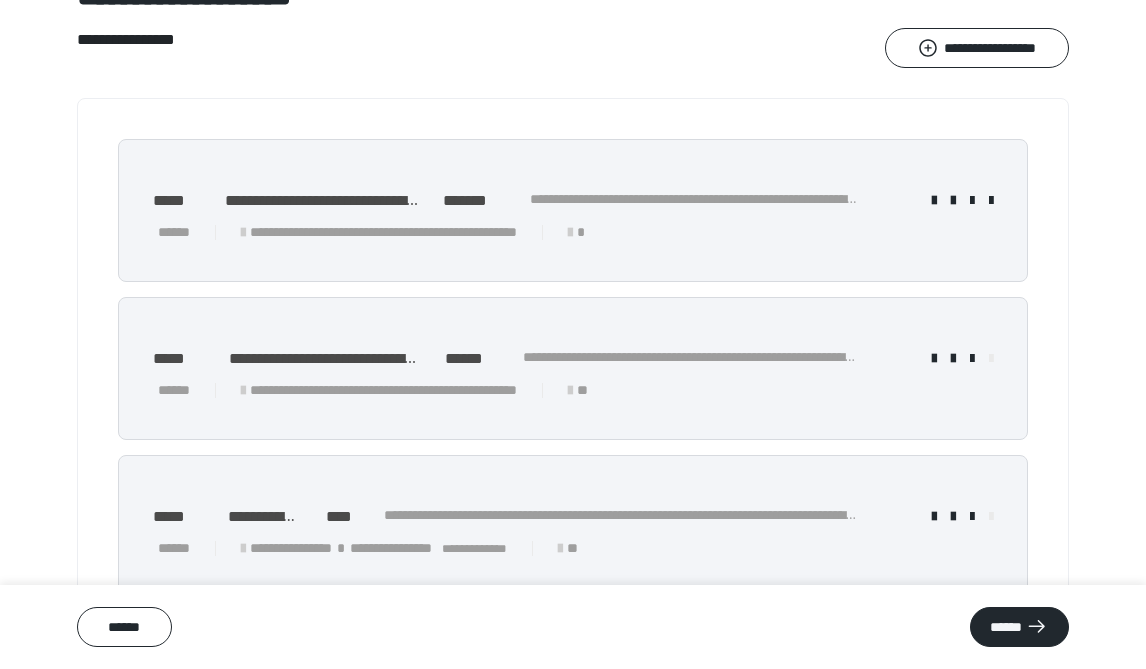 scroll, scrollTop: 211, scrollLeft: 0, axis: vertical 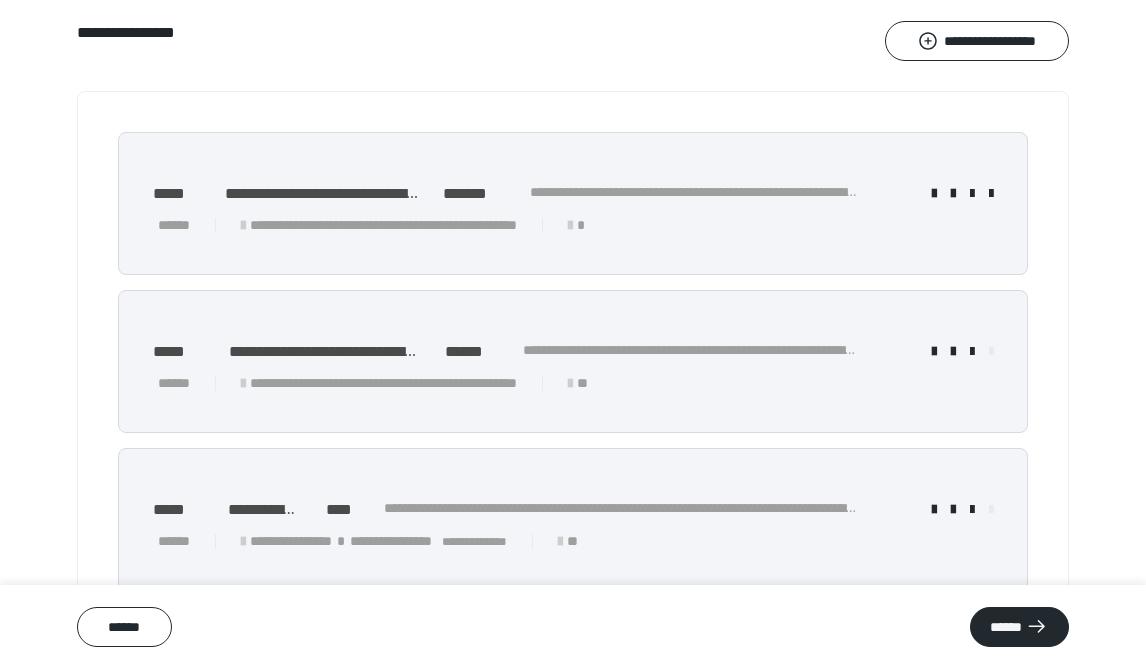 click on "[REDACTED]" at bounding box center (573, 361) 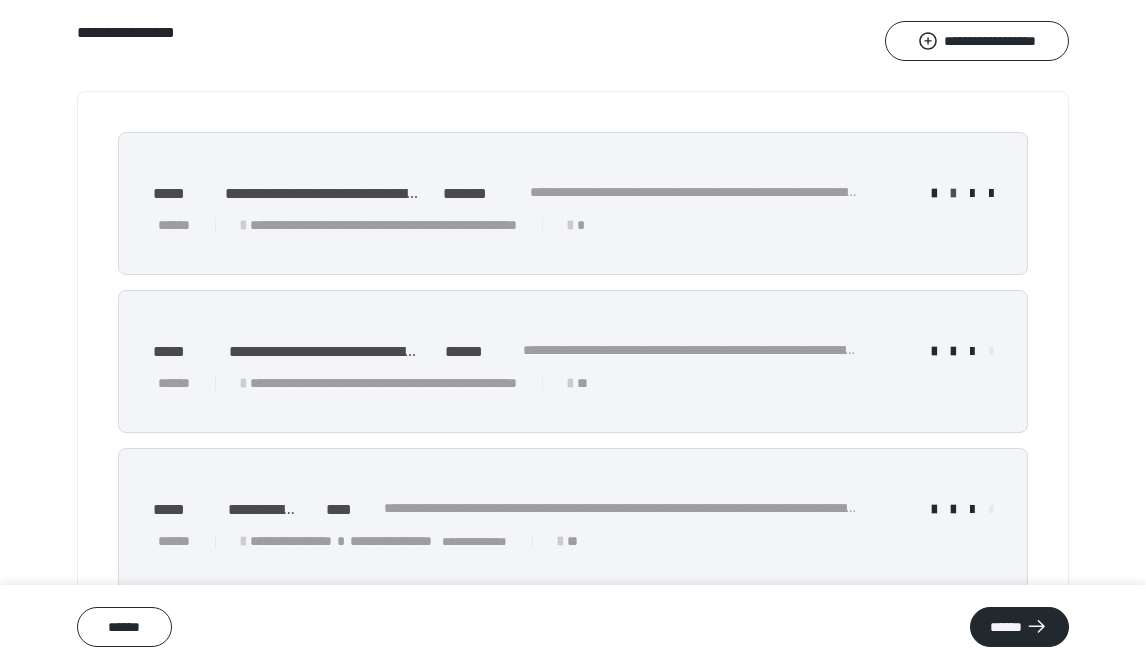 click at bounding box center (953, 194) 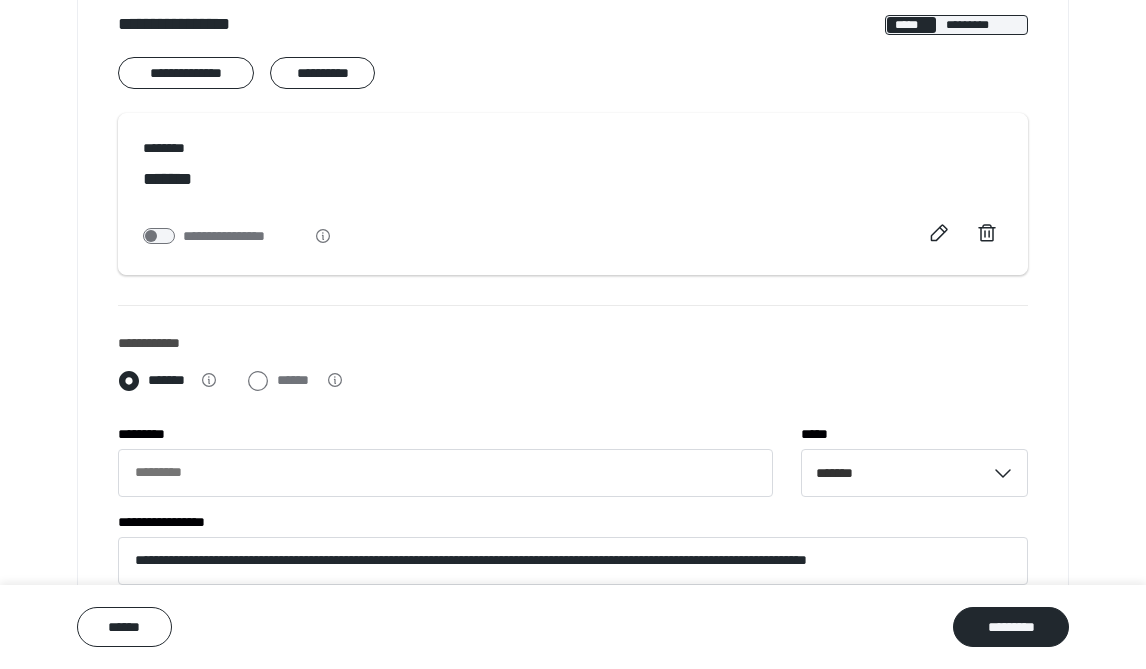 scroll, scrollTop: 444, scrollLeft: 0, axis: vertical 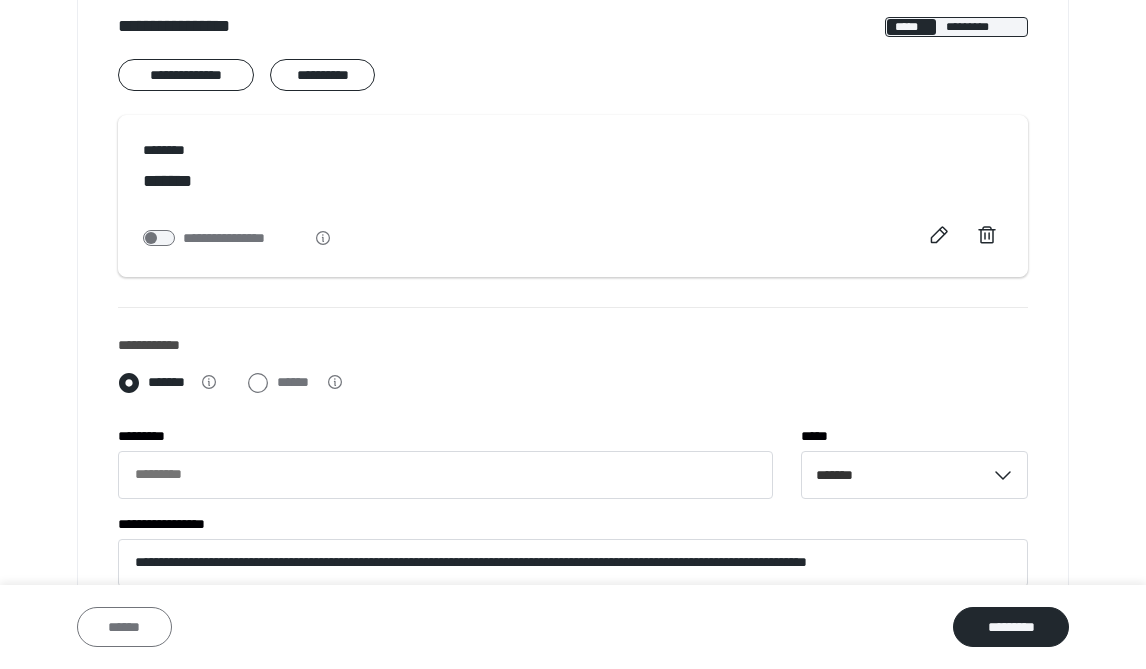 click on "******" at bounding box center [124, 627] 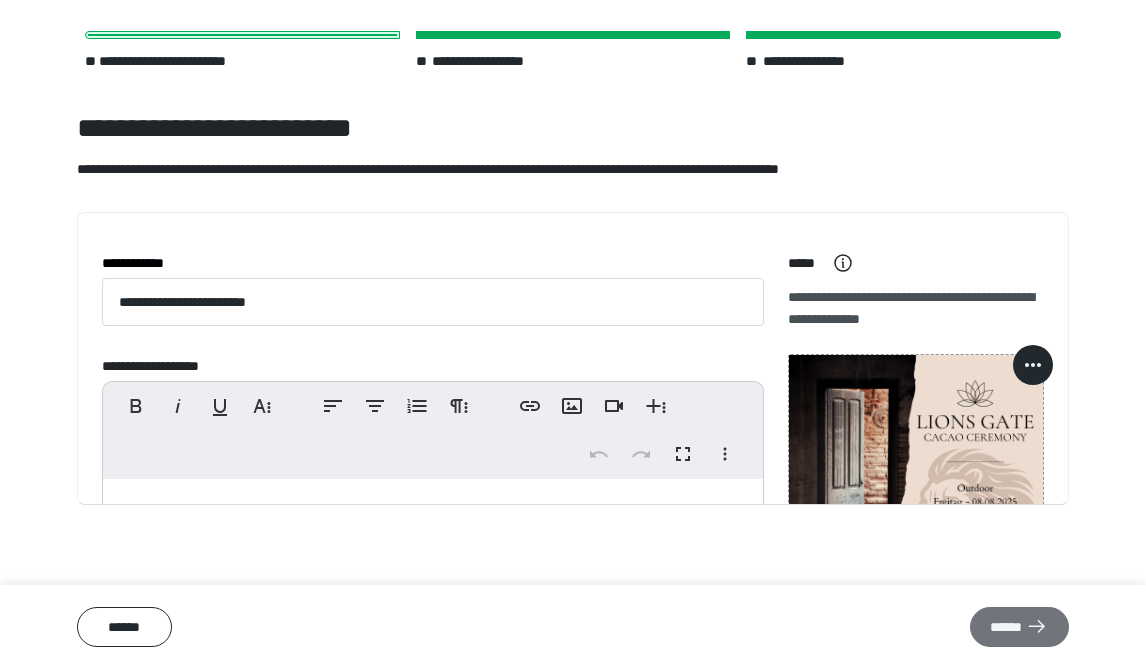 click on "******" at bounding box center [1019, 627] 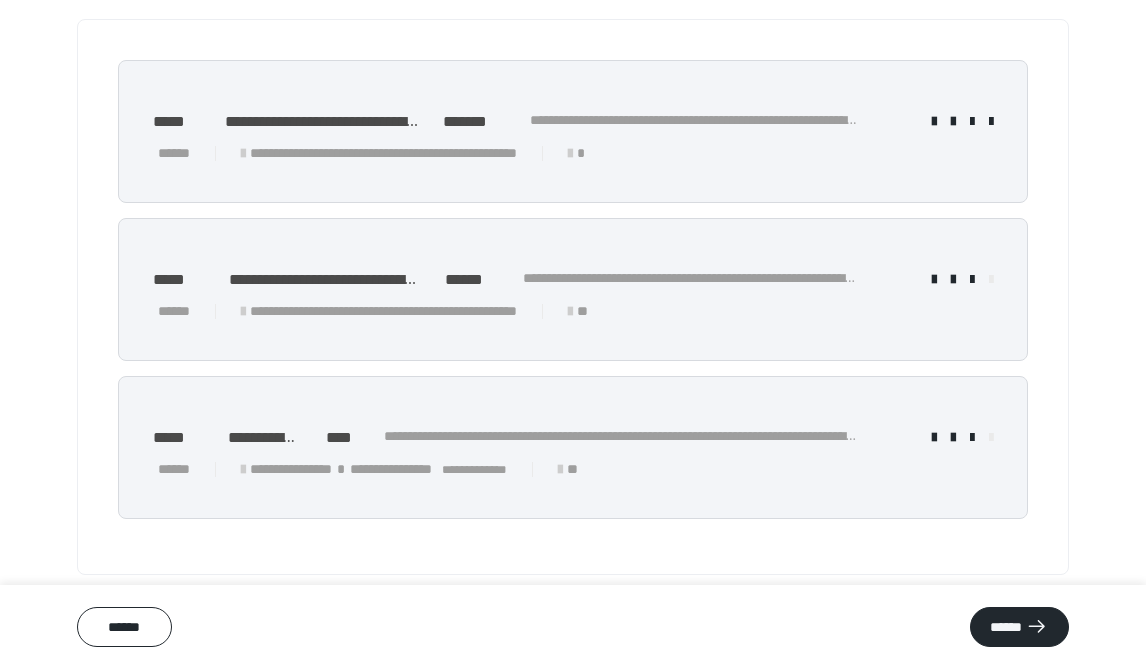 scroll, scrollTop: 283, scrollLeft: 0, axis: vertical 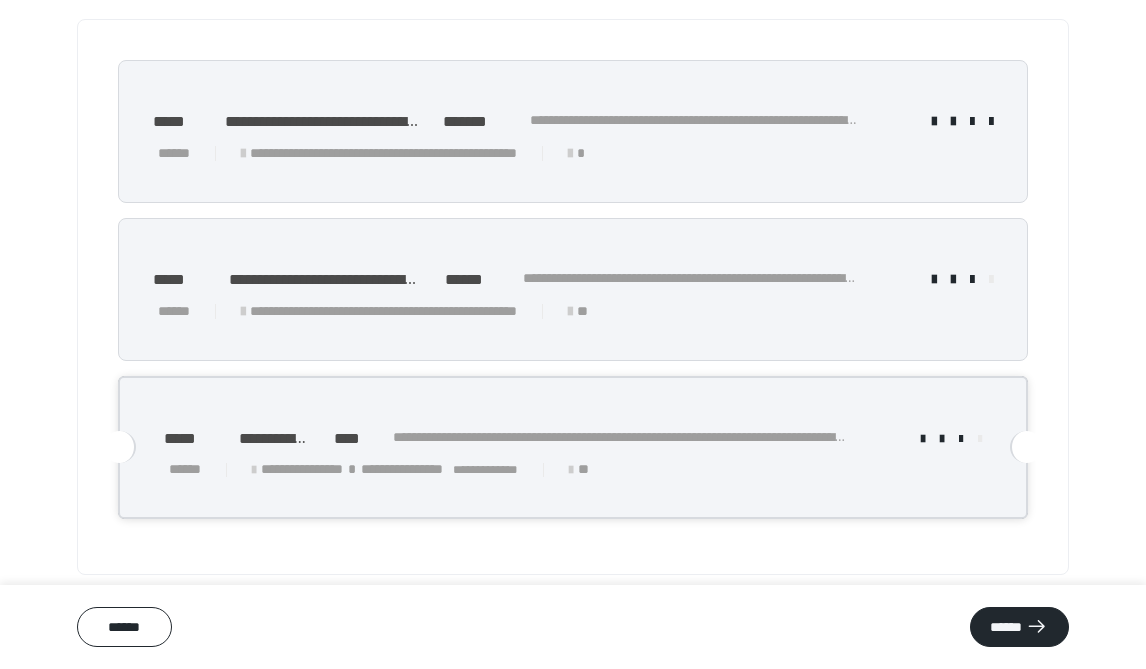 click on "**********" at bounding box center (573, 289) 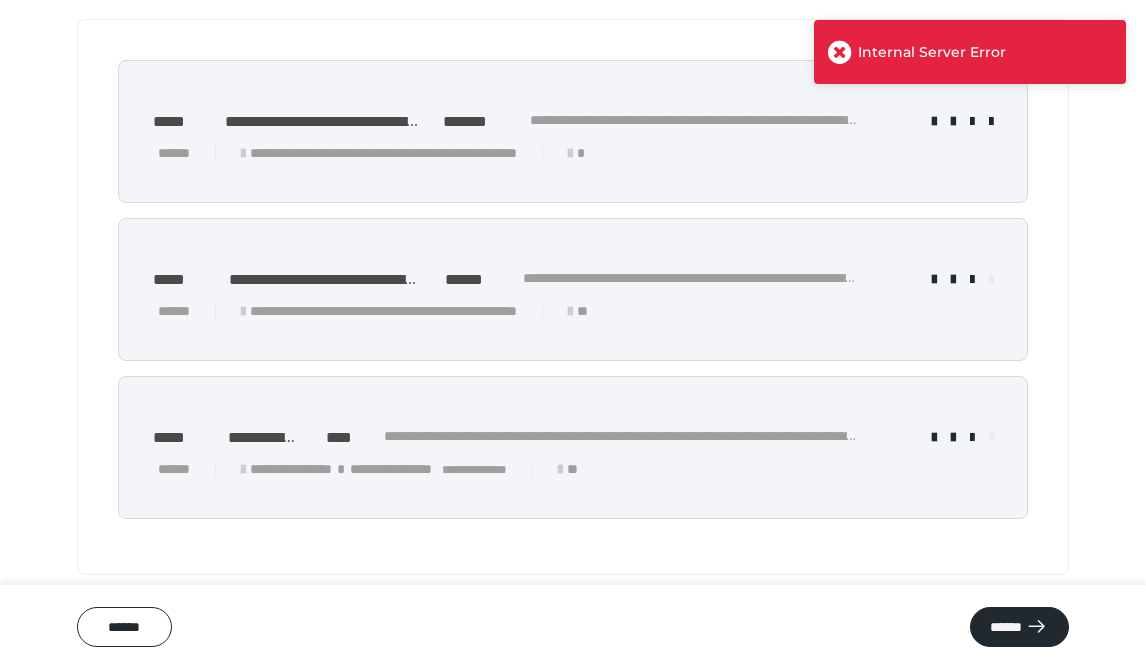 scroll, scrollTop: 531, scrollLeft: 0, axis: vertical 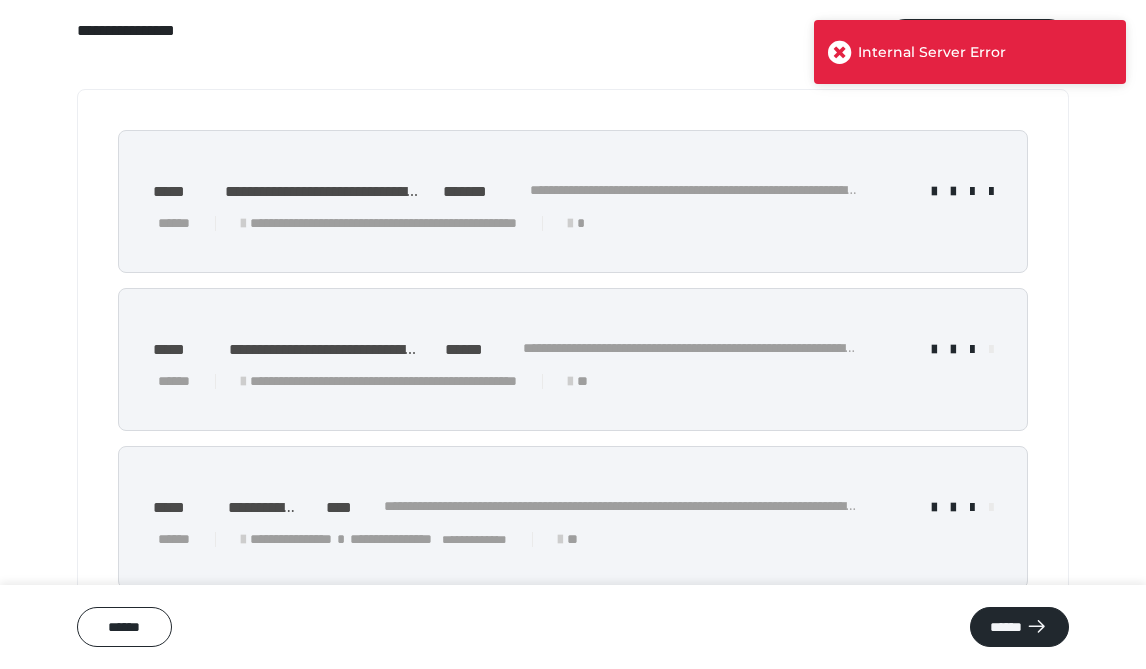 click on "**********" at bounding box center (573, 382) 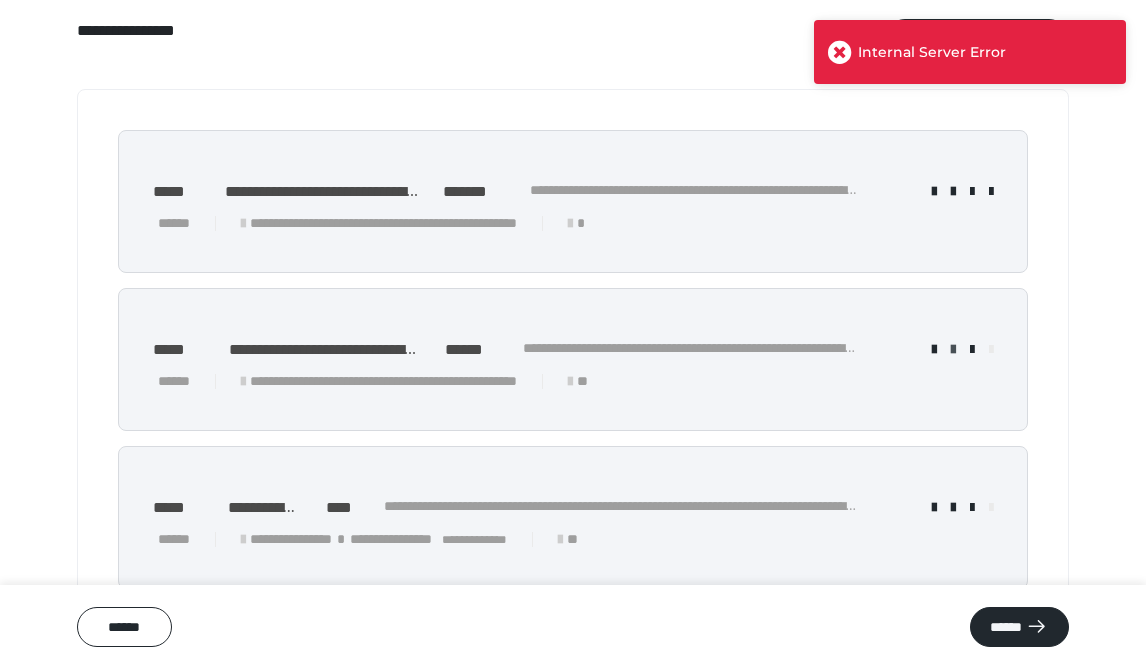 click at bounding box center (953, 350) 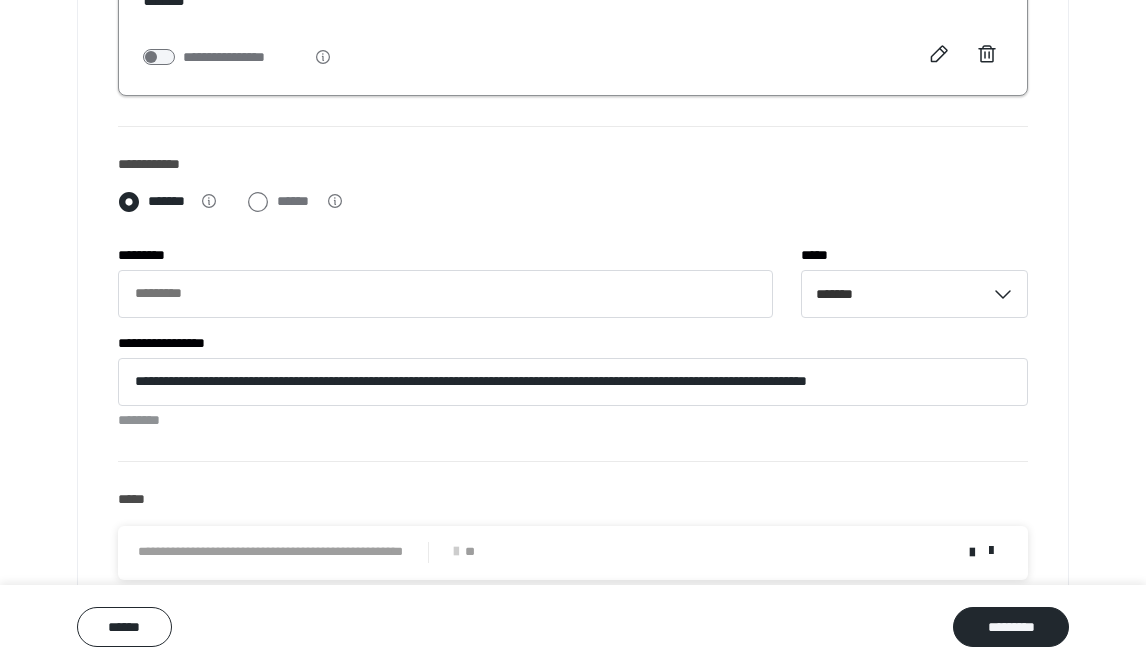 scroll, scrollTop: 633, scrollLeft: 0, axis: vertical 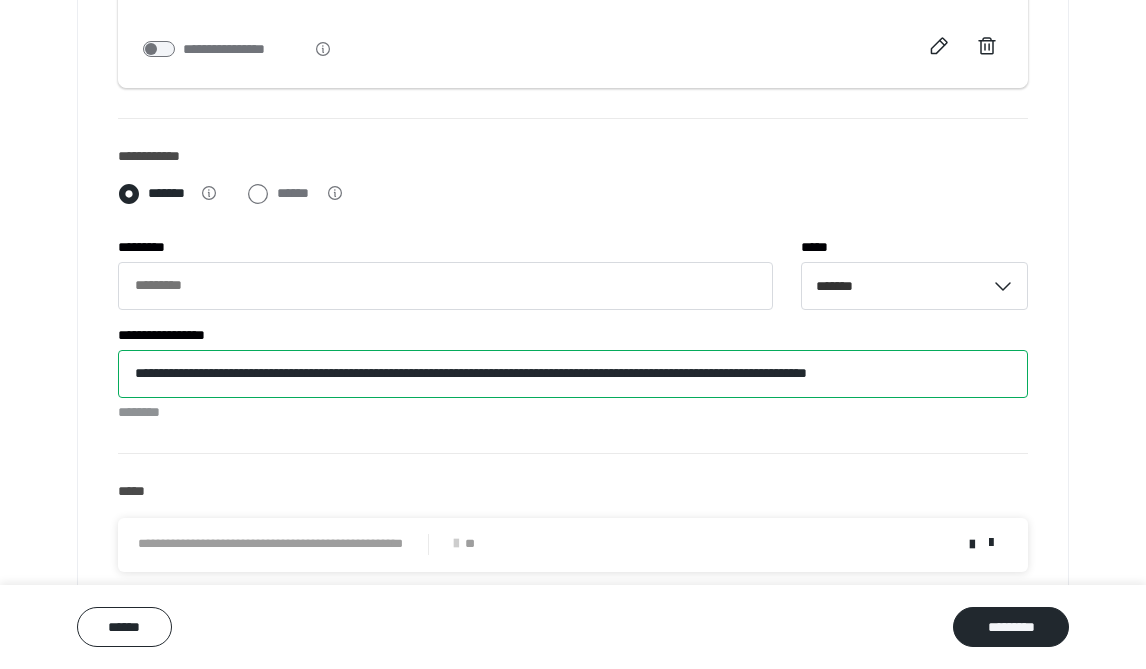 click on "**********" at bounding box center [573, 374] 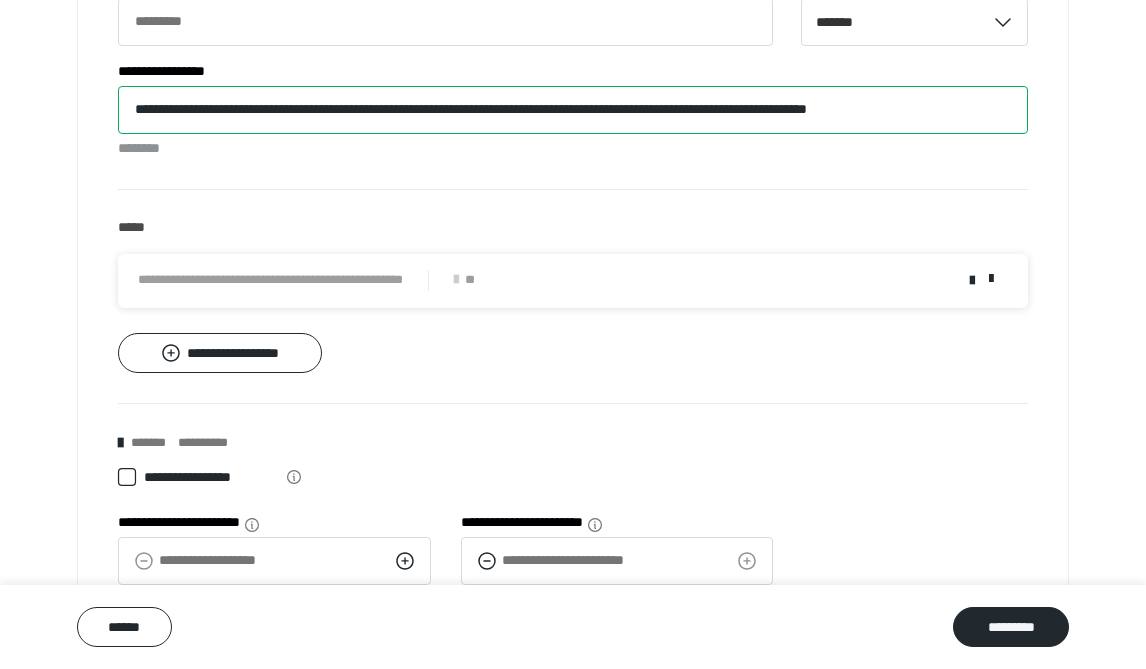 scroll, scrollTop: 899, scrollLeft: 0, axis: vertical 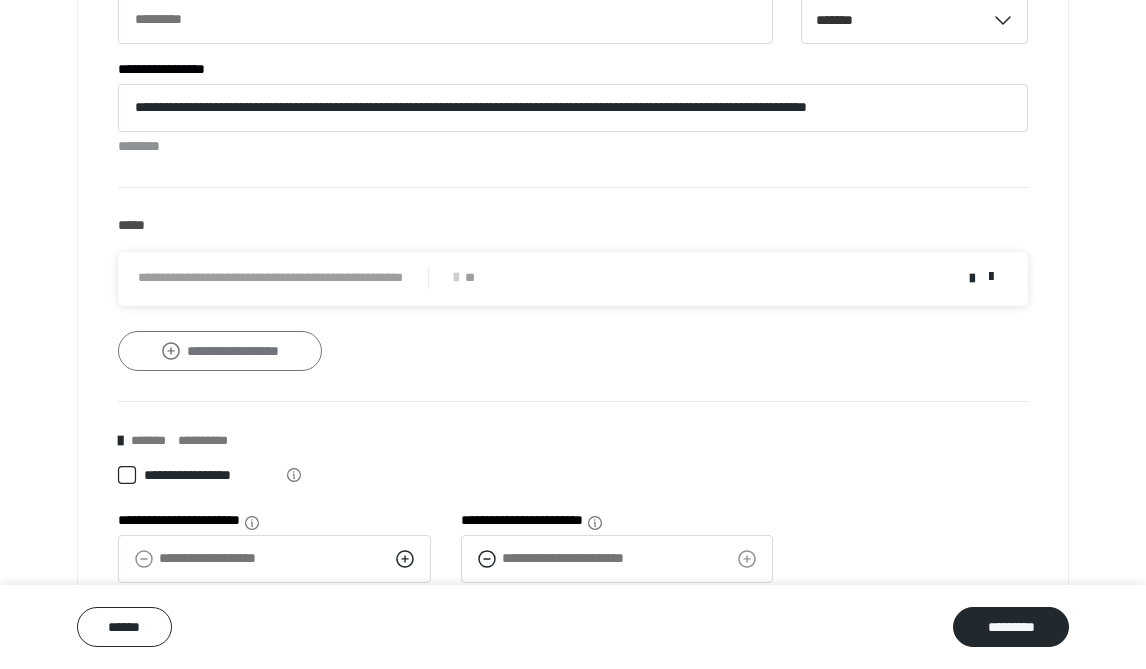 click on "**********" at bounding box center (220, 351) 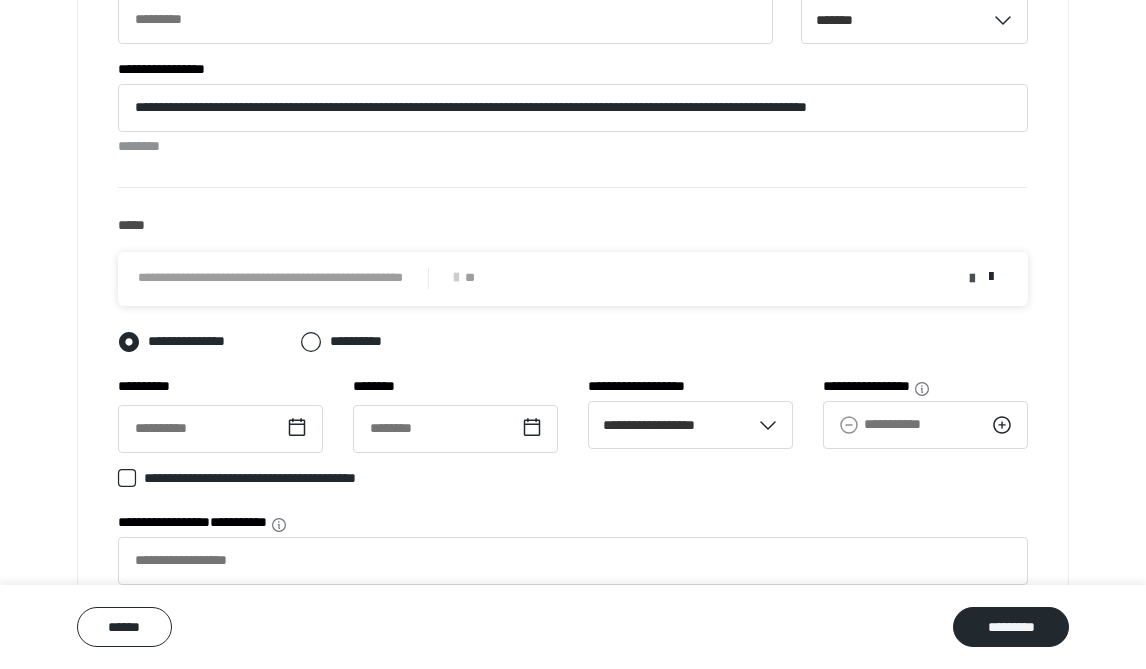 click at bounding box center [972, 279] 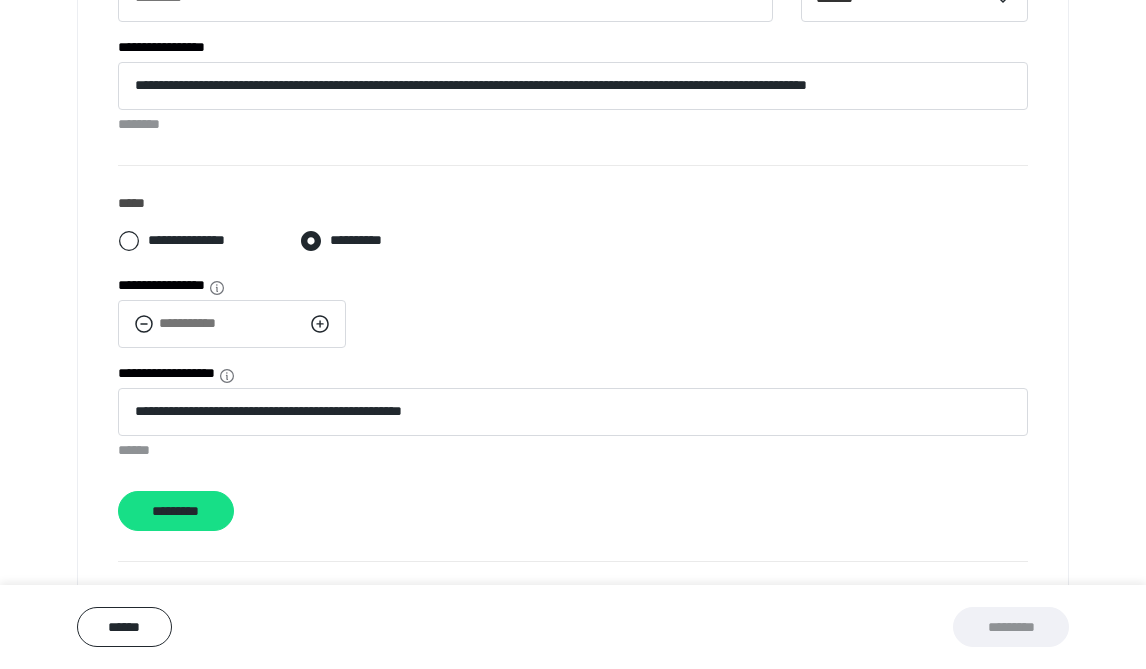 scroll, scrollTop: 922, scrollLeft: 0, axis: vertical 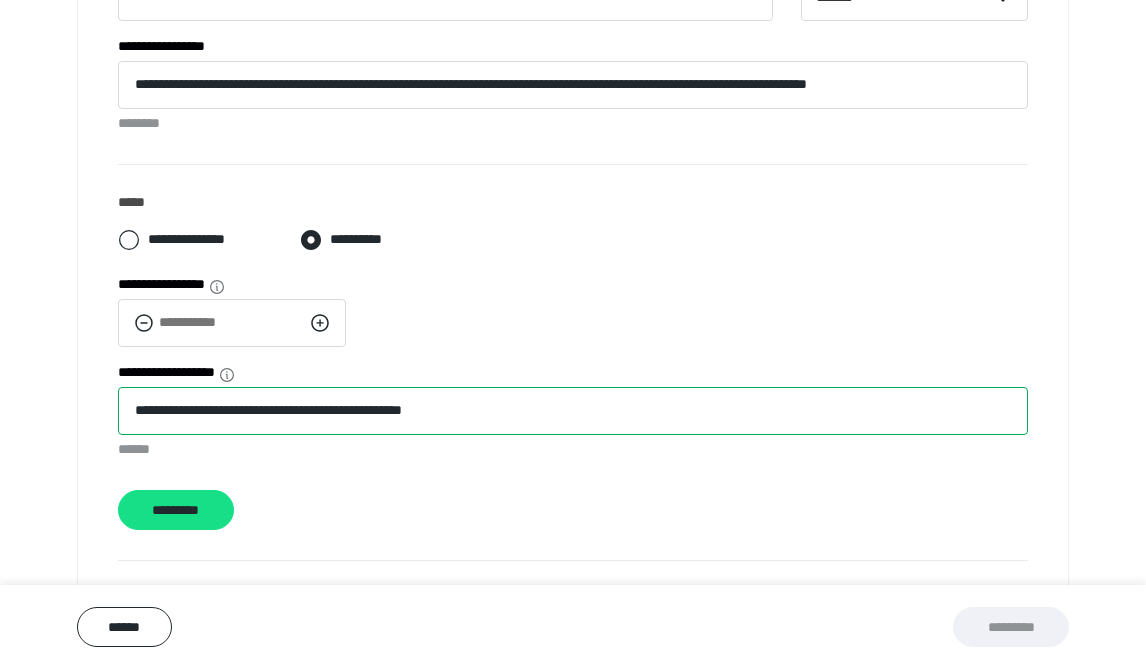 click on "**********" at bounding box center [573, 411] 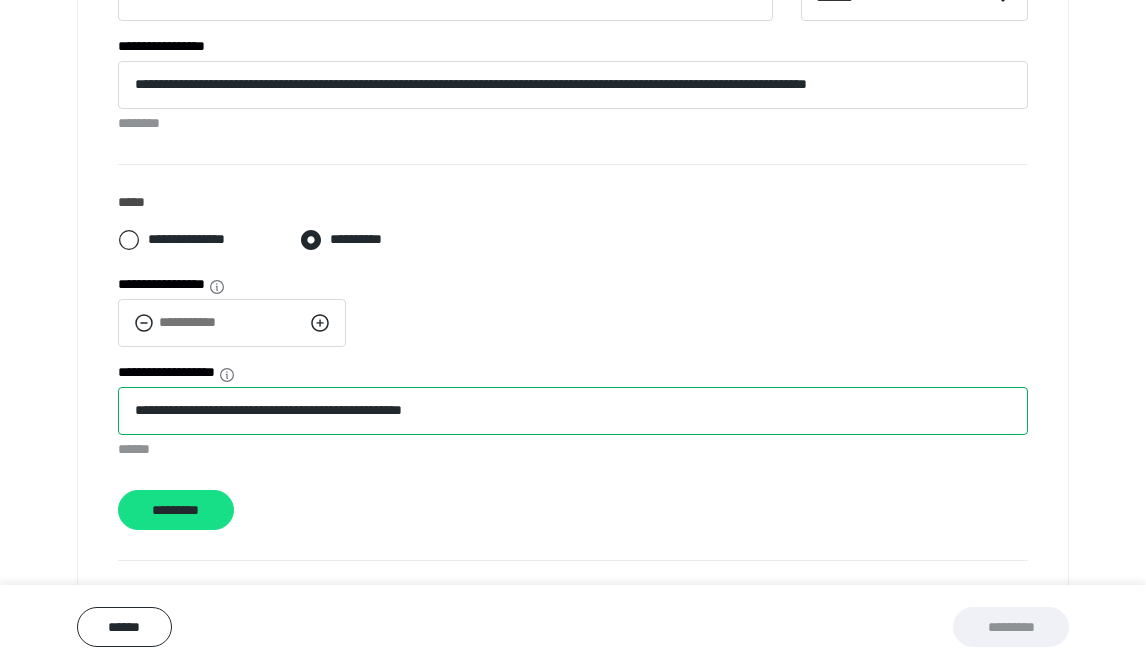 click on "**********" at bounding box center (573, 411) 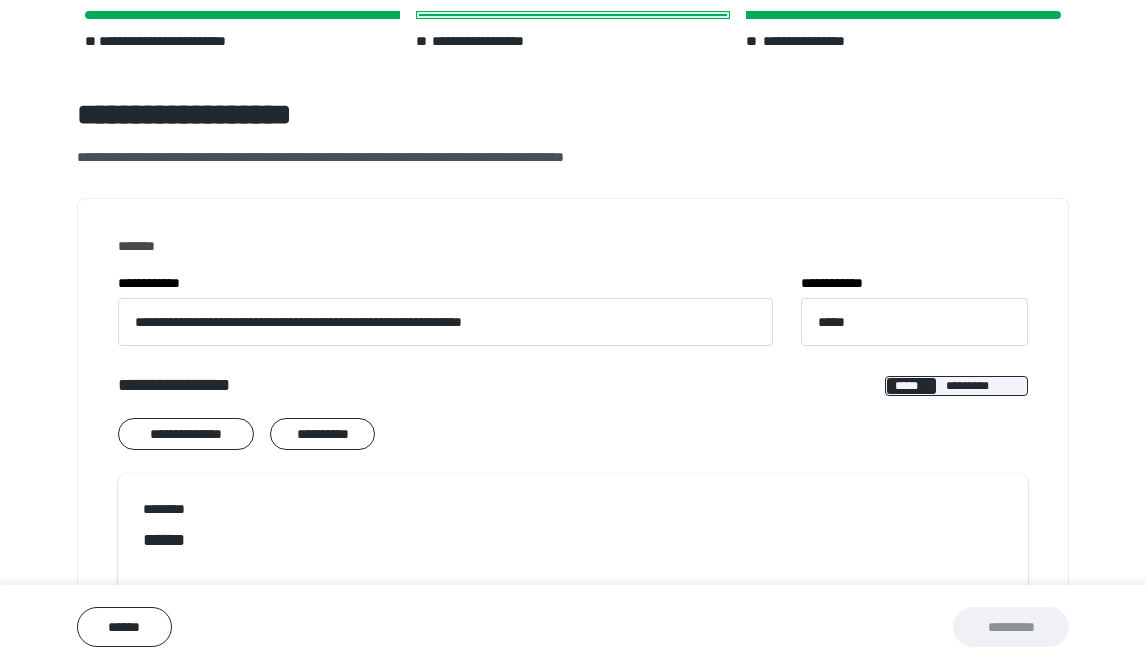 scroll, scrollTop: 98, scrollLeft: 0, axis: vertical 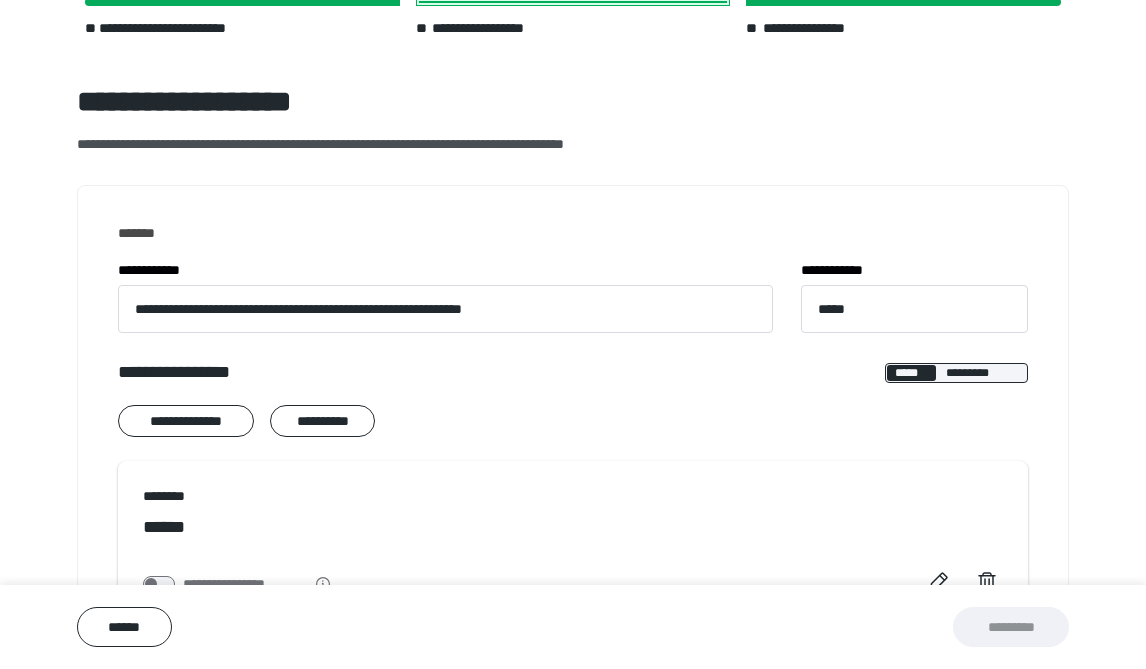 type on "**********" 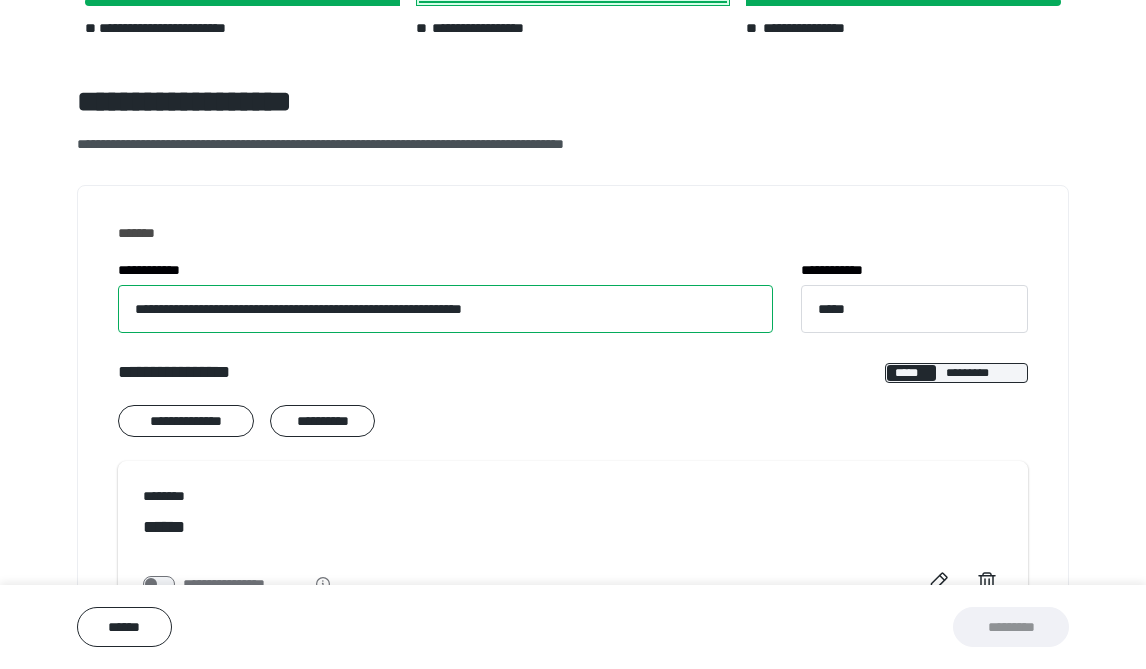 click on "**********" at bounding box center [445, 309] 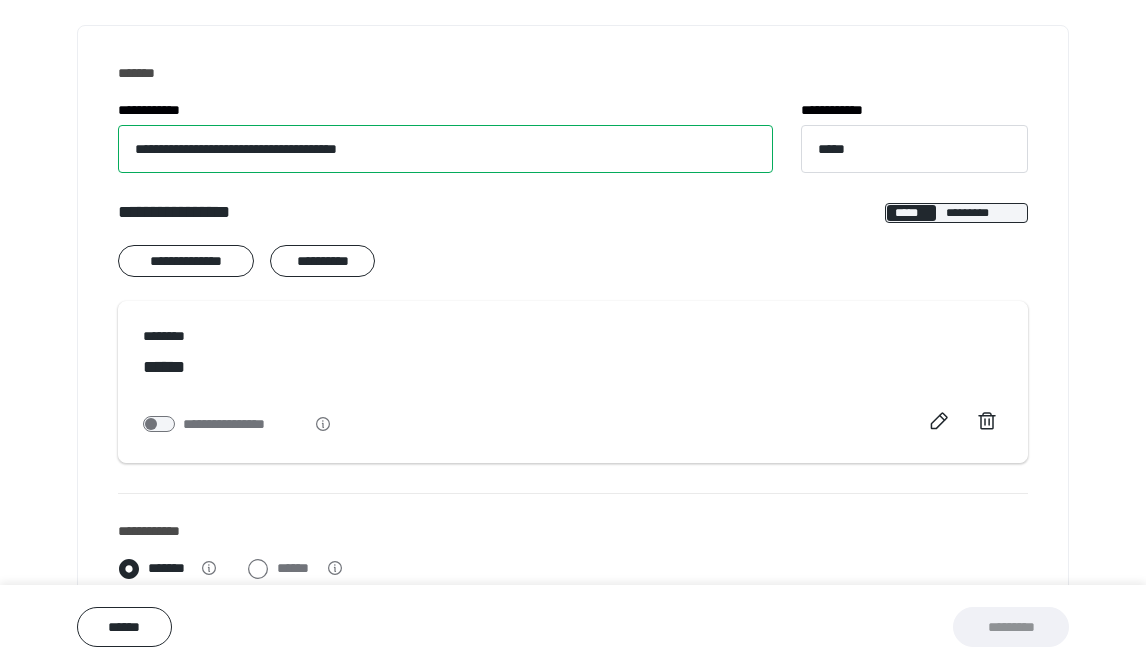 scroll, scrollTop: 265, scrollLeft: 0, axis: vertical 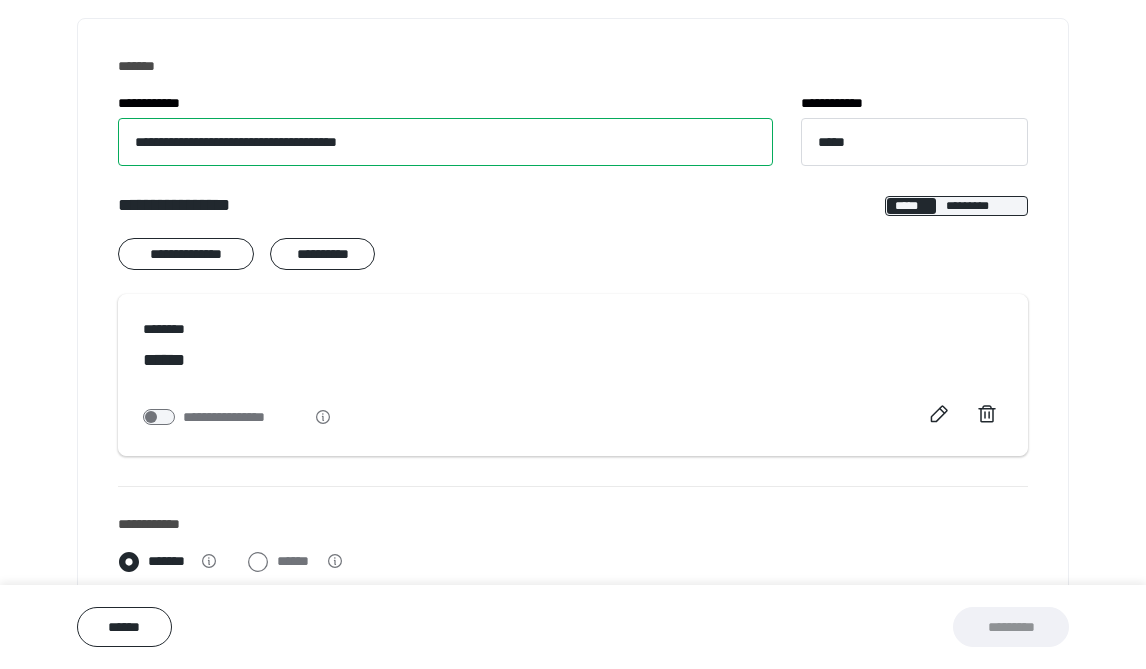 type on "**********" 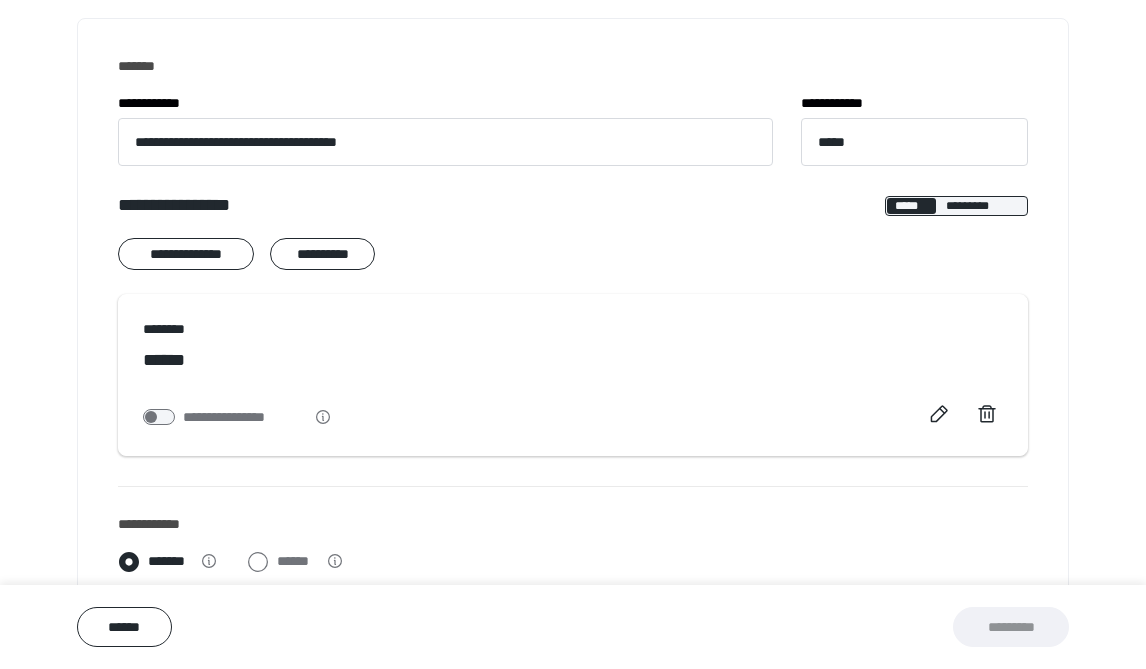 click on "**********" at bounding box center (573, 326) 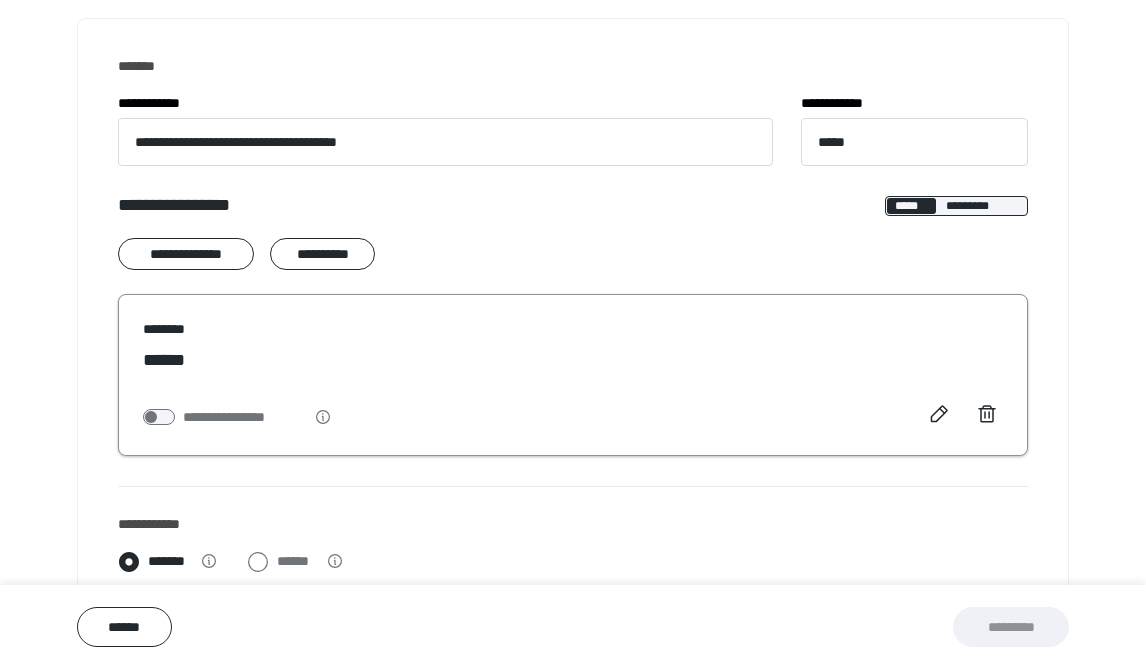 click on "******" at bounding box center (573, 360) 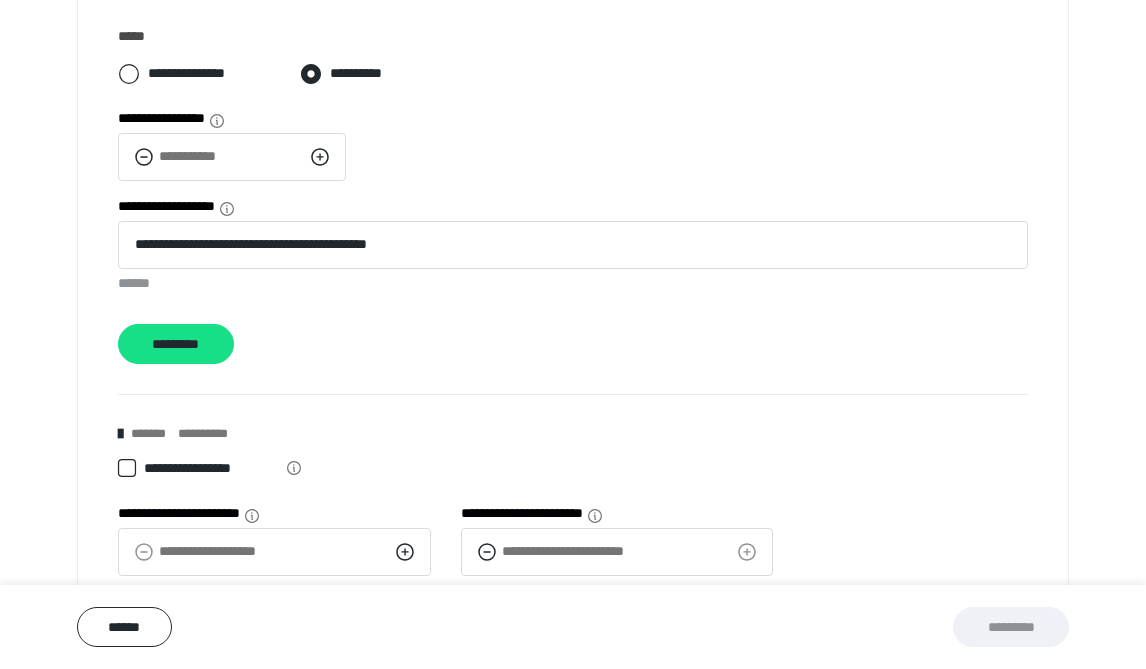 scroll, scrollTop: 1091, scrollLeft: 0, axis: vertical 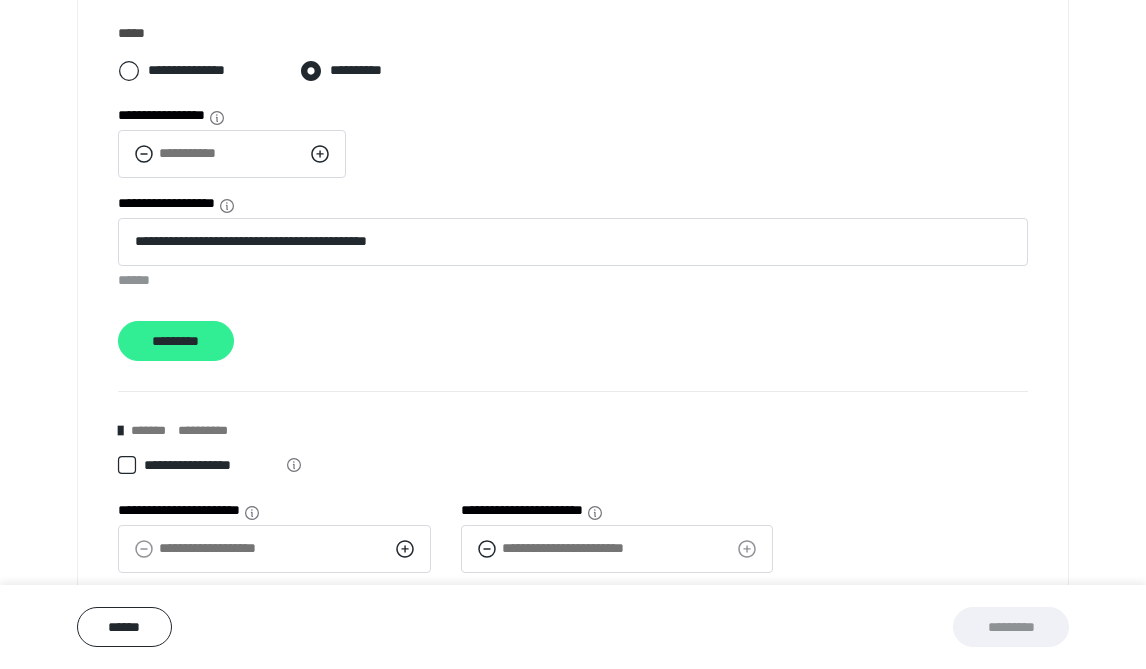 click on "*********" at bounding box center [176, 341] 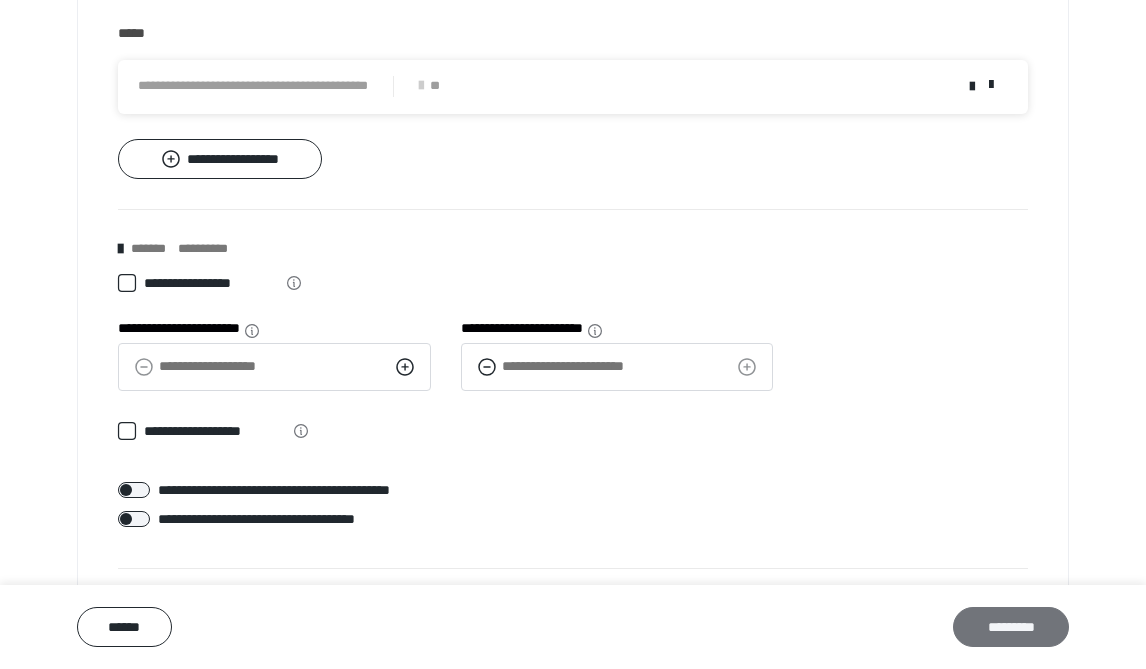 click on "*********" at bounding box center [1011, 627] 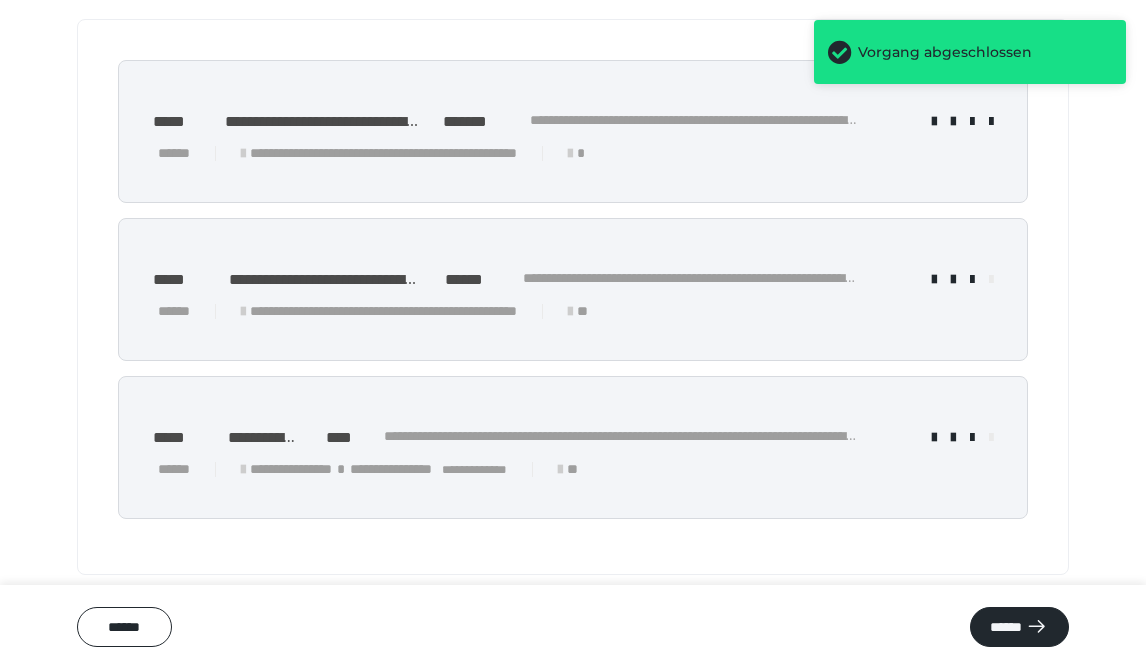 scroll, scrollTop: 0, scrollLeft: 0, axis: both 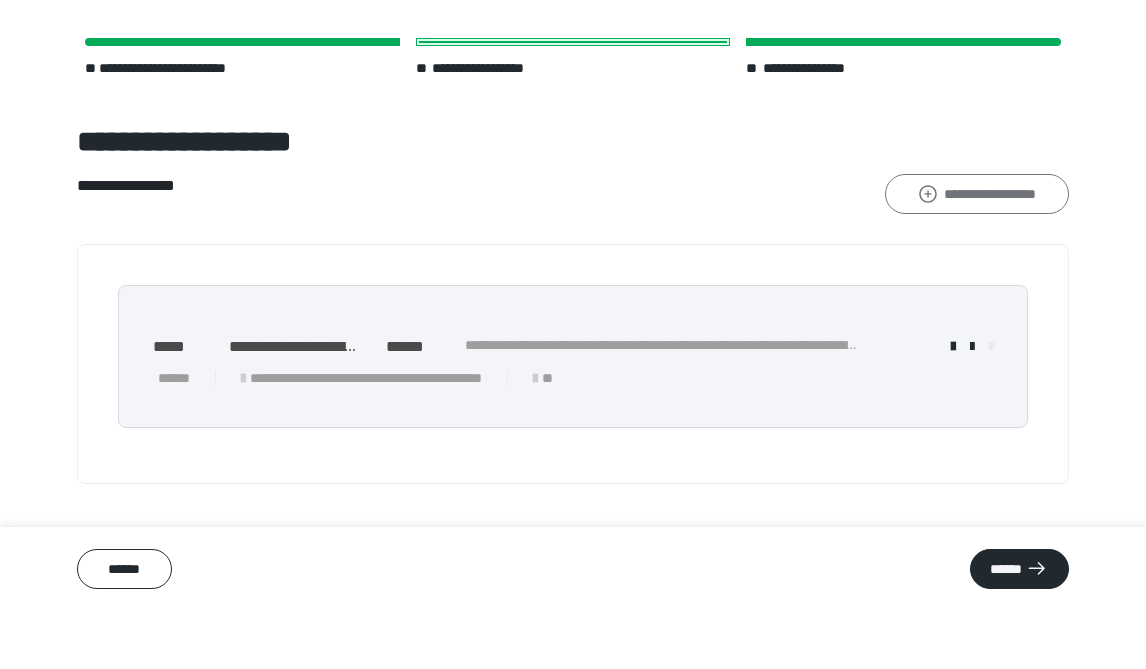 click on "**********" at bounding box center (977, 252) 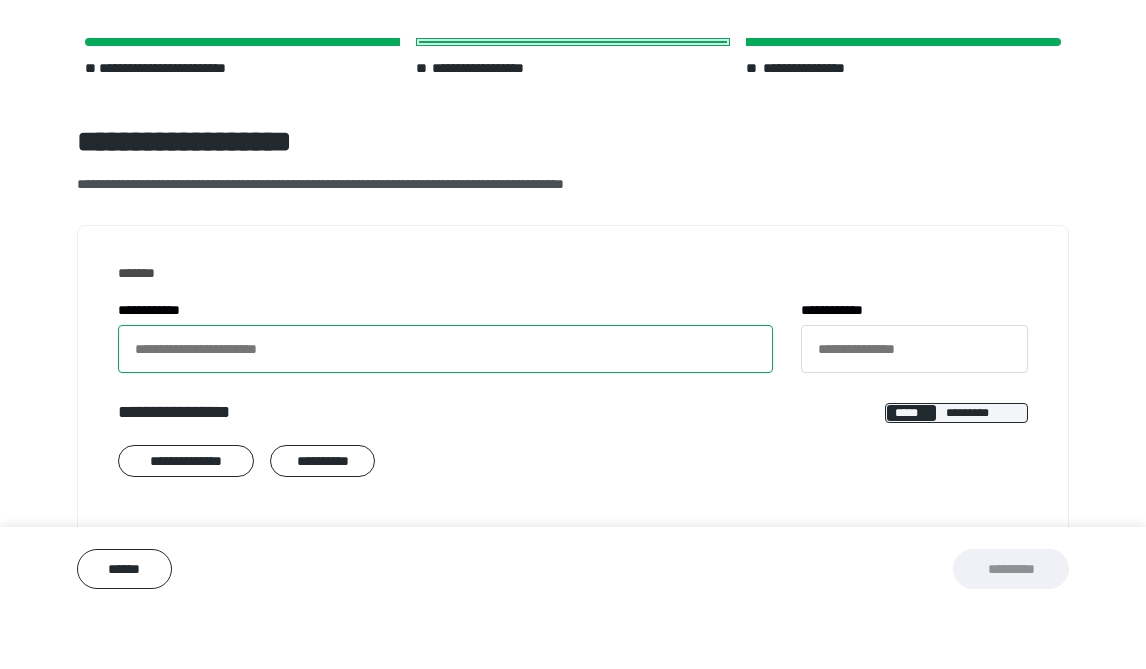 click on "**********" at bounding box center (445, 407) 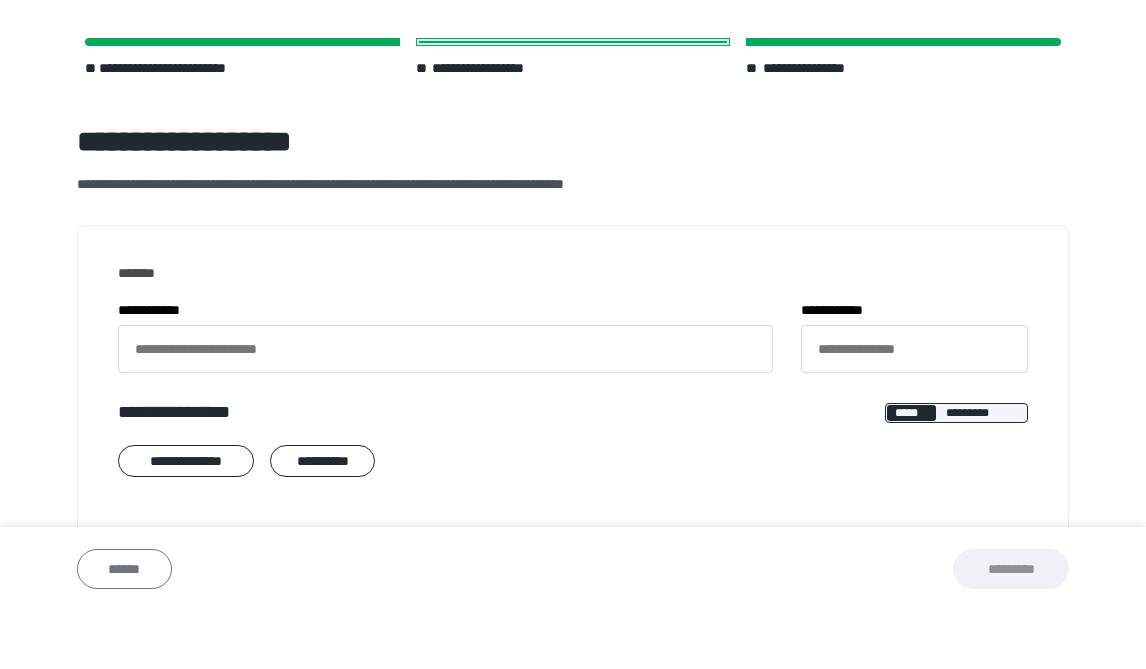 click on "******" at bounding box center (124, 627) 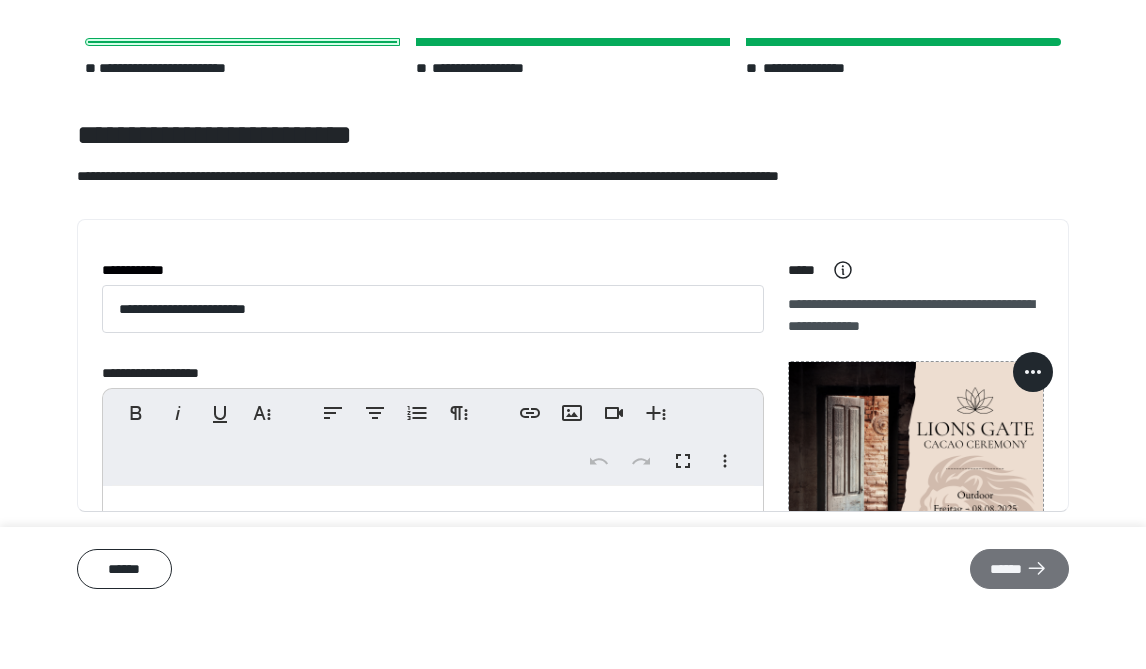 click on "******" at bounding box center [1019, 627] 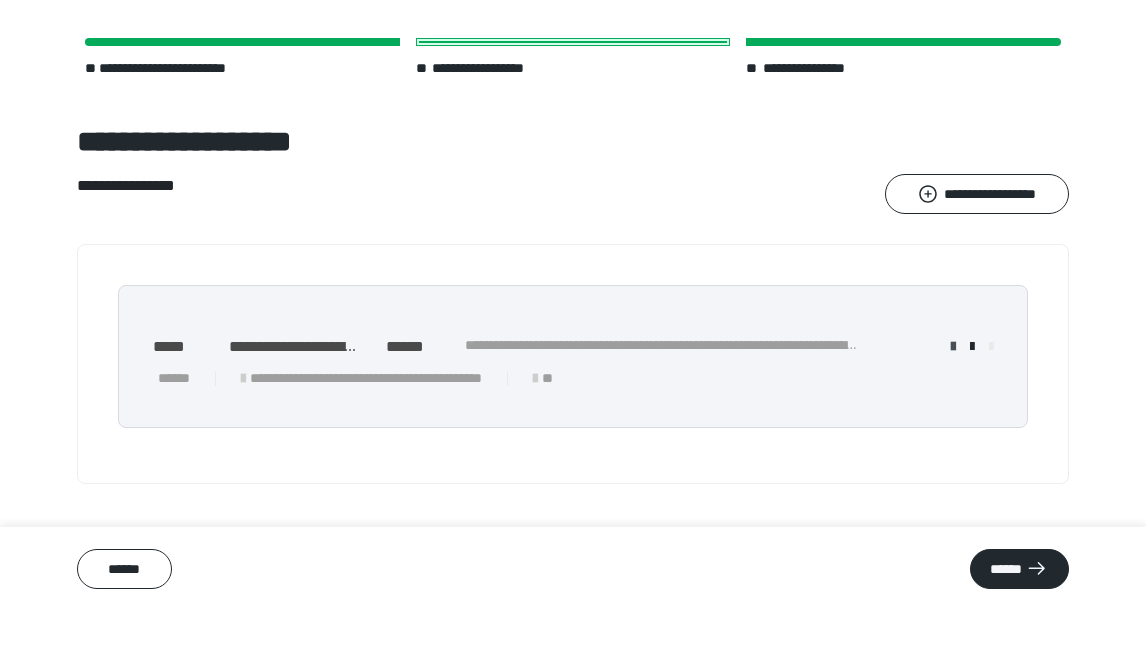 click at bounding box center [953, 405] 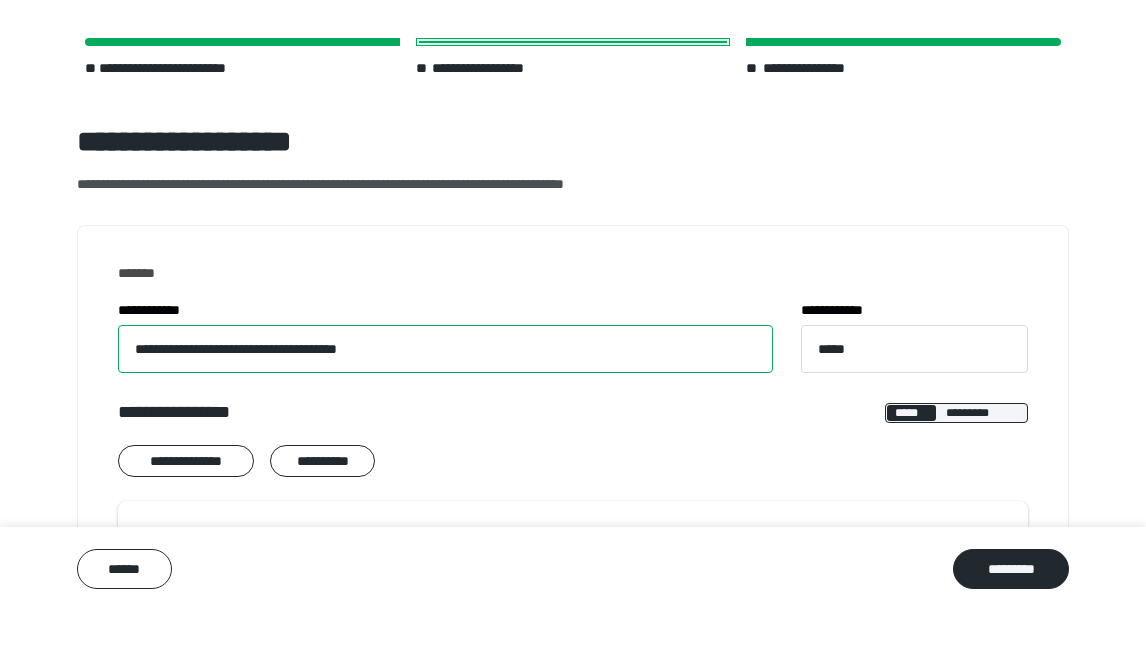 click on "**********" at bounding box center [445, 407] 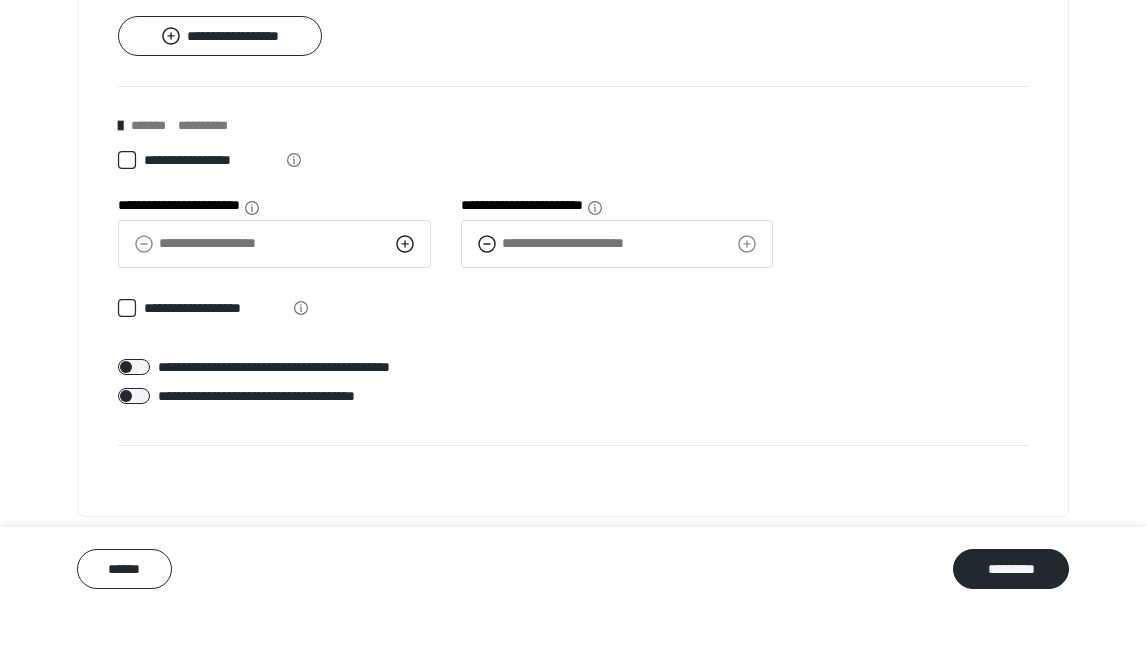 scroll, scrollTop: 1159, scrollLeft: 0, axis: vertical 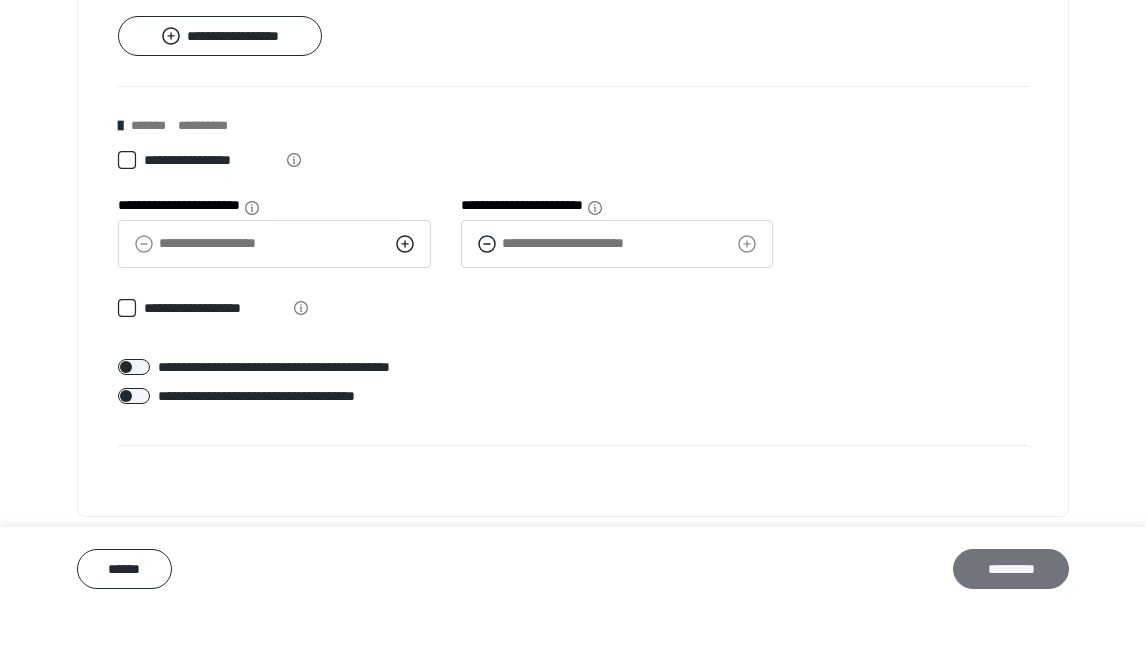 click on "*********" at bounding box center [1011, 627] 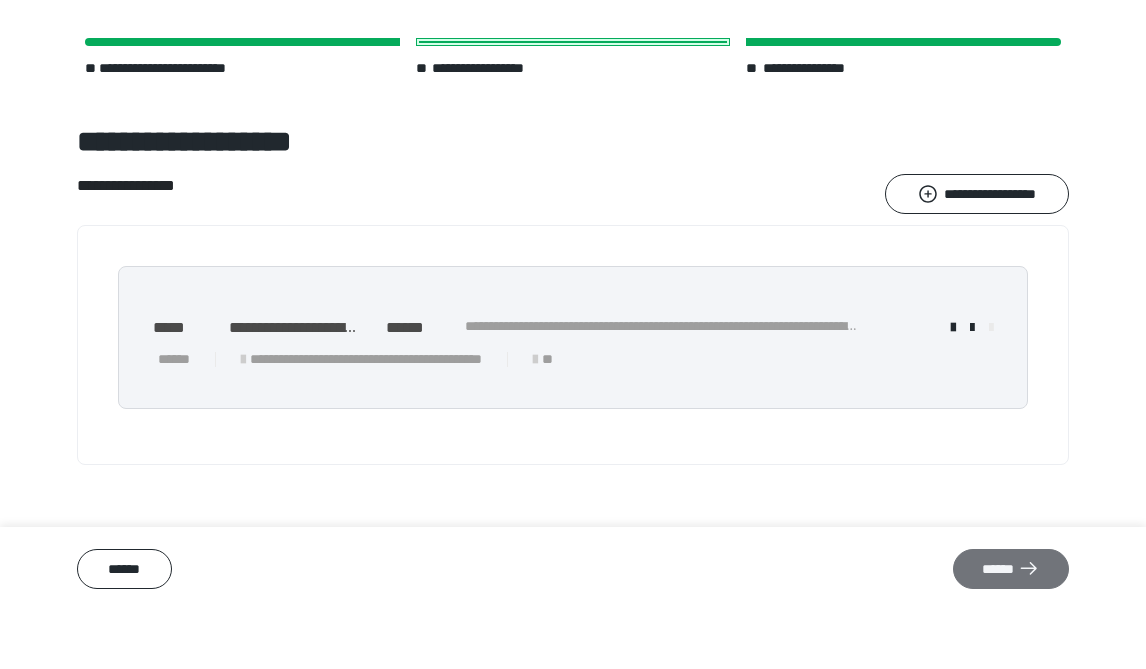 scroll, scrollTop: 0, scrollLeft: 0, axis: both 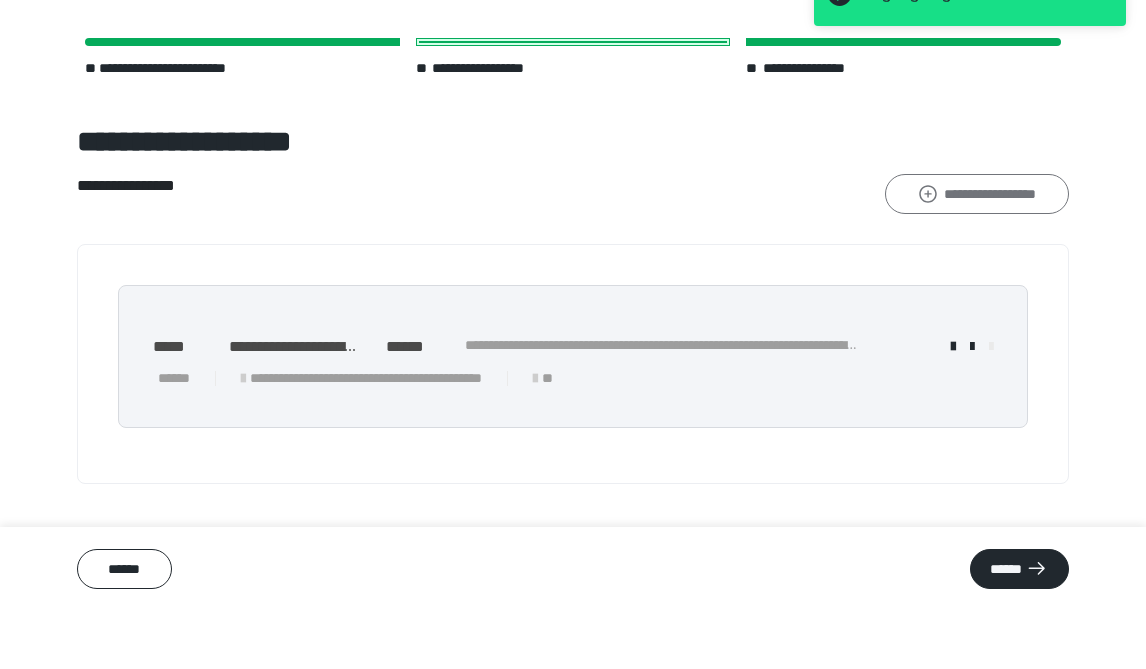 click on "**********" at bounding box center (977, 252) 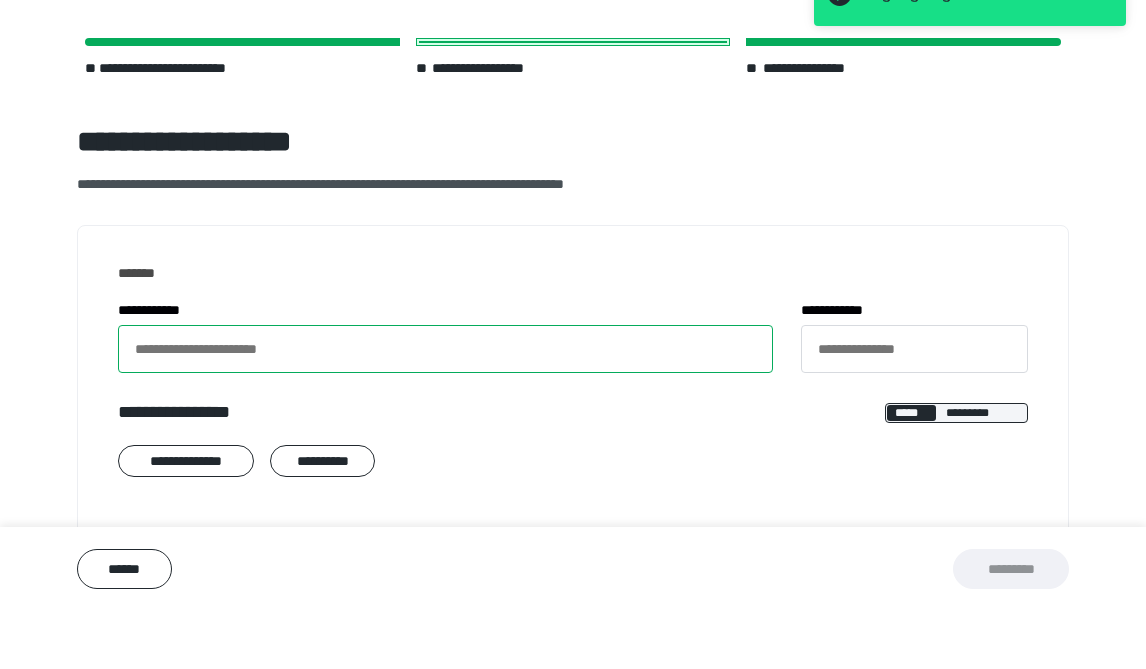 click on "**********" at bounding box center [445, 407] 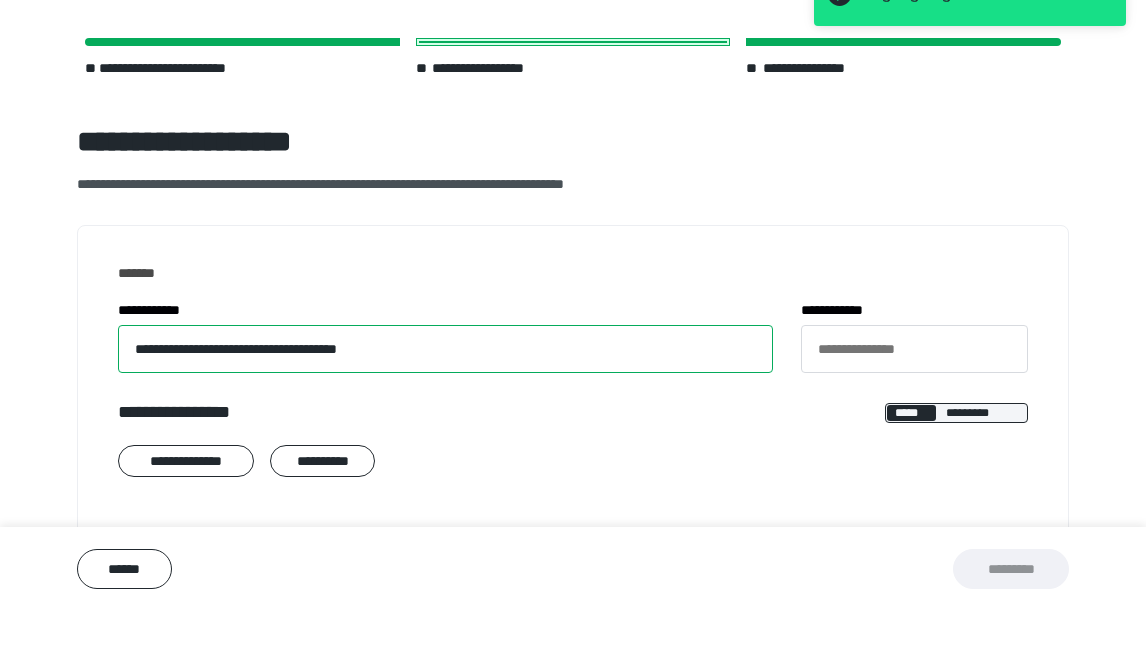 type on "**********" 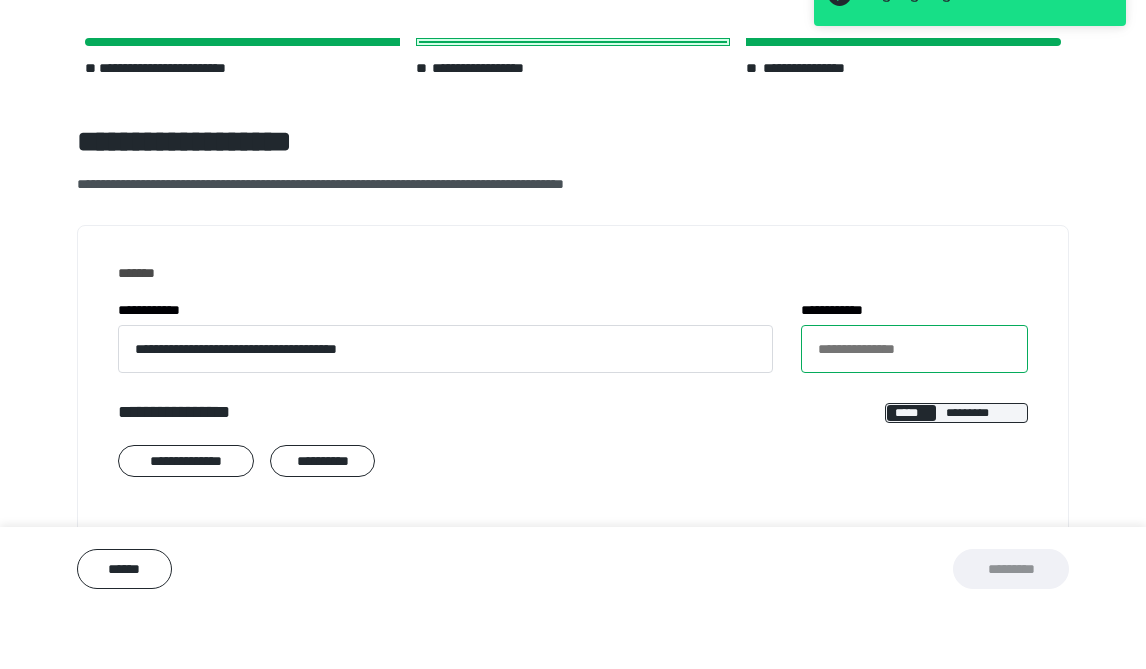 click on "**********" at bounding box center (915, 407) 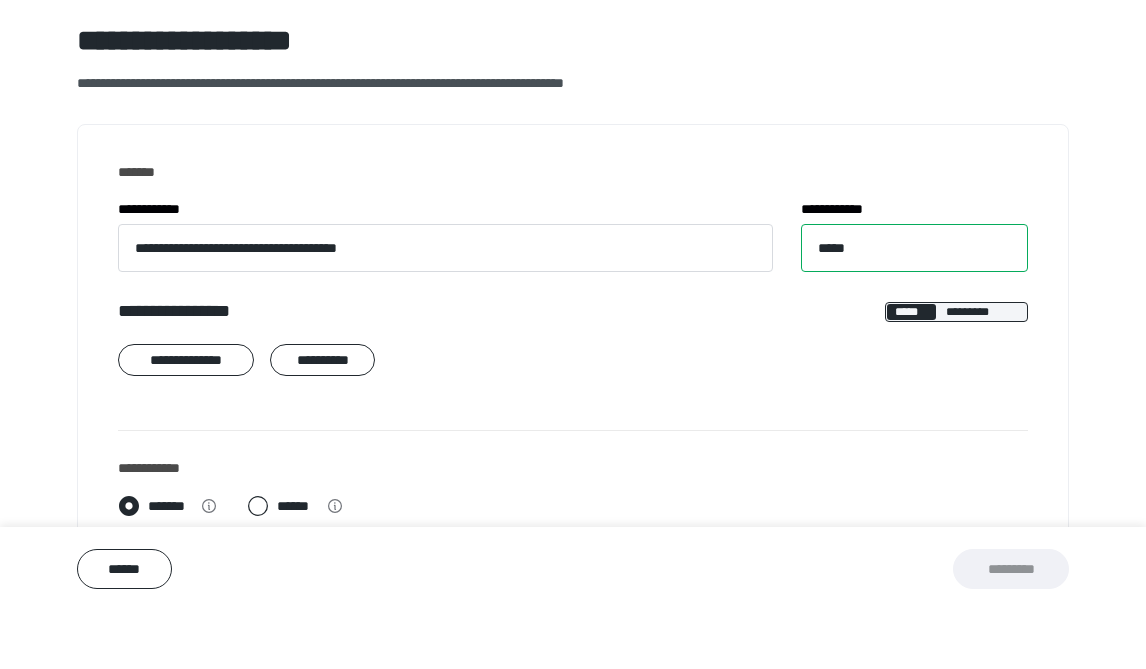 scroll, scrollTop: 121, scrollLeft: 0, axis: vertical 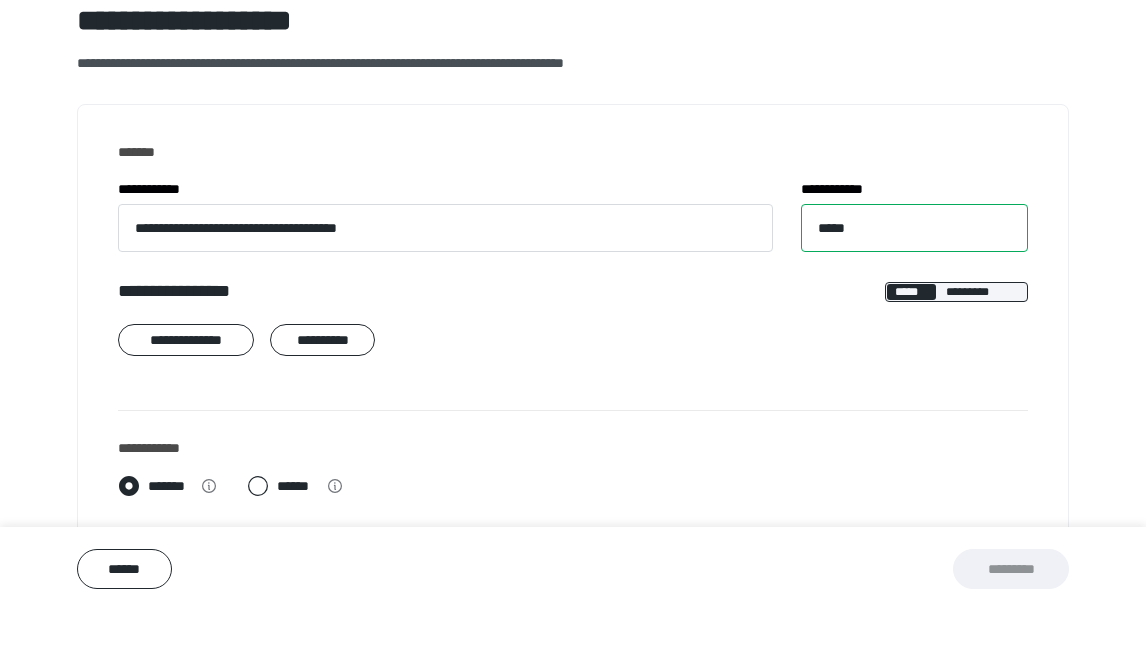 type on "*****" 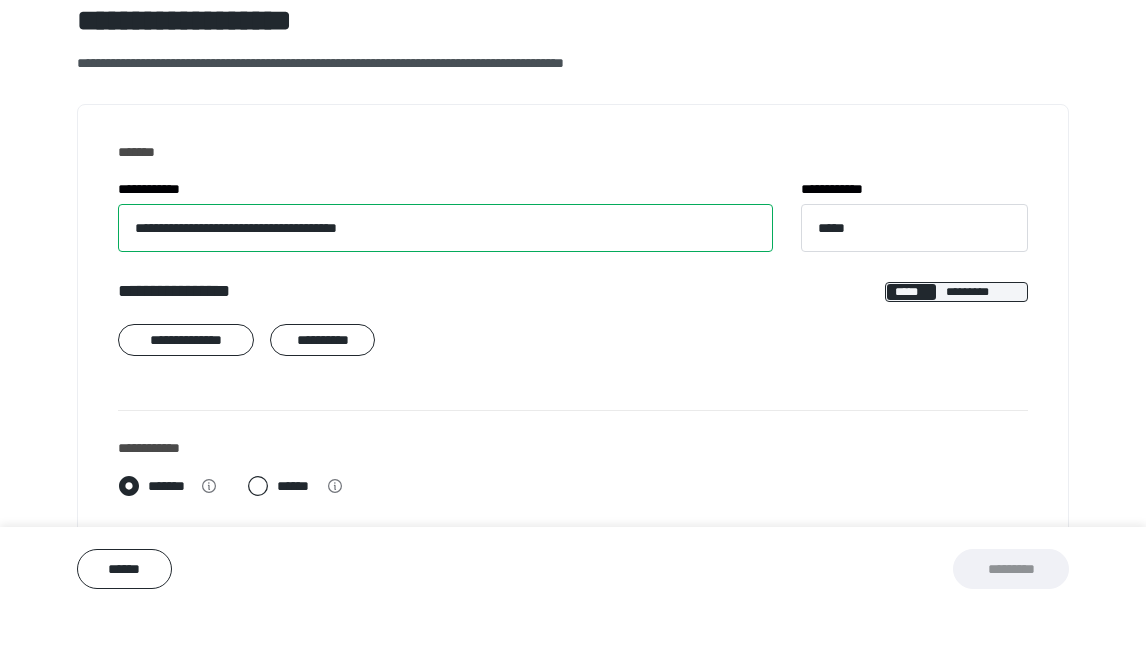 click on "**********" at bounding box center [445, 286] 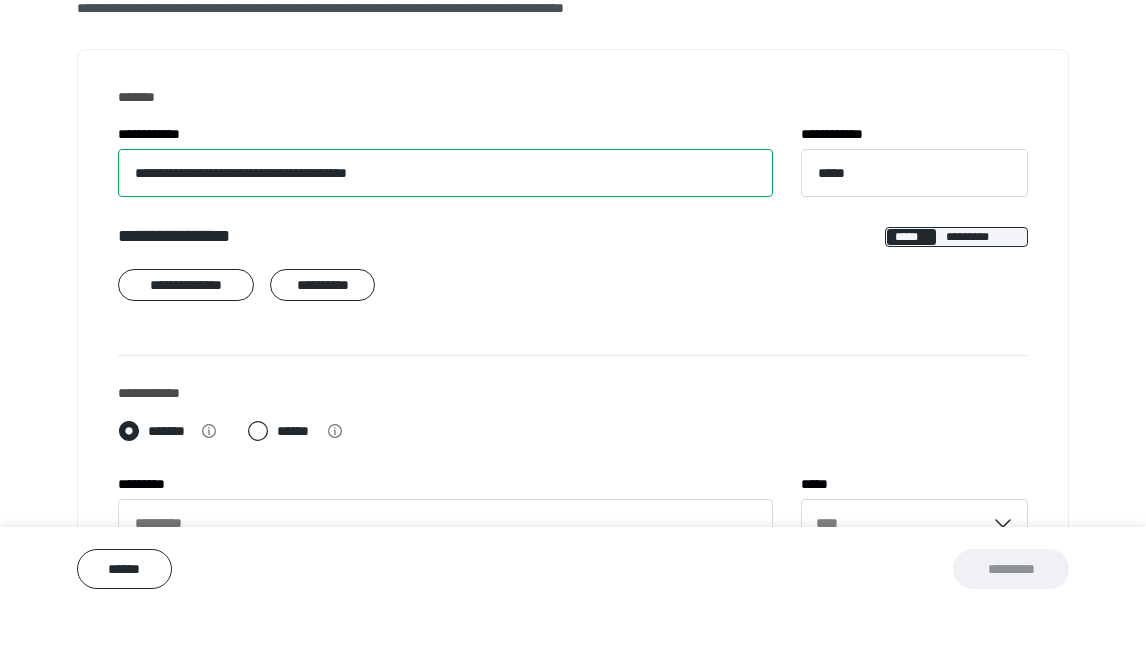scroll, scrollTop: 188, scrollLeft: 0, axis: vertical 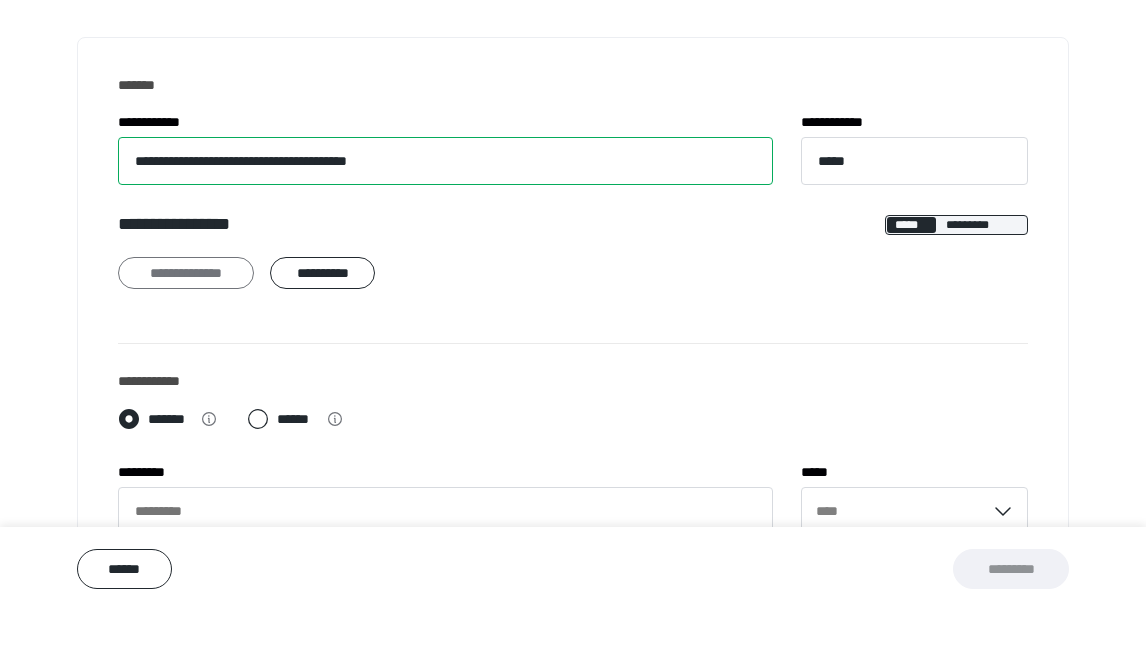 type on "**********" 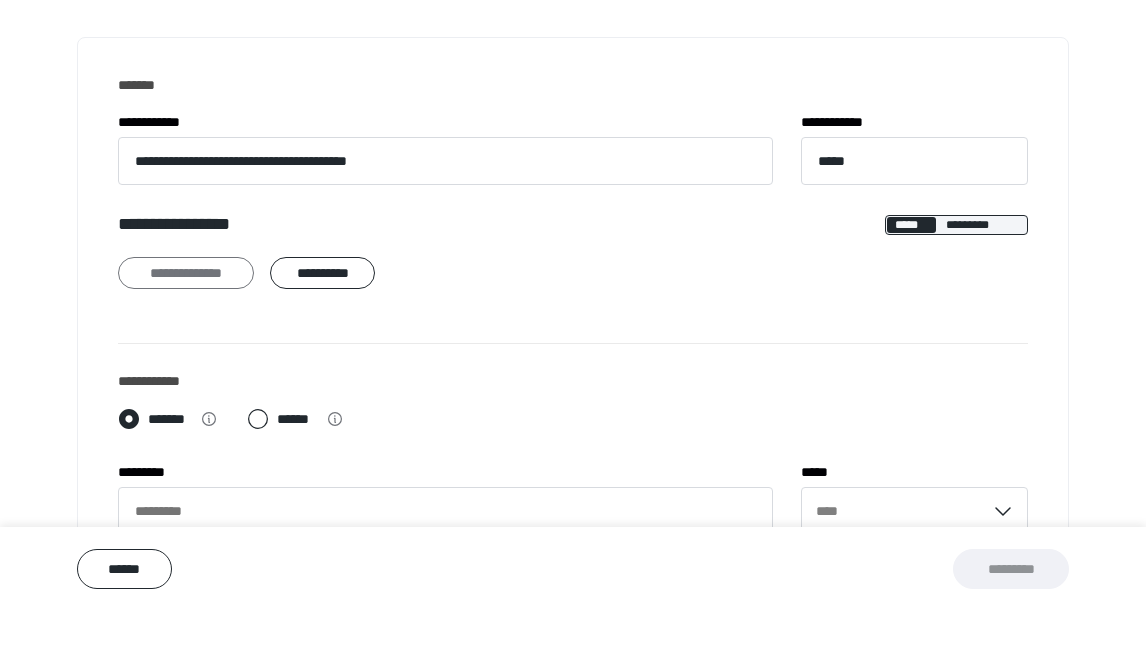 click on "**********" at bounding box center [186, 331] 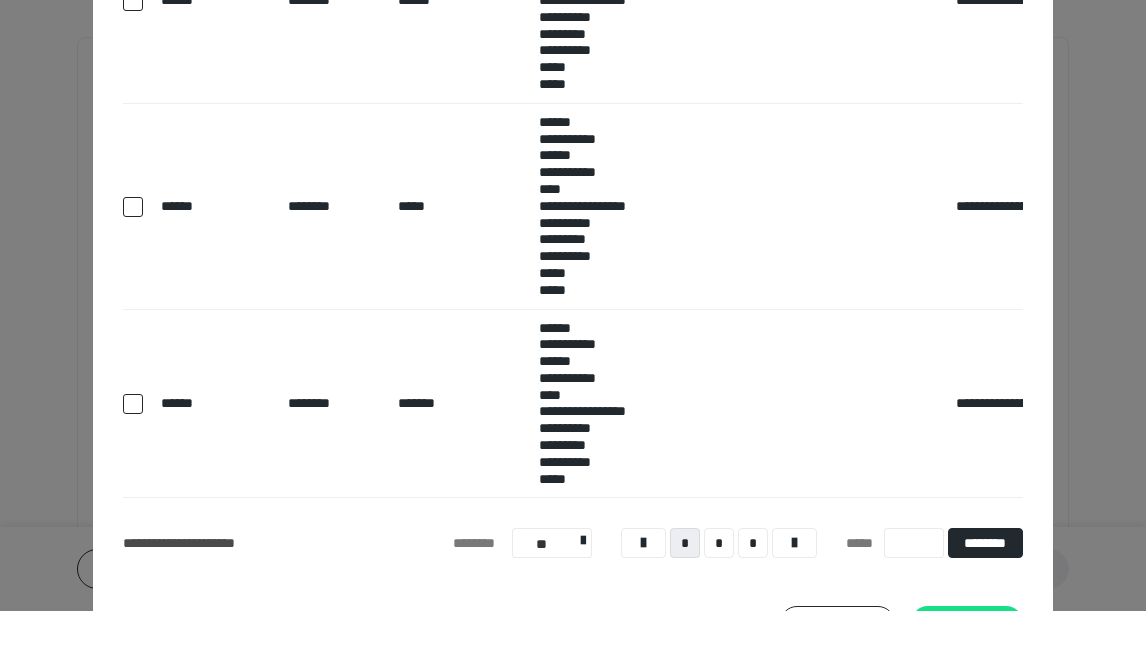 scroll, scrollTop: 1660, scrollLeft: 0, axis: vertical 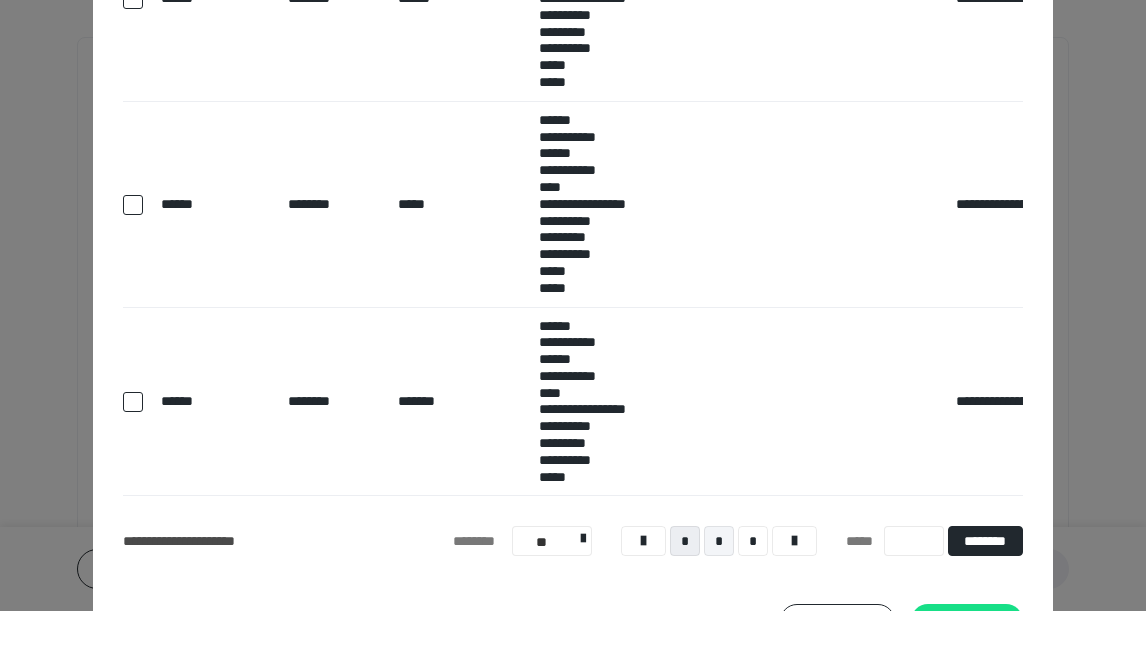 click on "*" at bounding box center (719, 599) 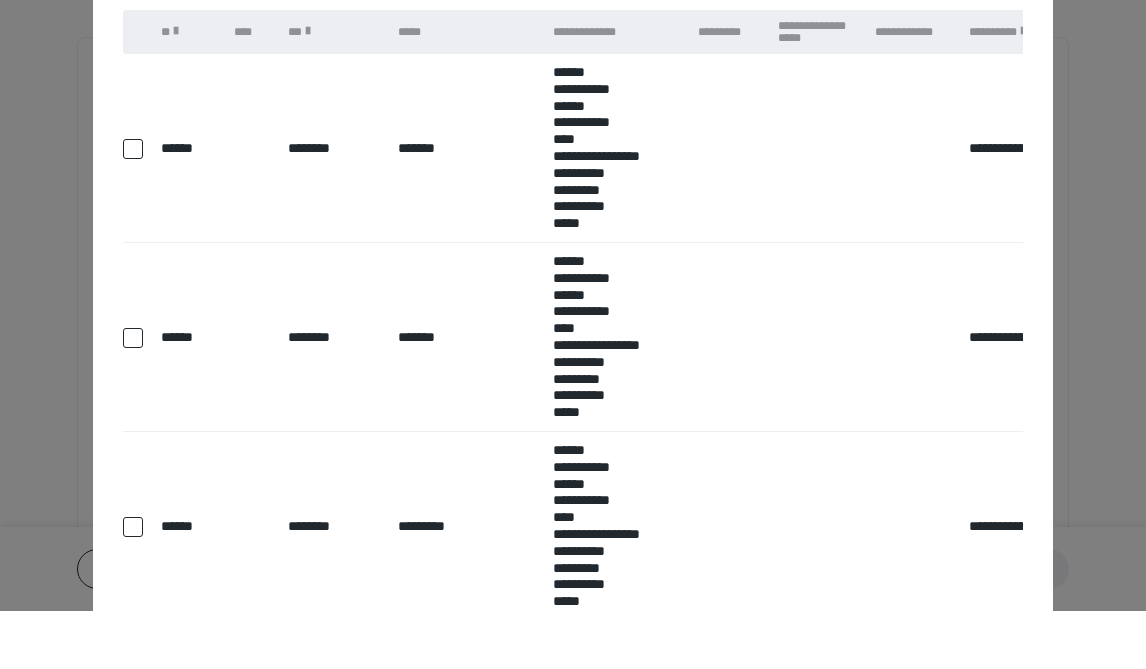 scroll, scrollTop: 110, scrollLeft: 0, axis: vertical 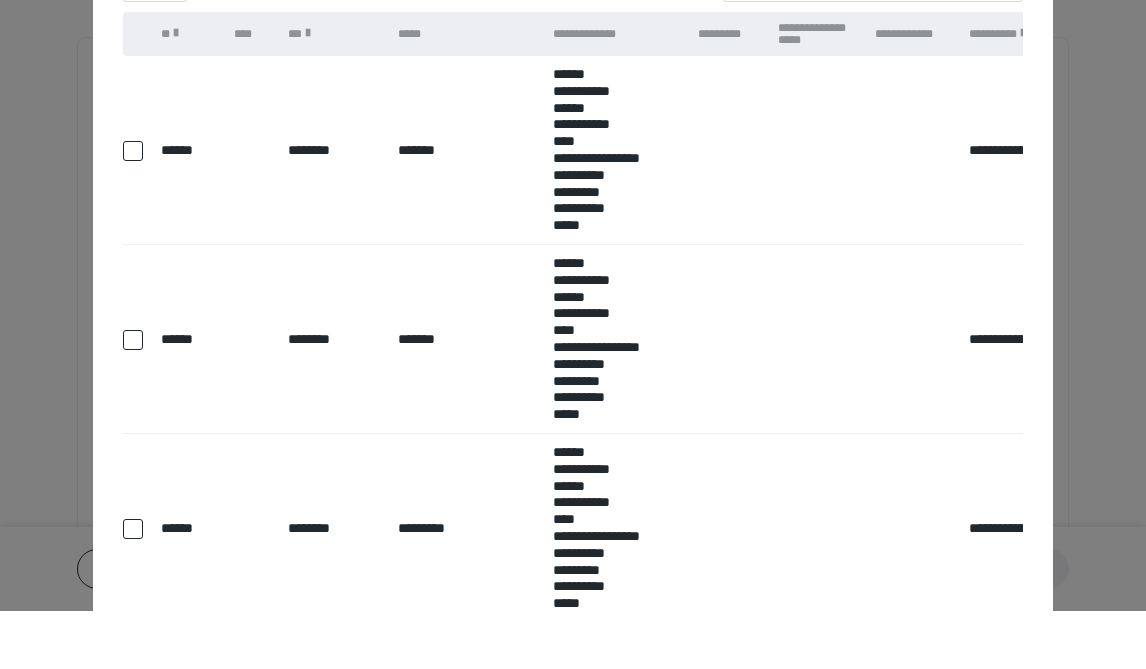 click at bounding box center (133, 398) 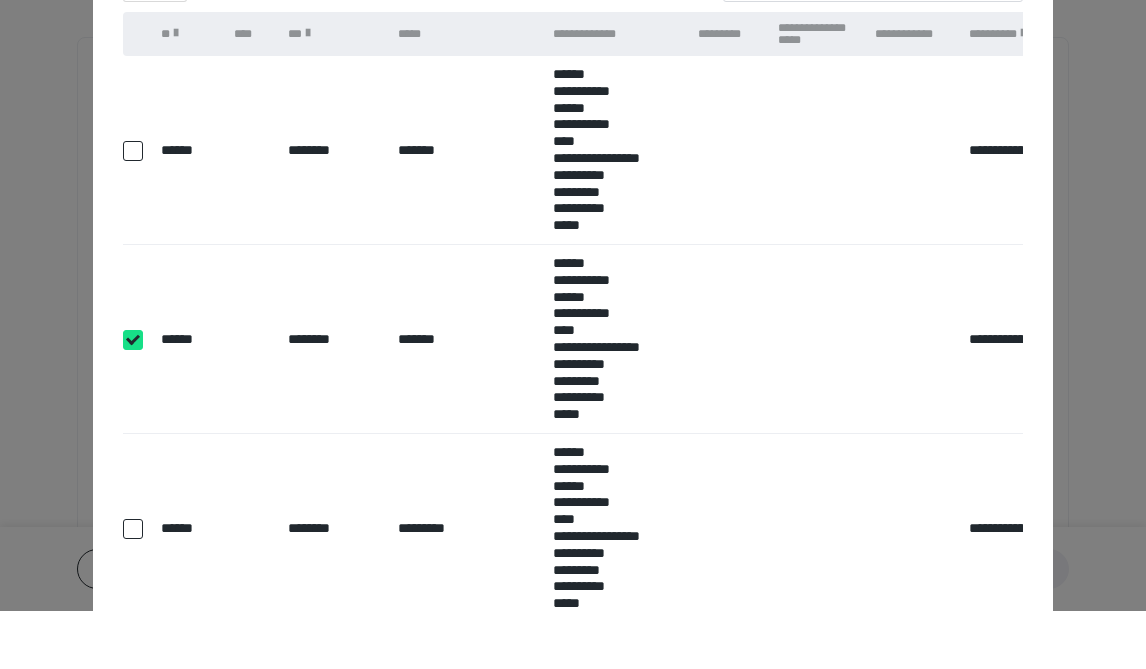 checkbox on "true" 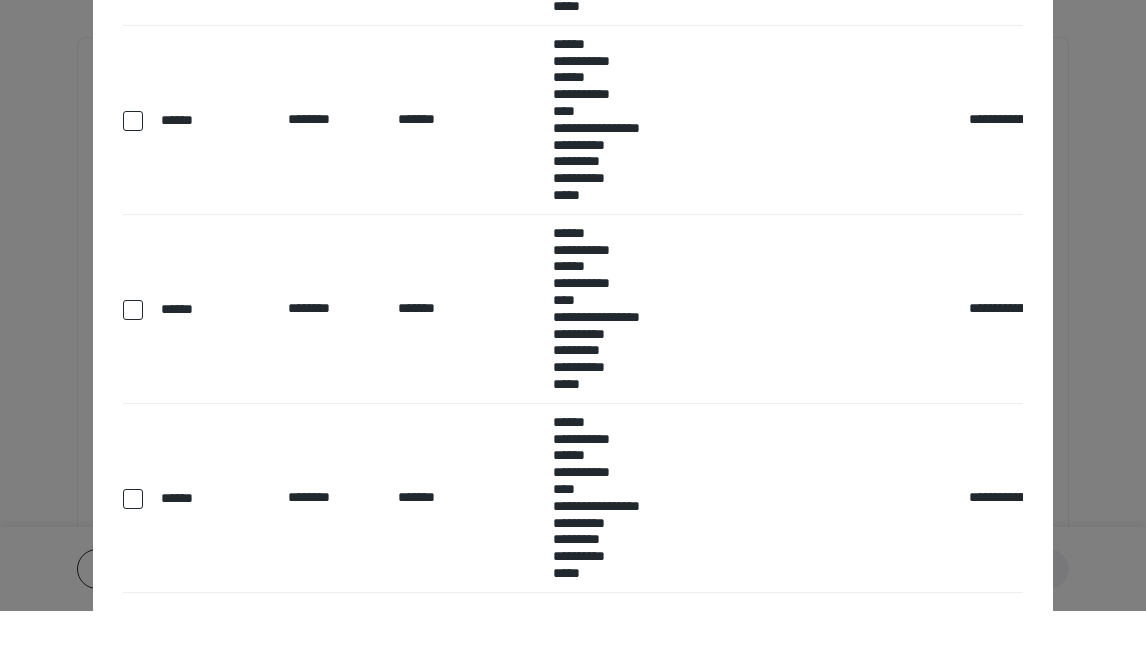 scroll, scrollTop: 1465, scrollLeft: 0, axis: vertical 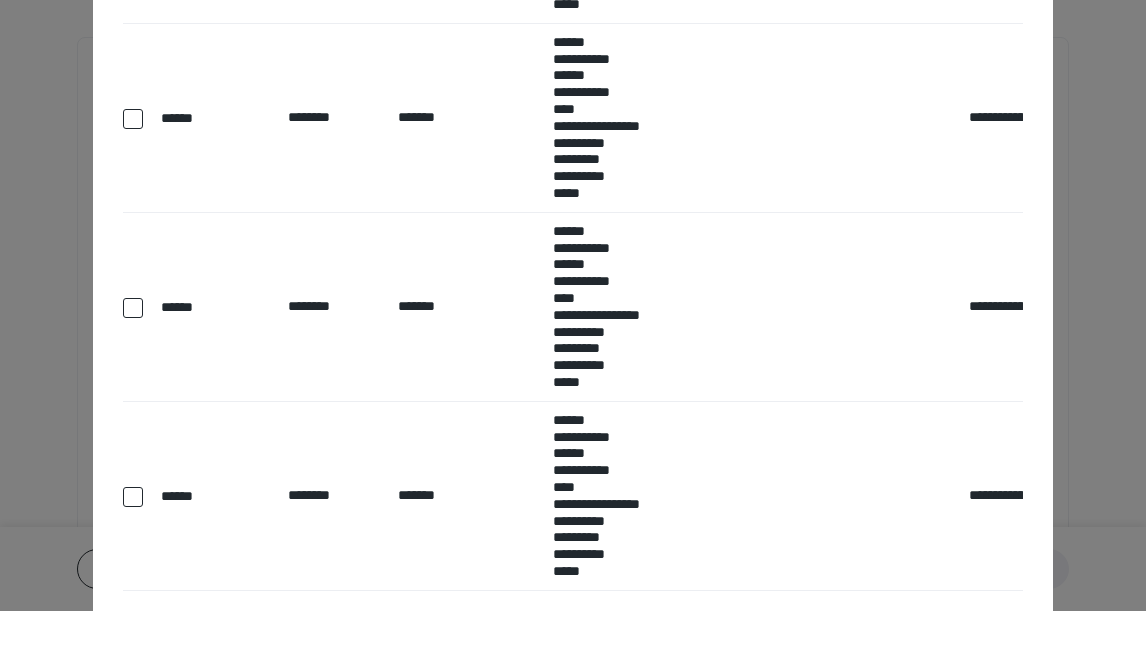 click on "*" at bounding box center [753, 694] 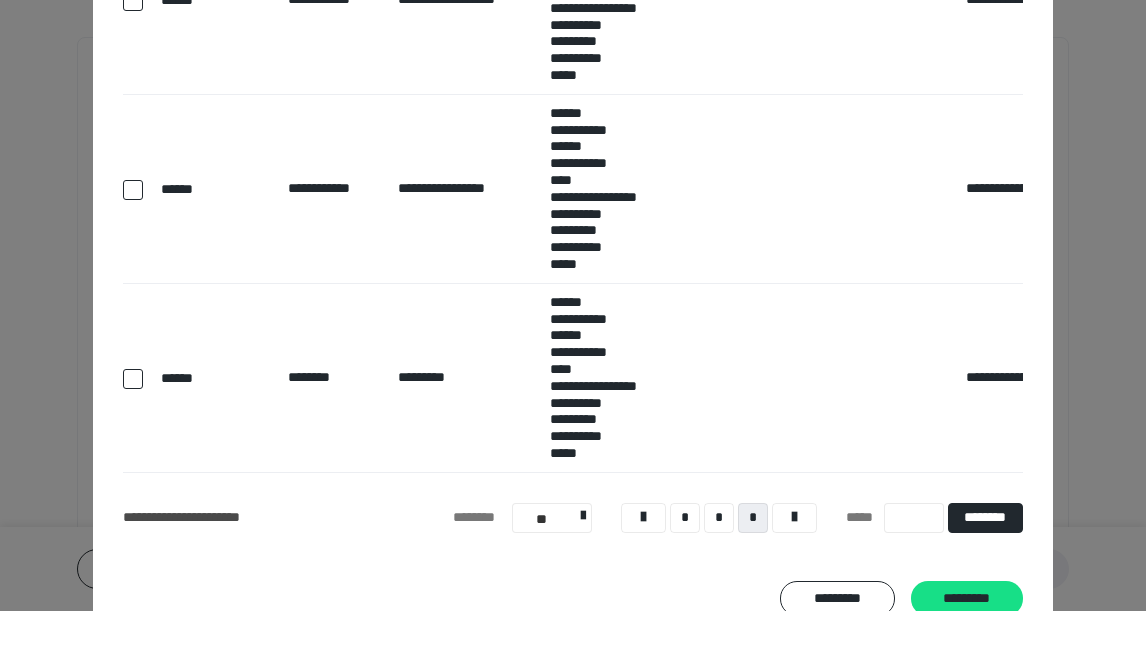scroll, scrollTop: 1204, scrollLeft: 0, axis: vertical 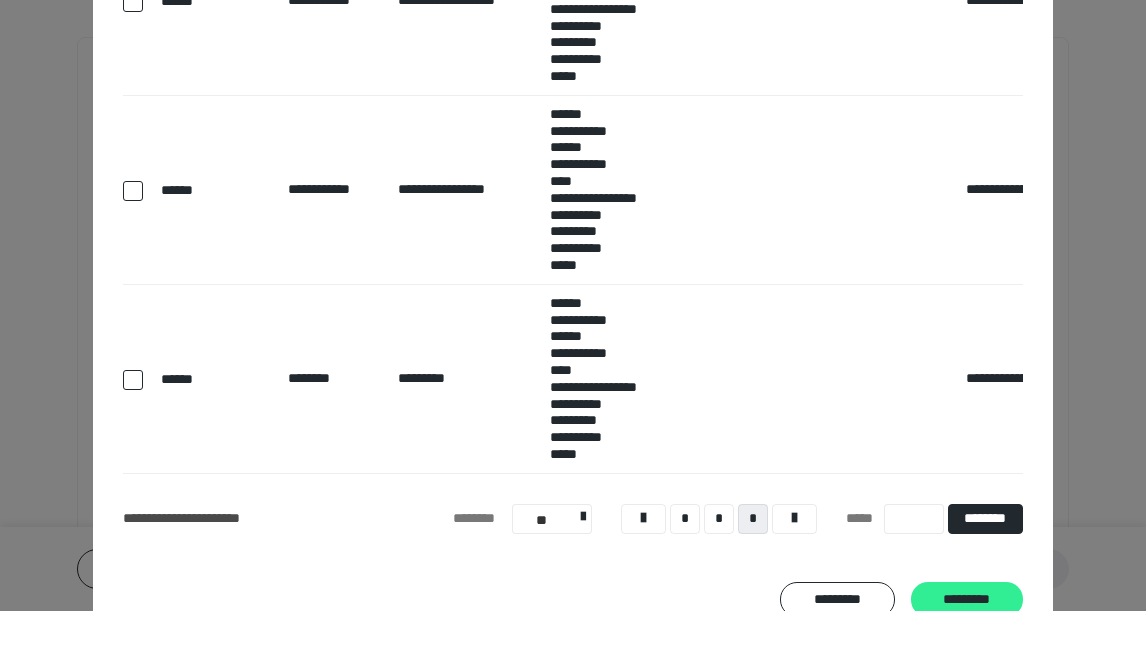 click on "*********" at bounding box center (967, 657) 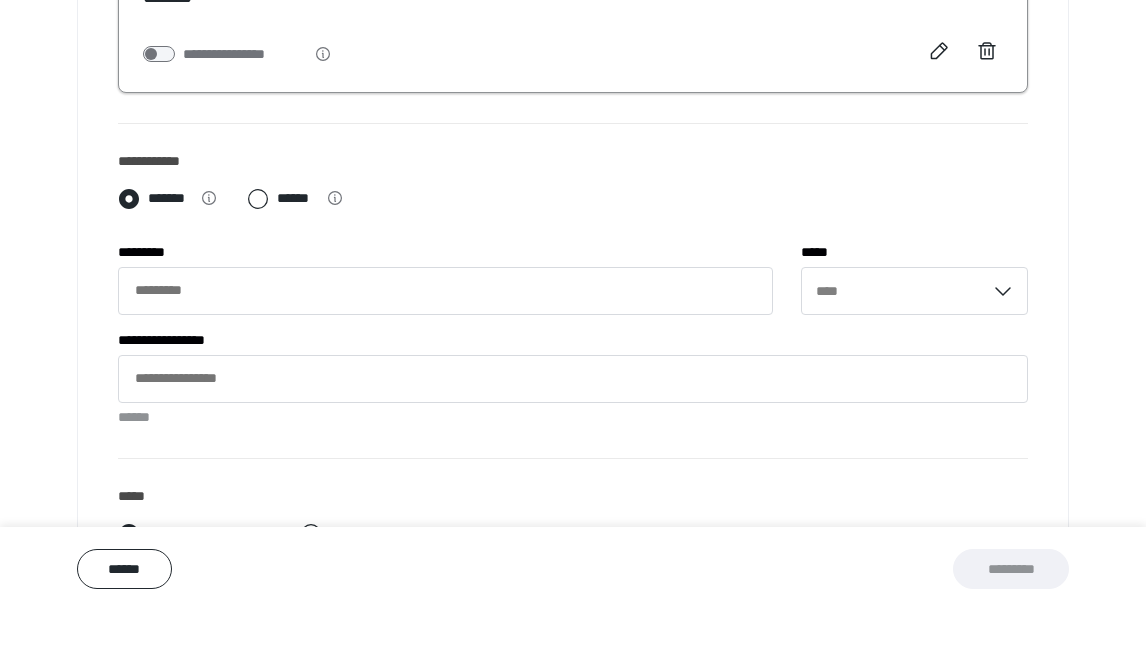 scroll, scrollTop: 571, scrollLeft: 0, axis: vertical 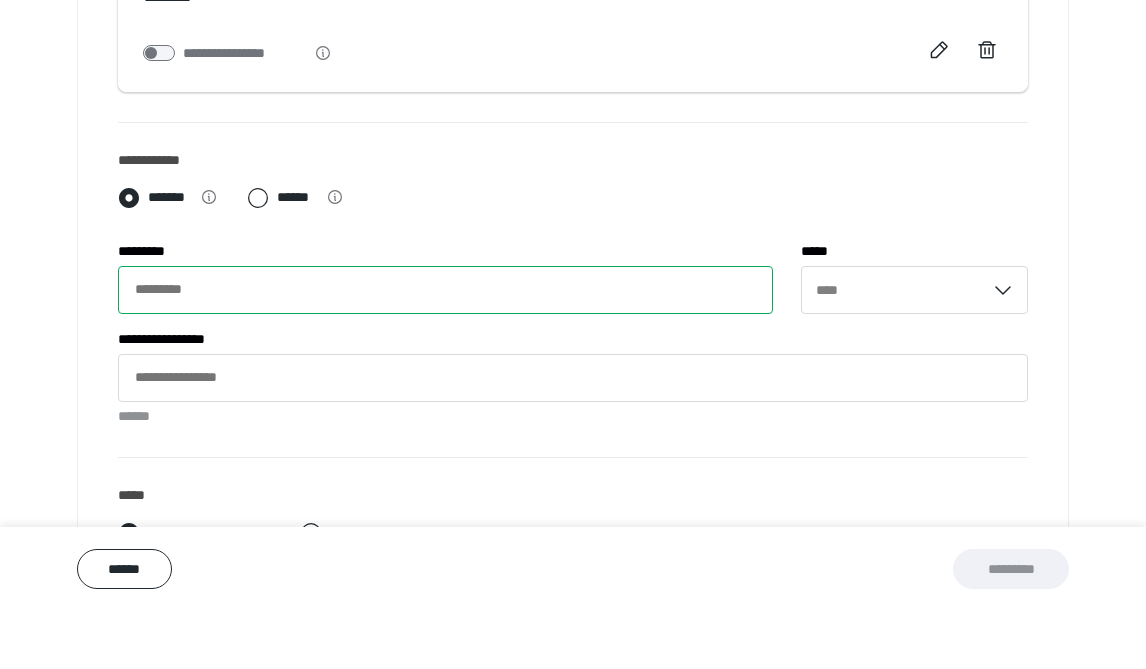 click on "*********" at bounding box center [445, 348] 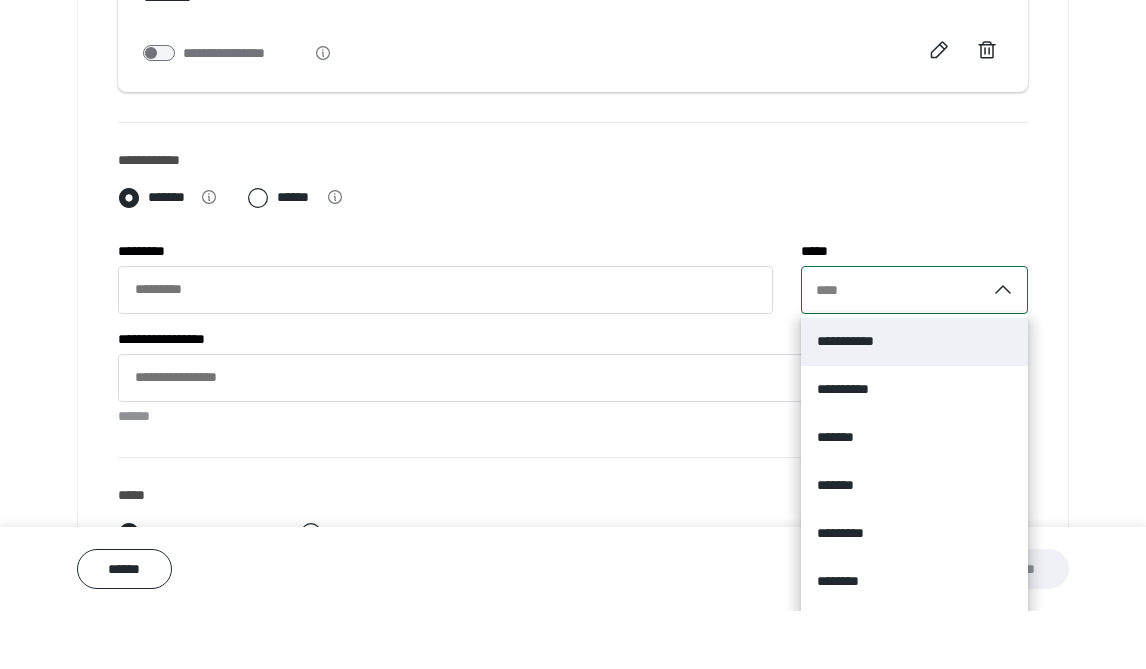 click on "****" at bounding box center (894, 348) 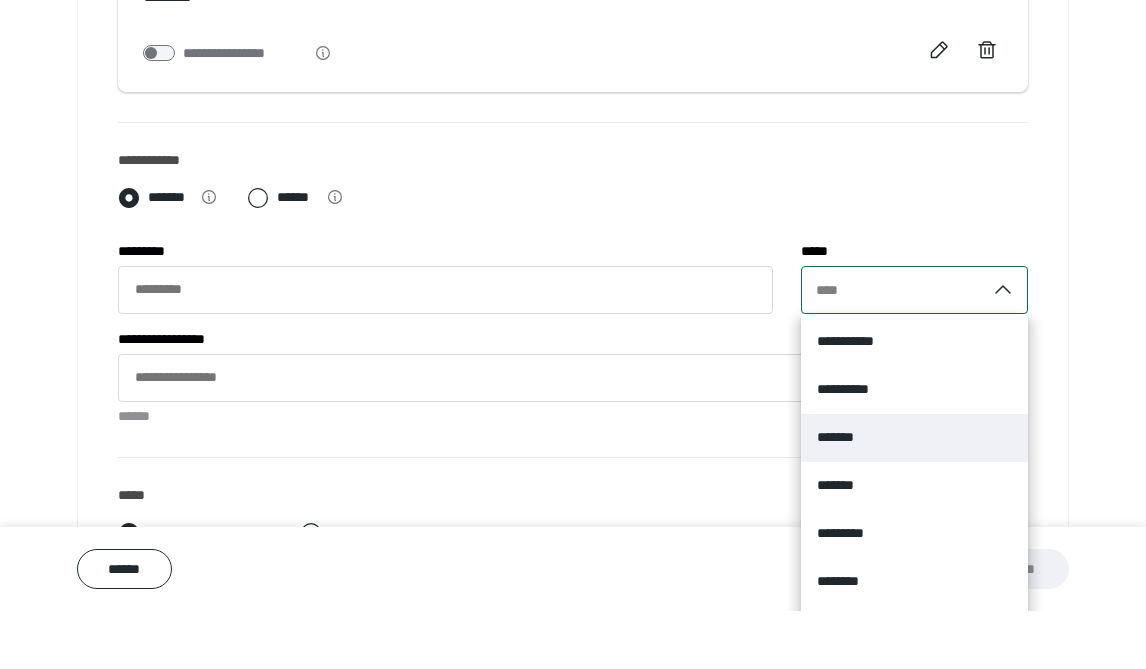 click on "*******" at bounding box center [844, 495] 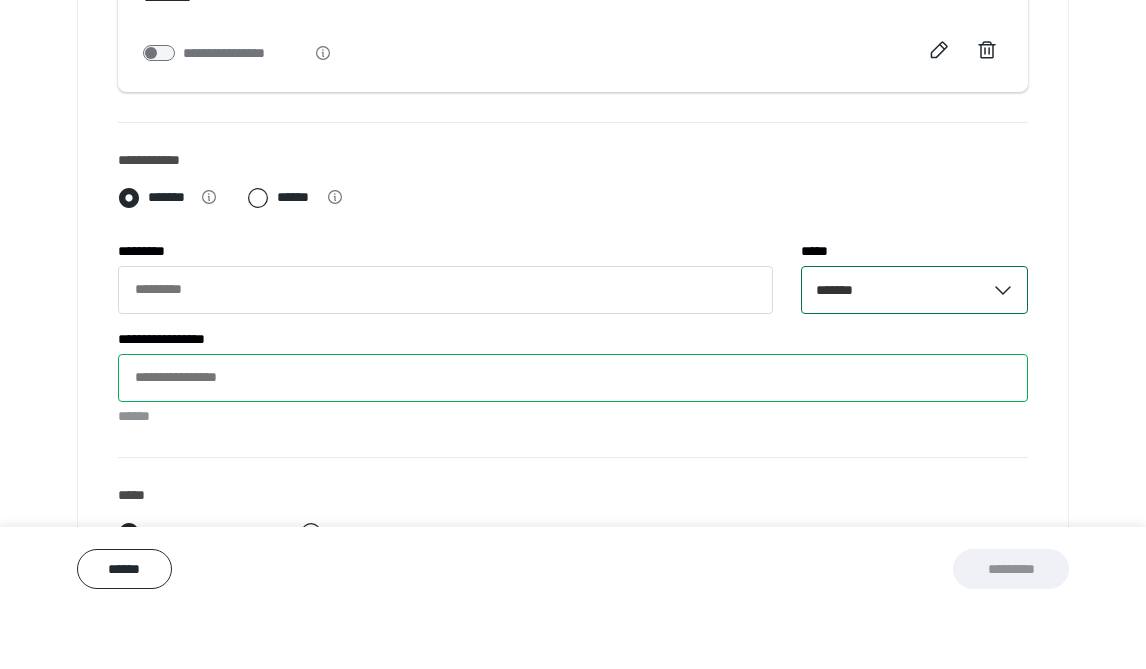 click on "**********" at bounding box center (573, 436) 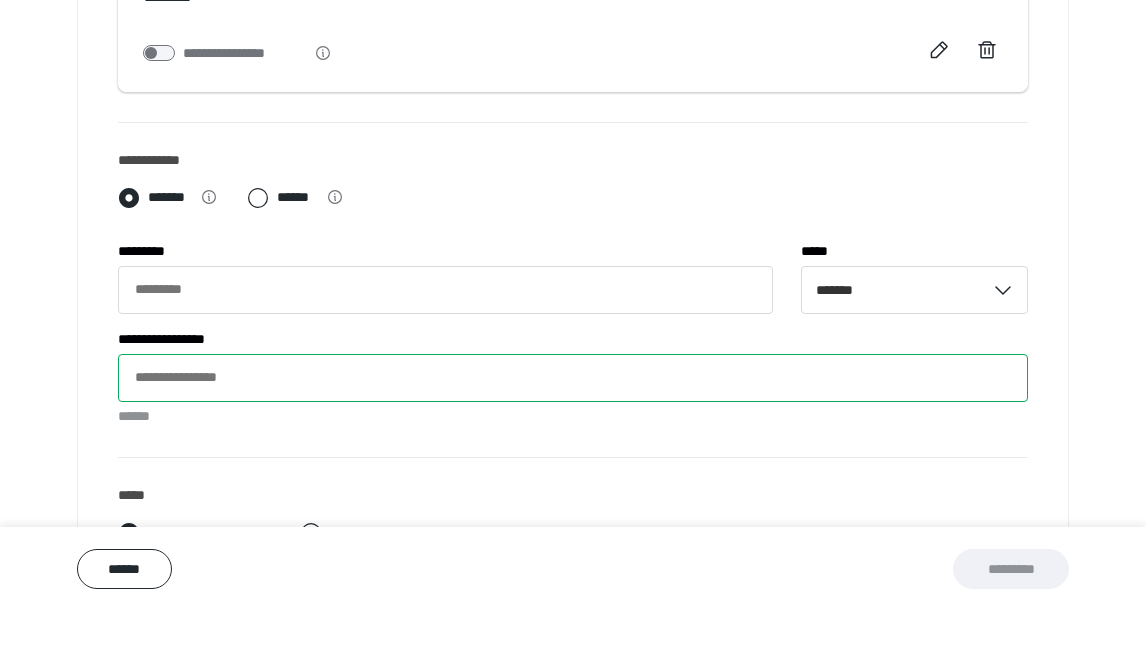 paste on "**********" 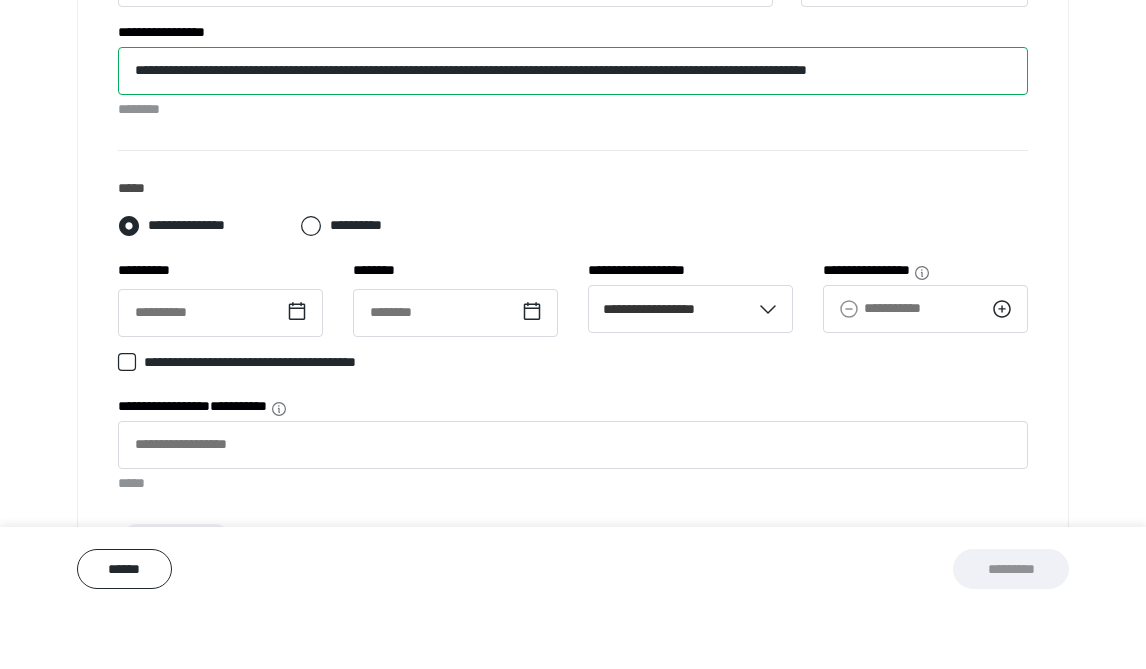 scroll, scrollTop: 878, scrollLeft: 0, axis: vertical 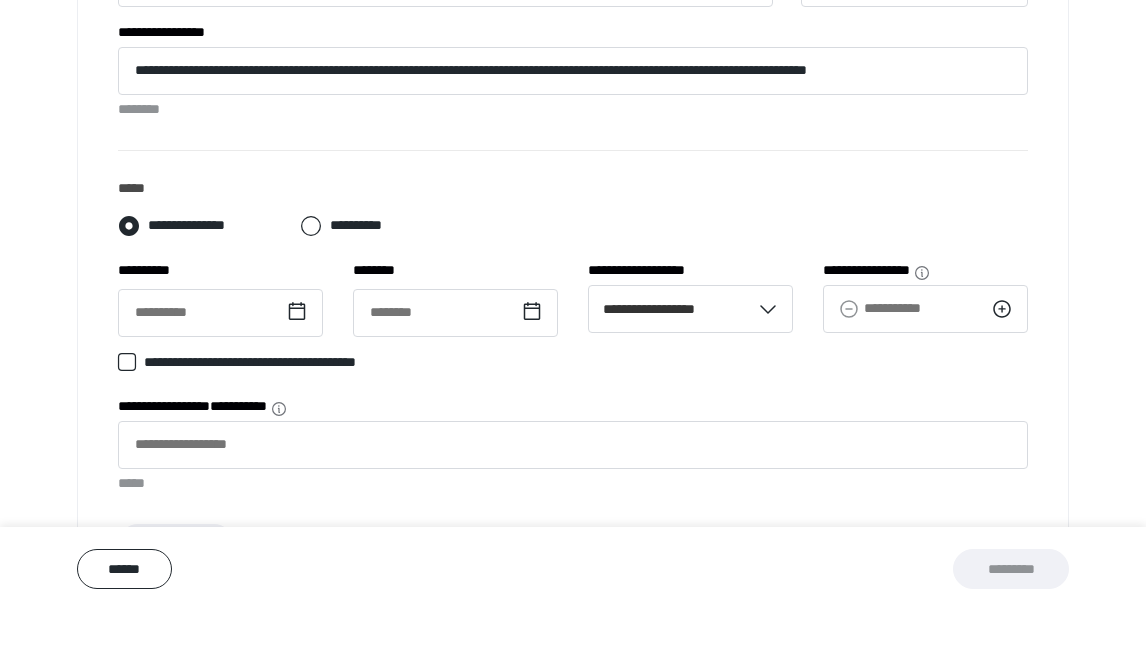 click 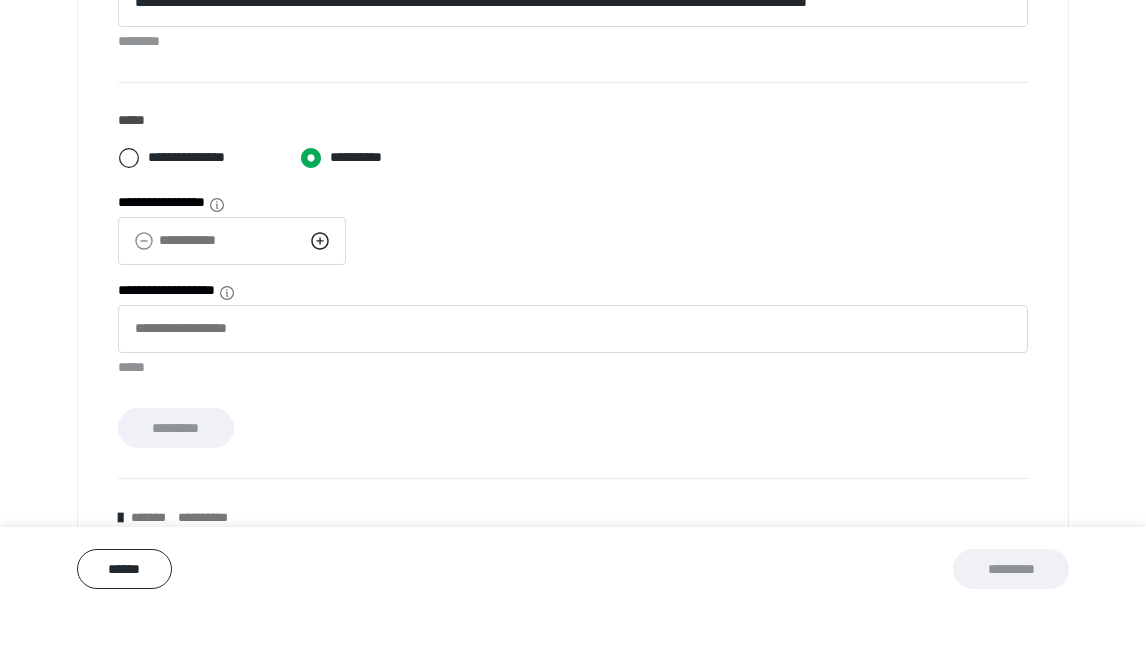 scroll, scrollTop: 948, scrollLeft: 0, axis: vertical 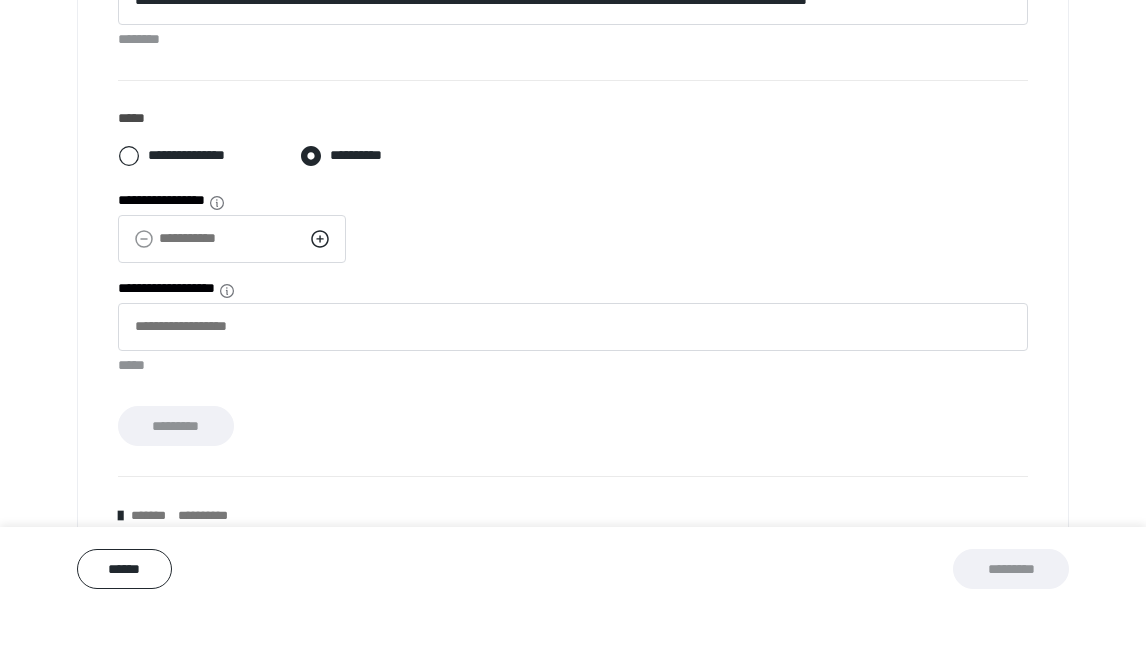click 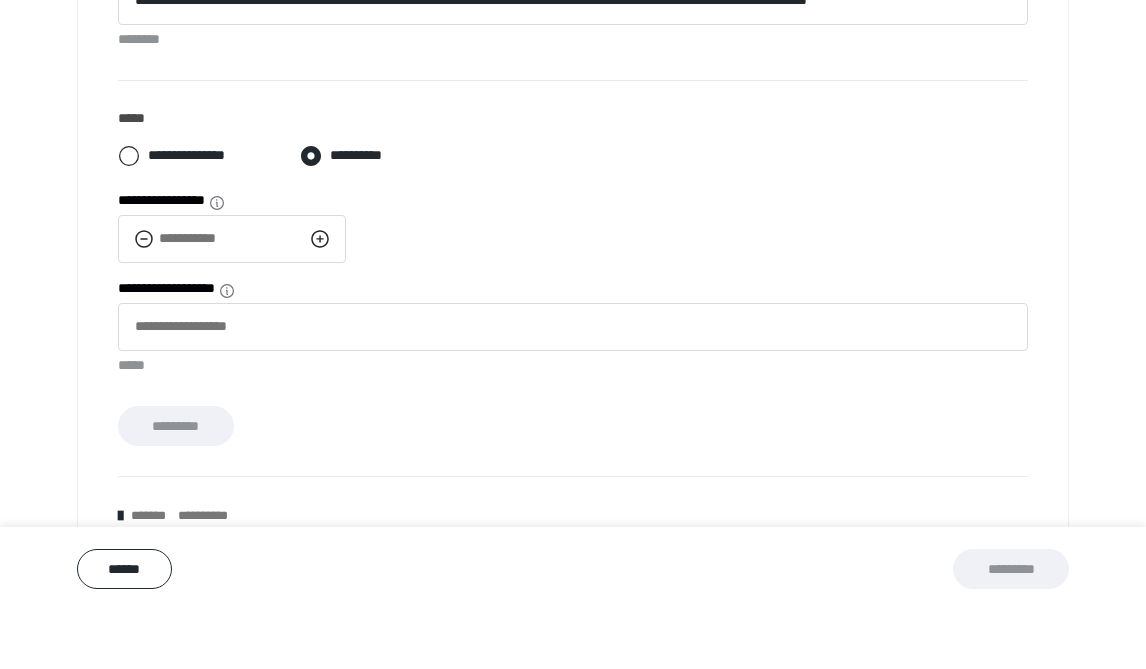 click 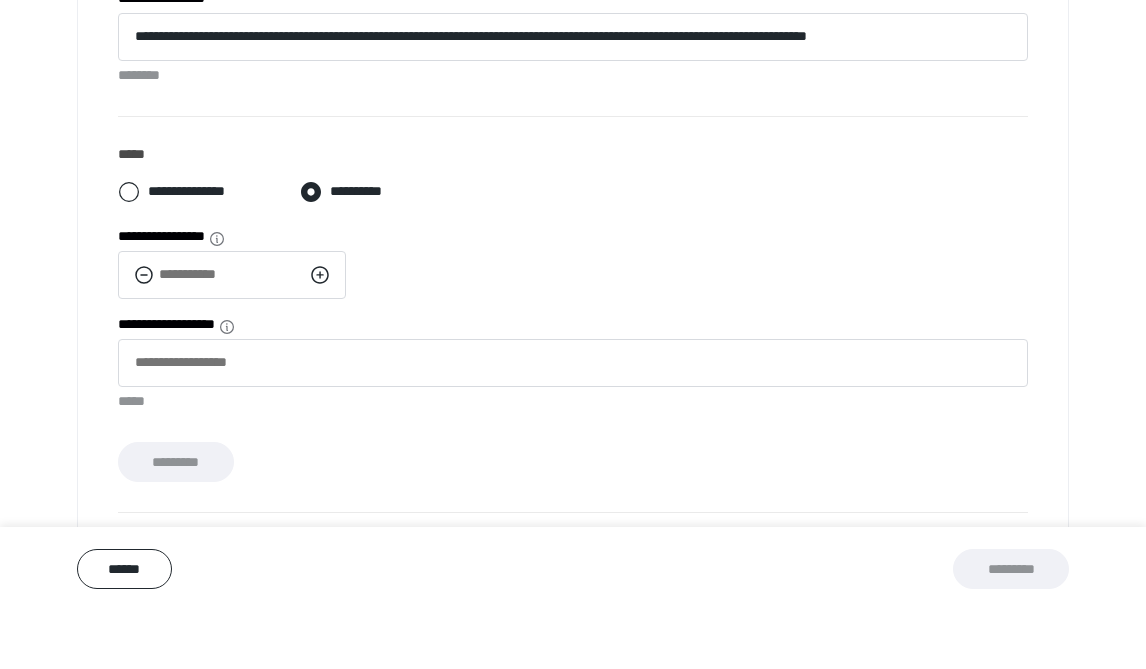 scroll, scrollTop: 915, scrollLeft: 0, axis: vertical 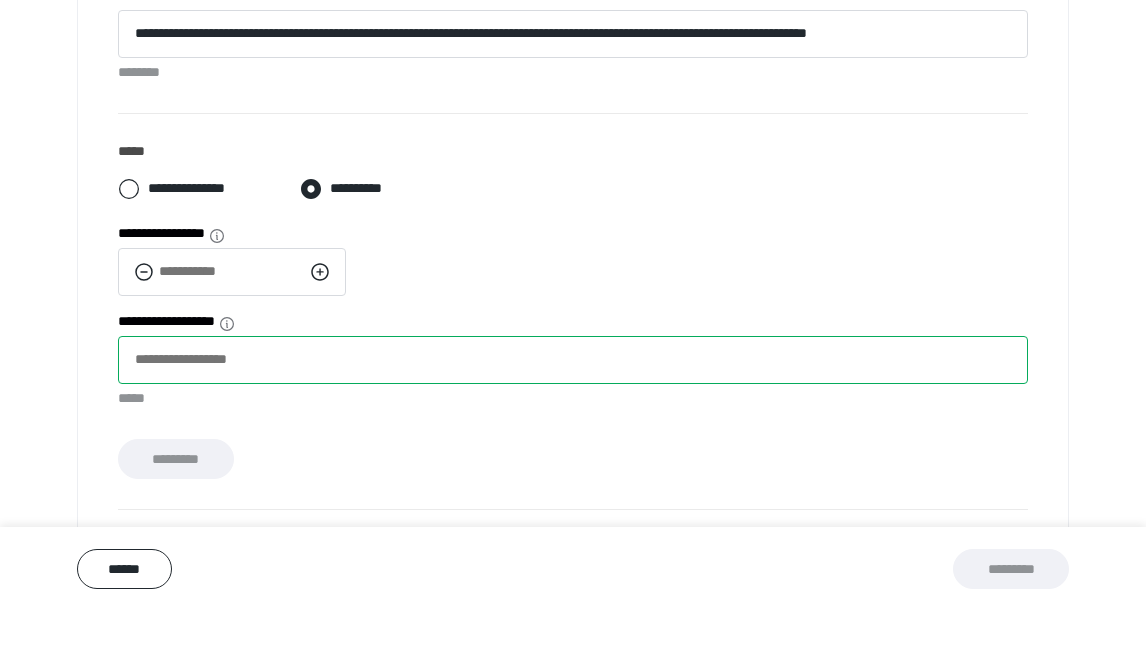 click on "**********" at bounding box center (573, 418) 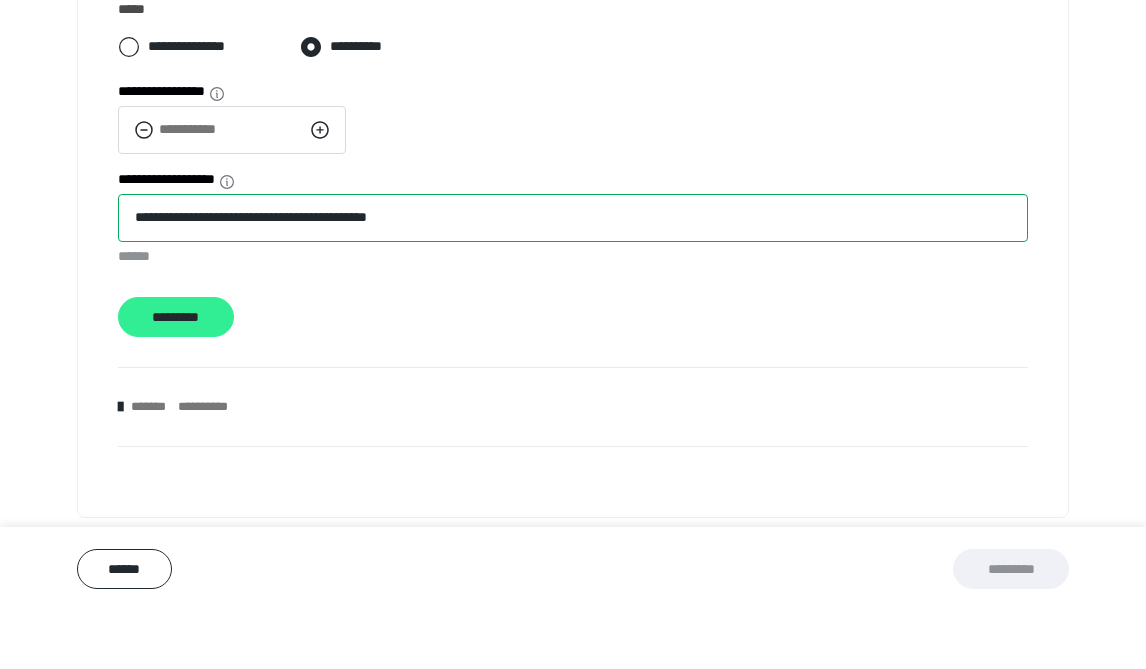type on "**********" 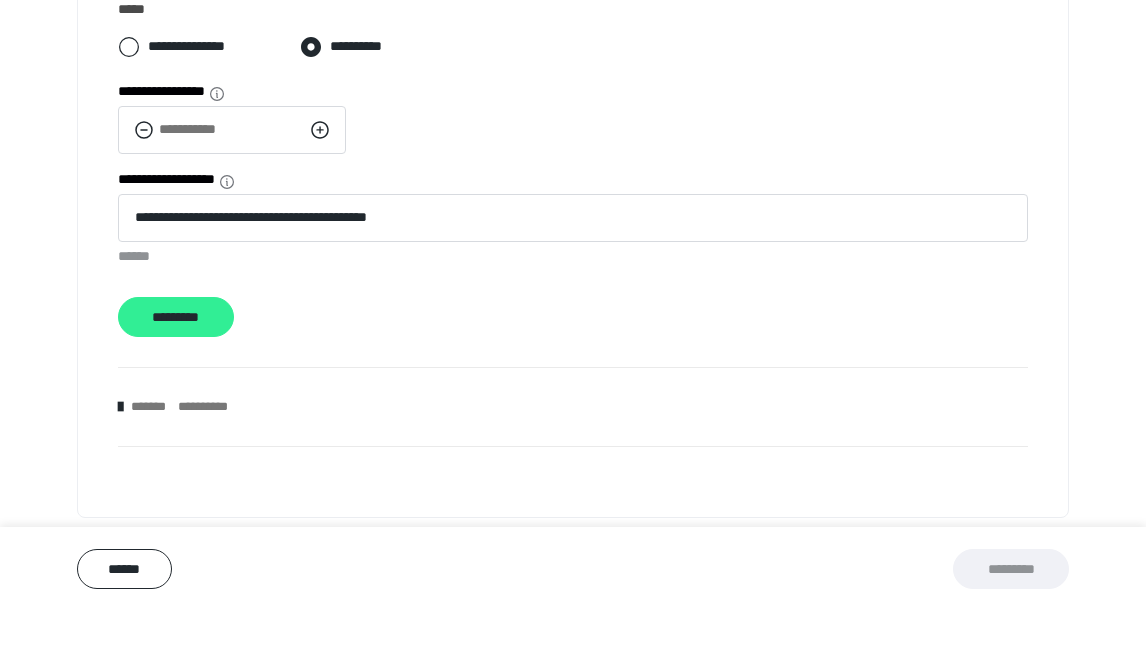 click on "*********" at bounding box center (176, 375) 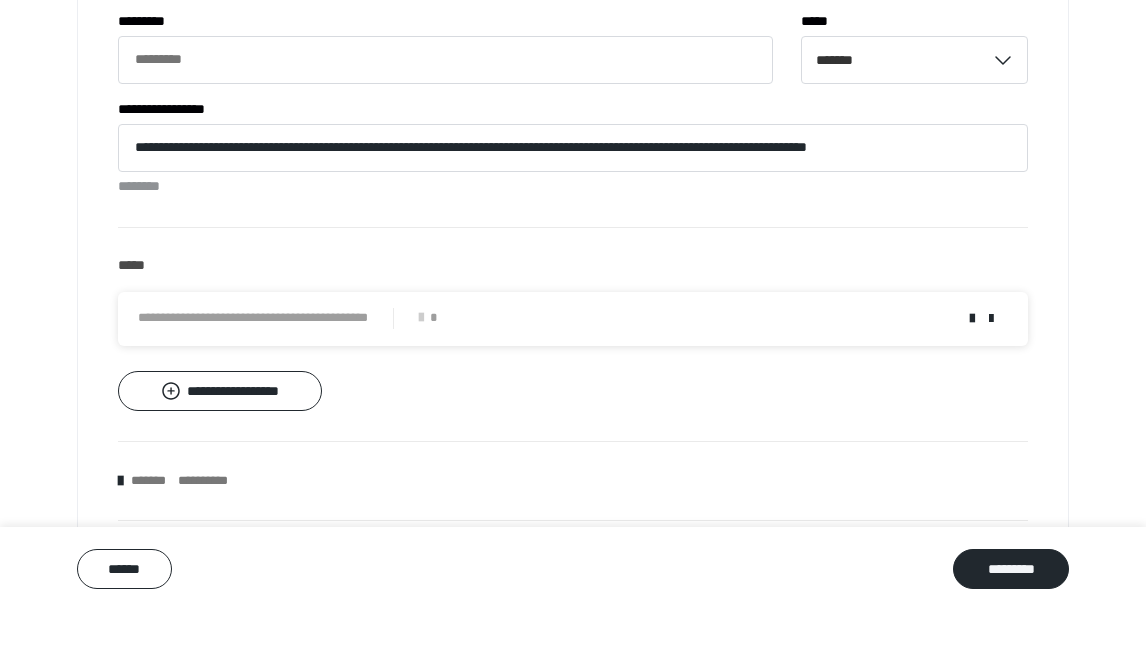 scroll, scrollTop: 791, scrollLeft: 0, axis: vertical 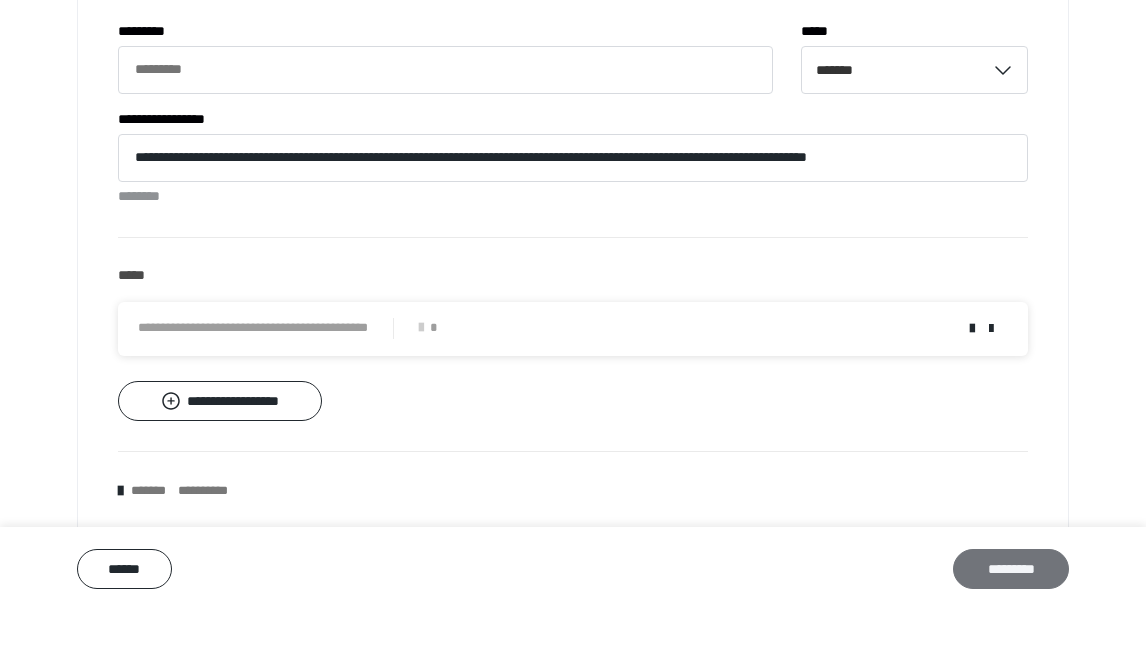click on "*********" at bounding box center [1011, 627] 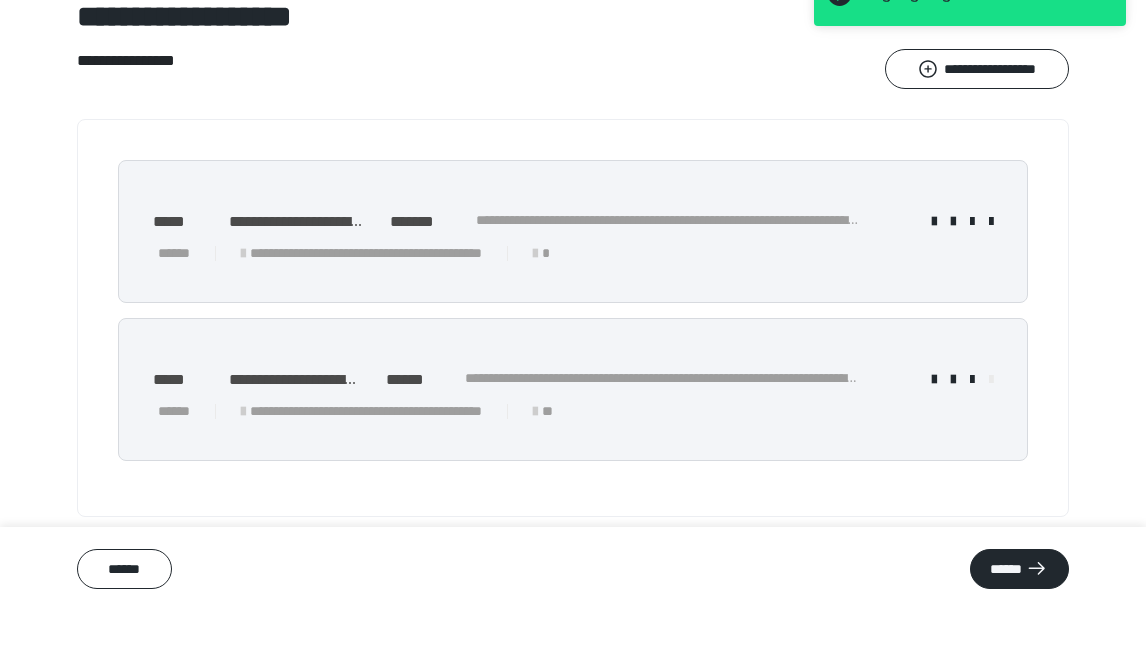 scroll, scrollTop: 125, scrollLeft: 0, axis: vertical 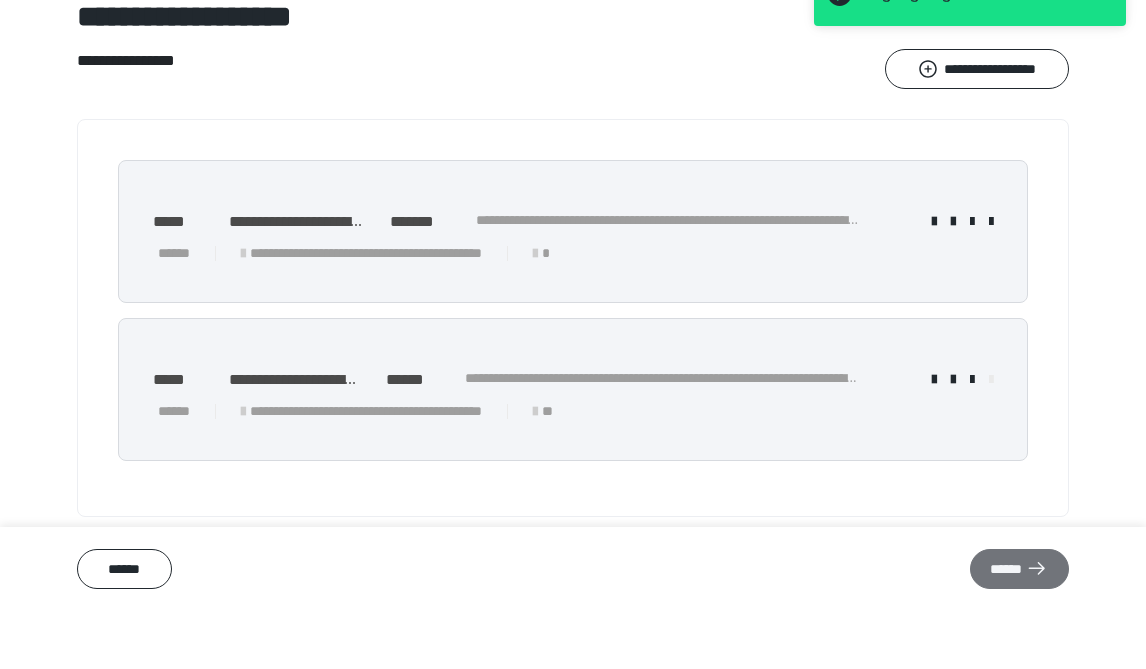 click on "******" at bounding box center [1019, 627] 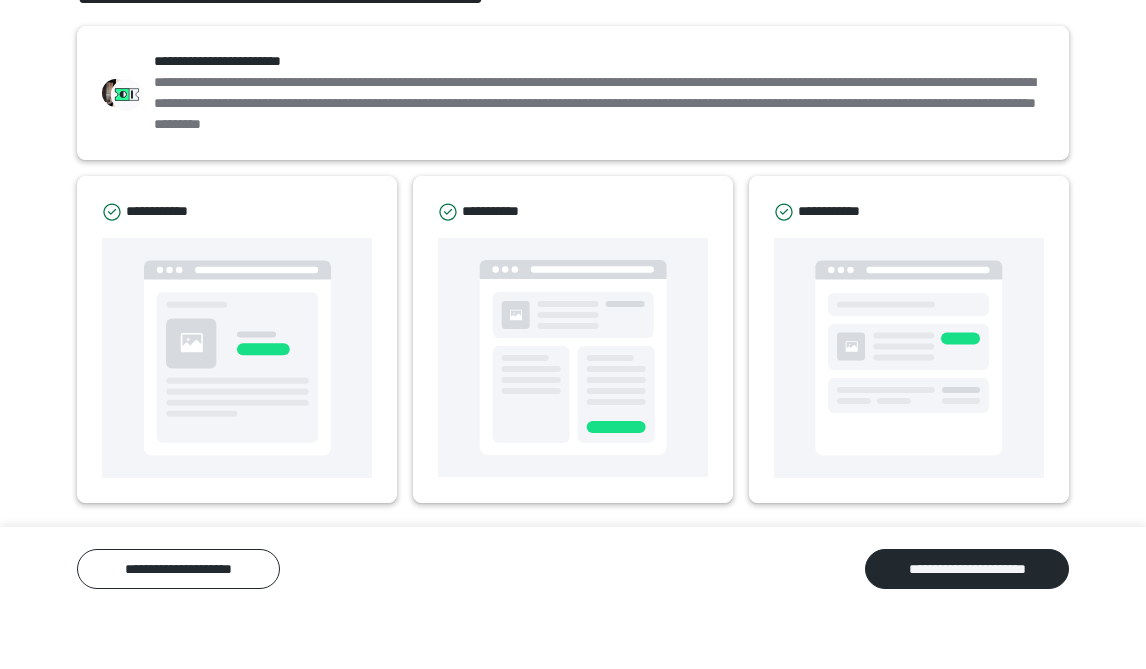 scroll, scrollTop: 140, scrollLeft: 0, axis: vertical 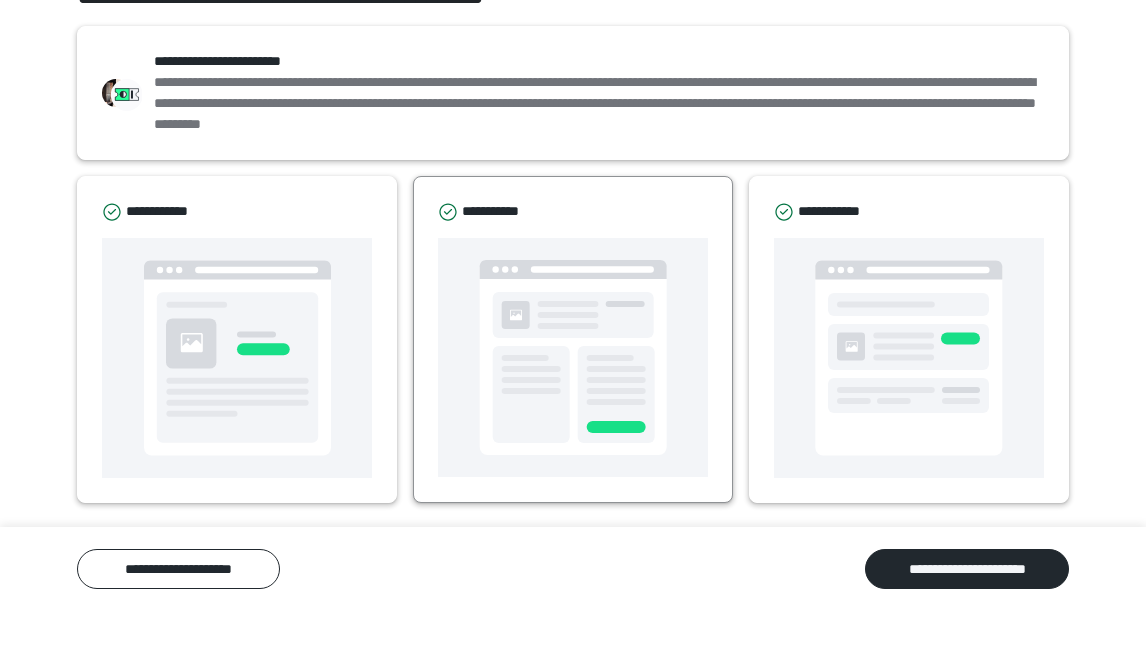 click at bounding box center [573, 415] 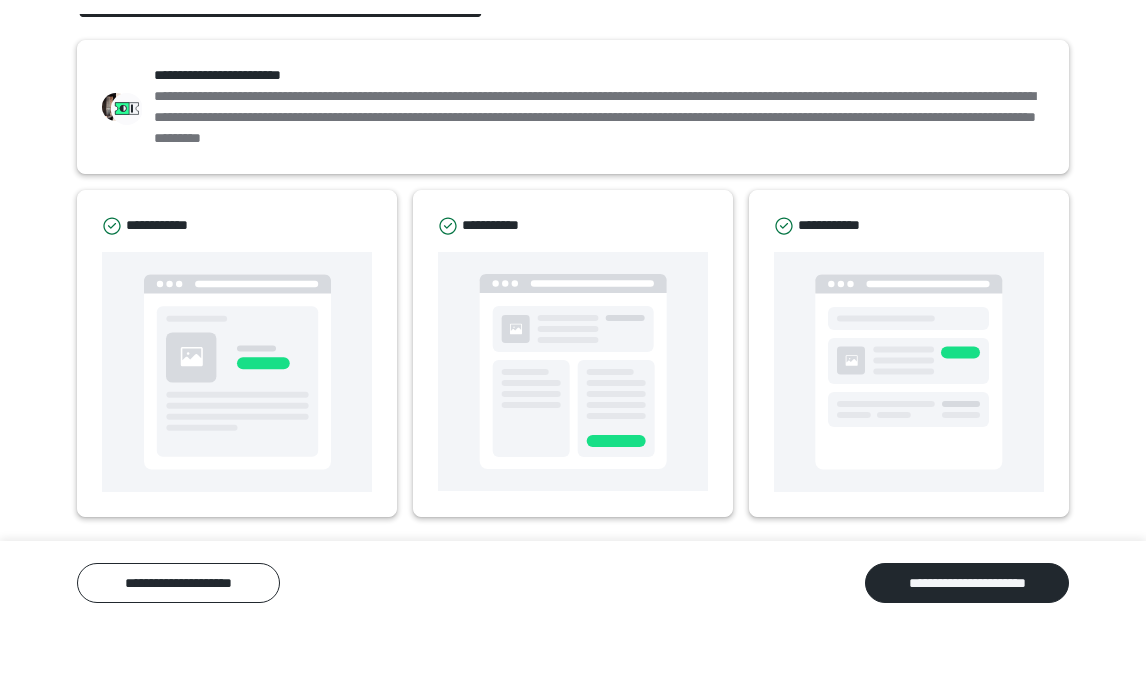 scroll, scrollTop: 544, scrollLeft: 0, axis: vertical 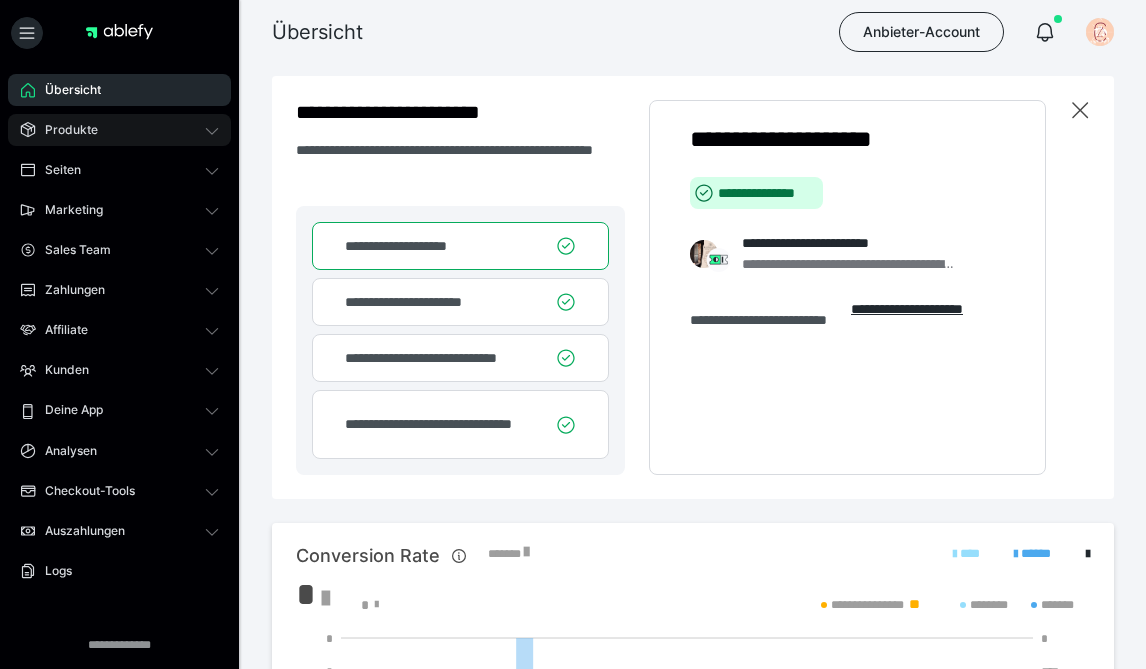 click on "Produkte" at bounding box center (119, 130) 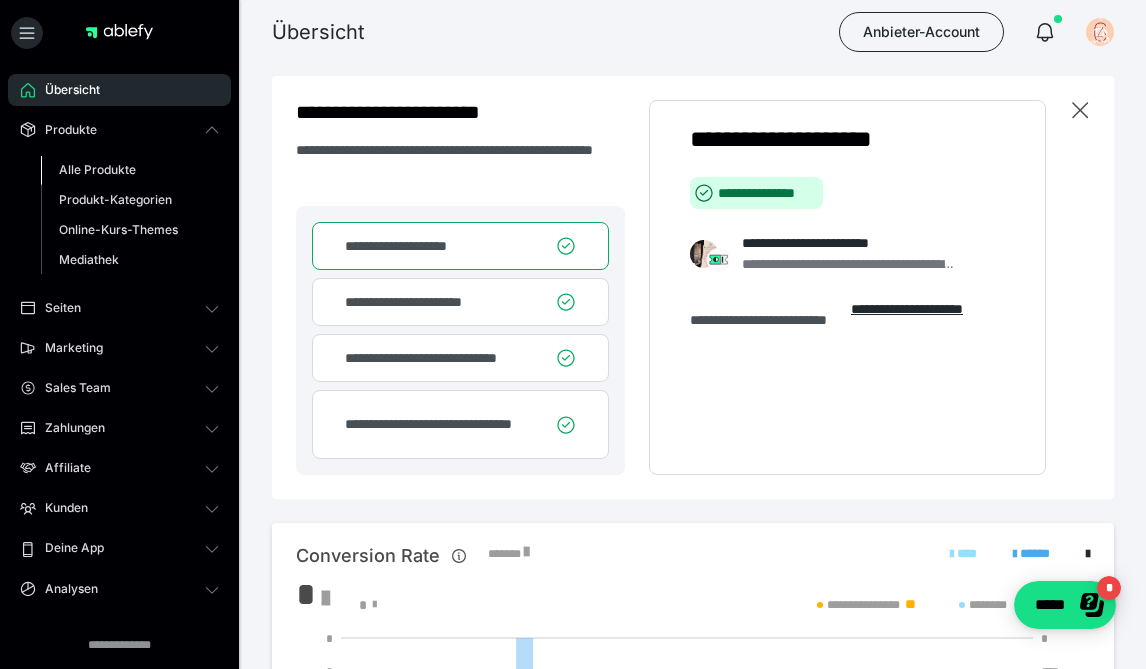 scroll, scrollTop: 0, scrollLeft: 0, axis: both 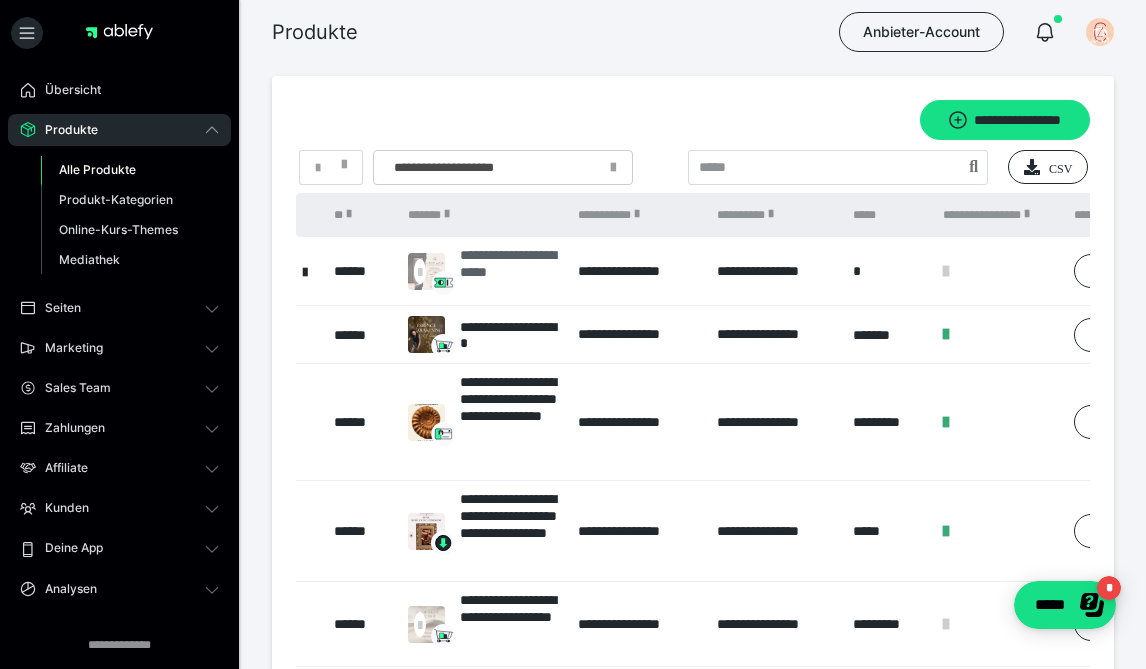 click on "**********" at bounding box center (509, 271) 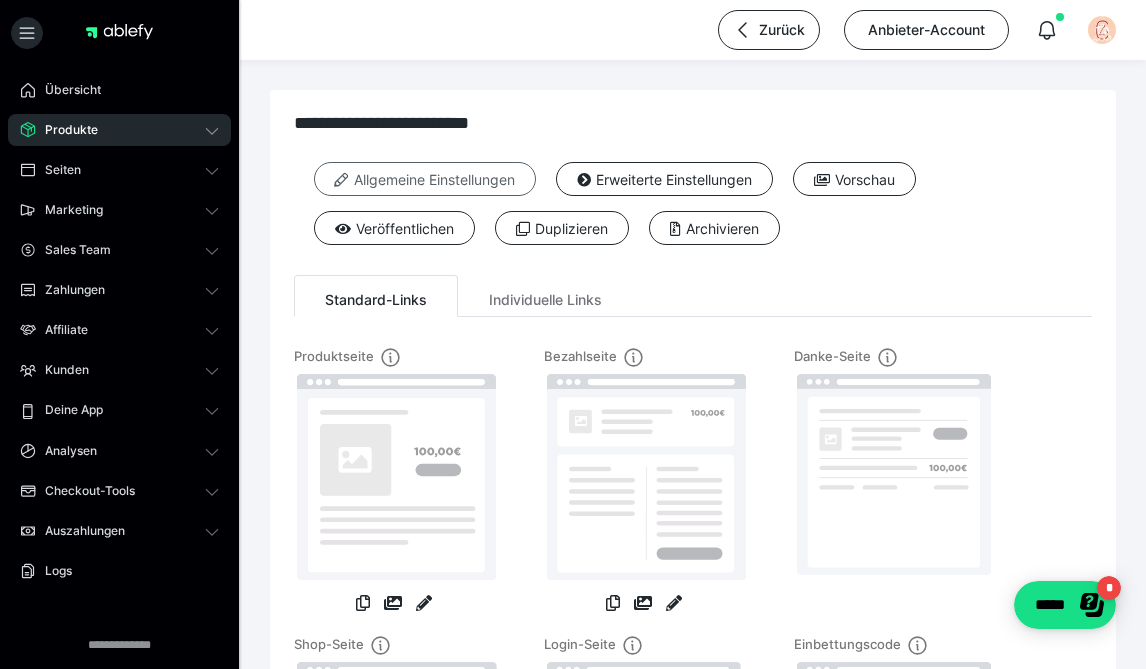 click on "Allgemeine Einstellungen" at bounding box center (425, 179) 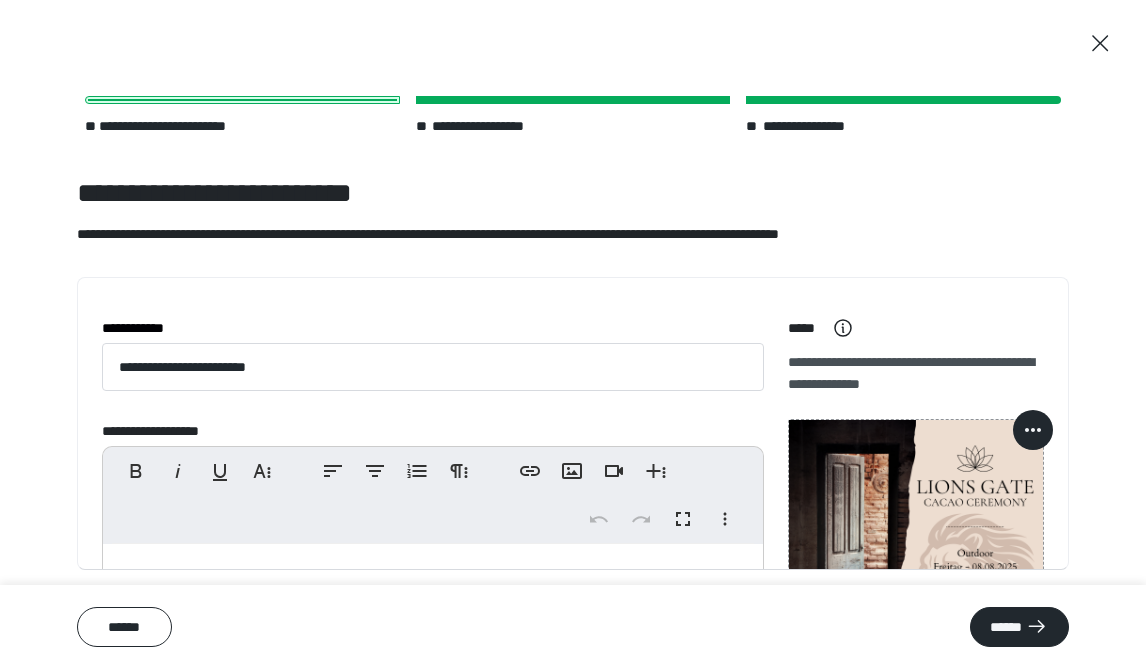 scroll, scrollTop: 77, scrollLeft: 0, axis: vertical 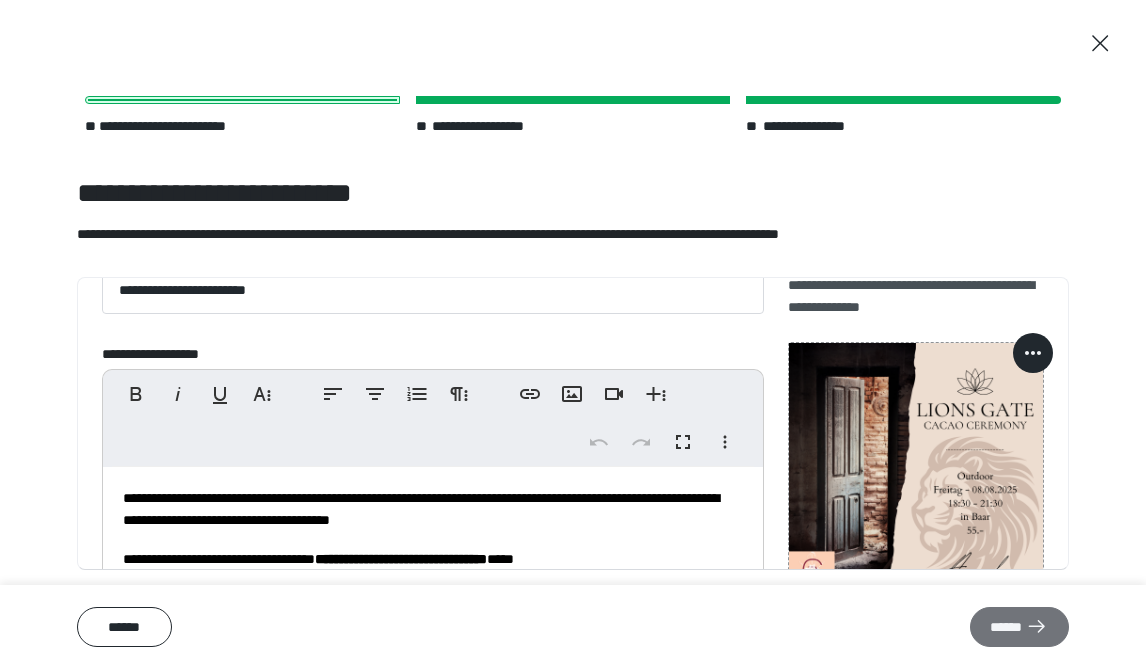 click on "******" at bounding box center (1019, 627) 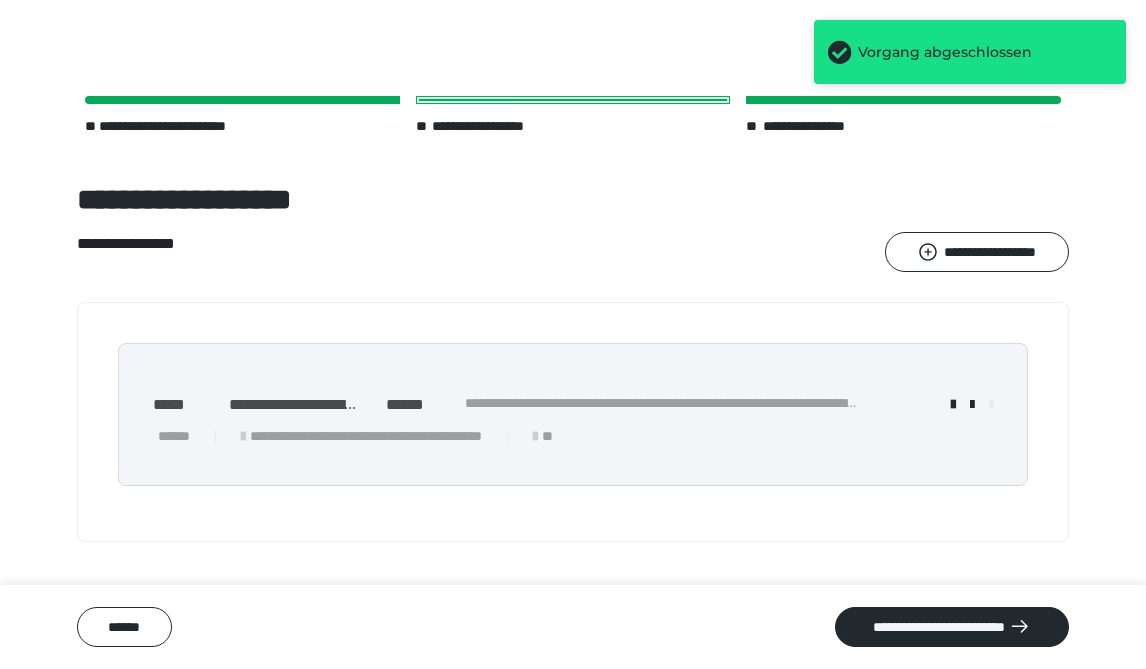 click on "**********" at bounding box center [573, 409] 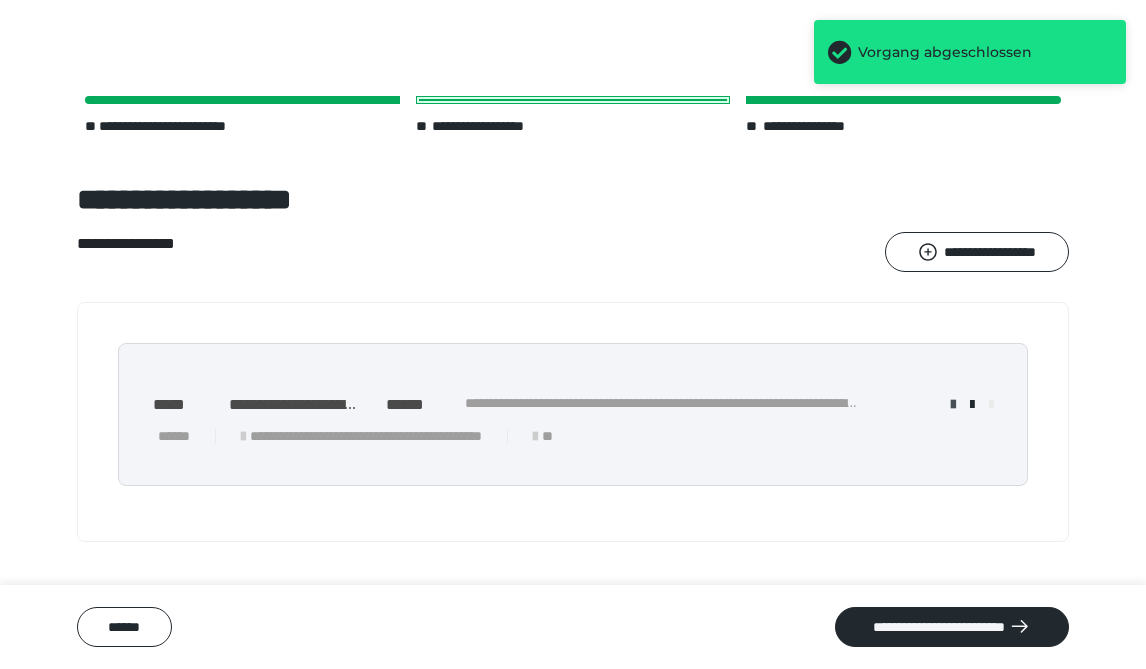 click at bounding box center [953, 405] 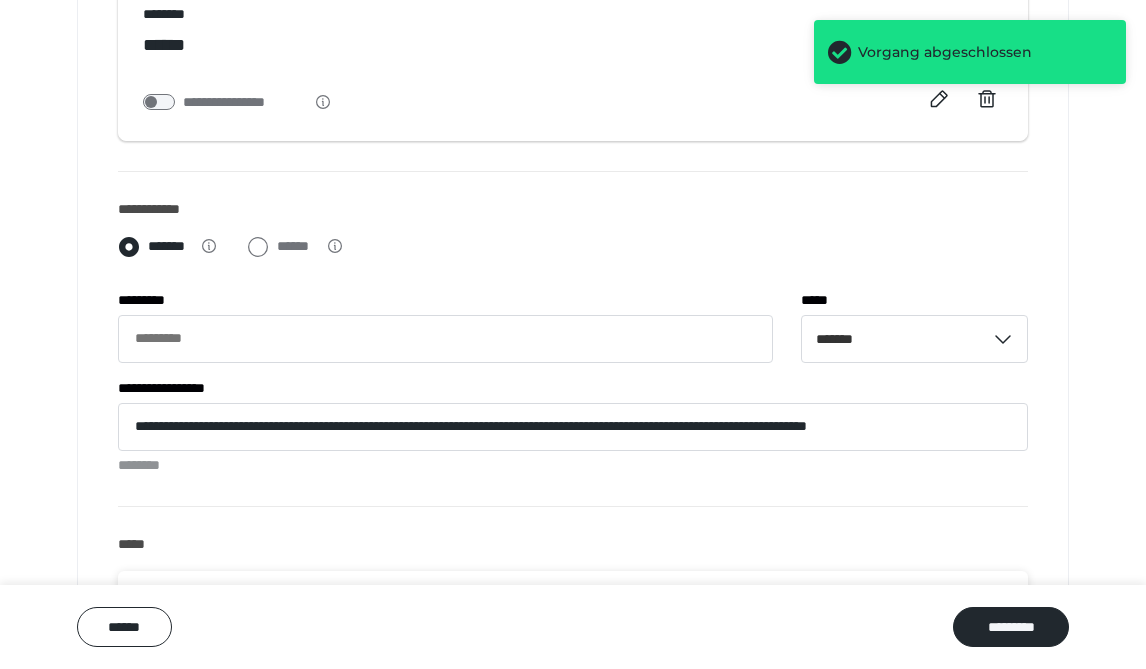 scroll, scrollTop: 584, scrollLeft: 0, axis: vertical 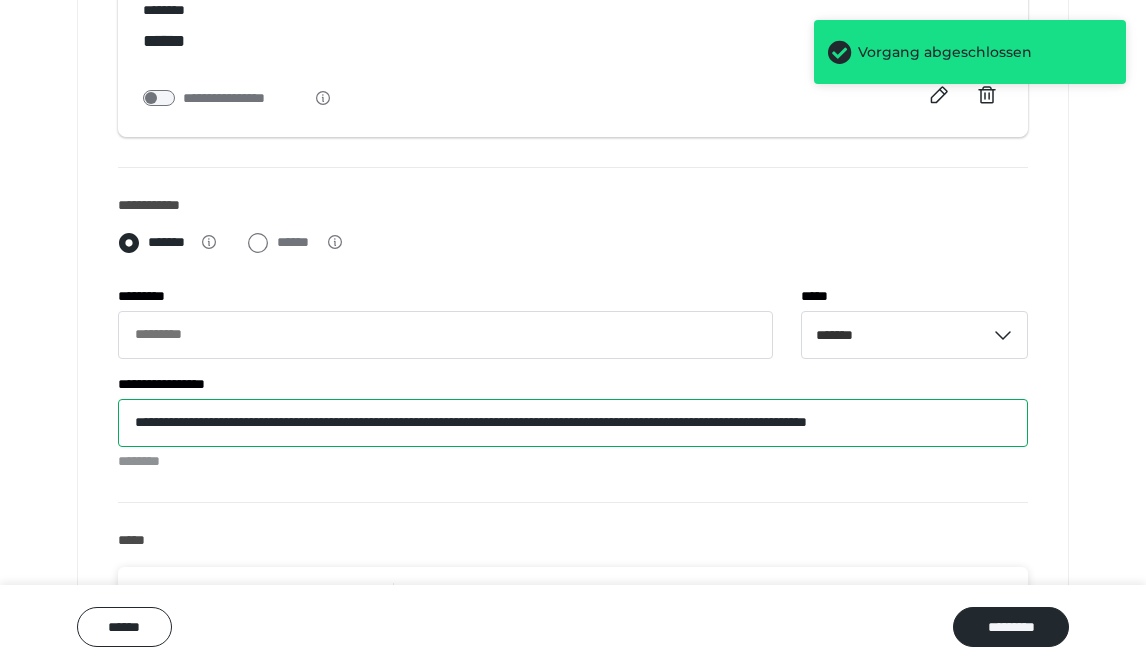 click on "**********" at bounding box center [573, 423] 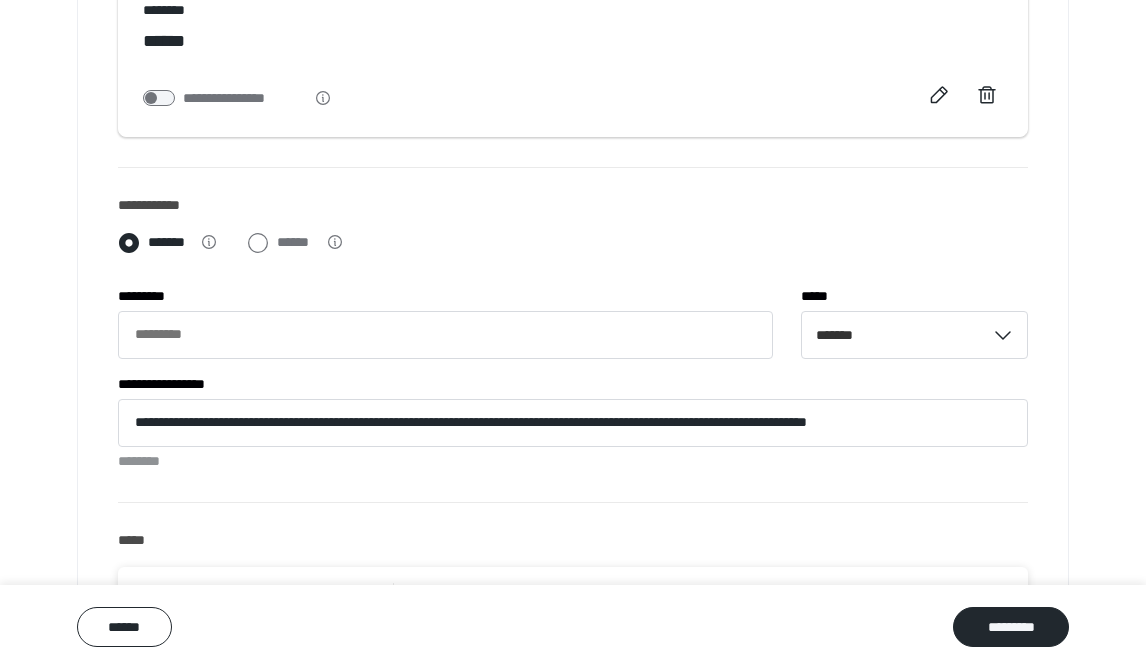 click on "******* ******" at bounding box center [573, 247] 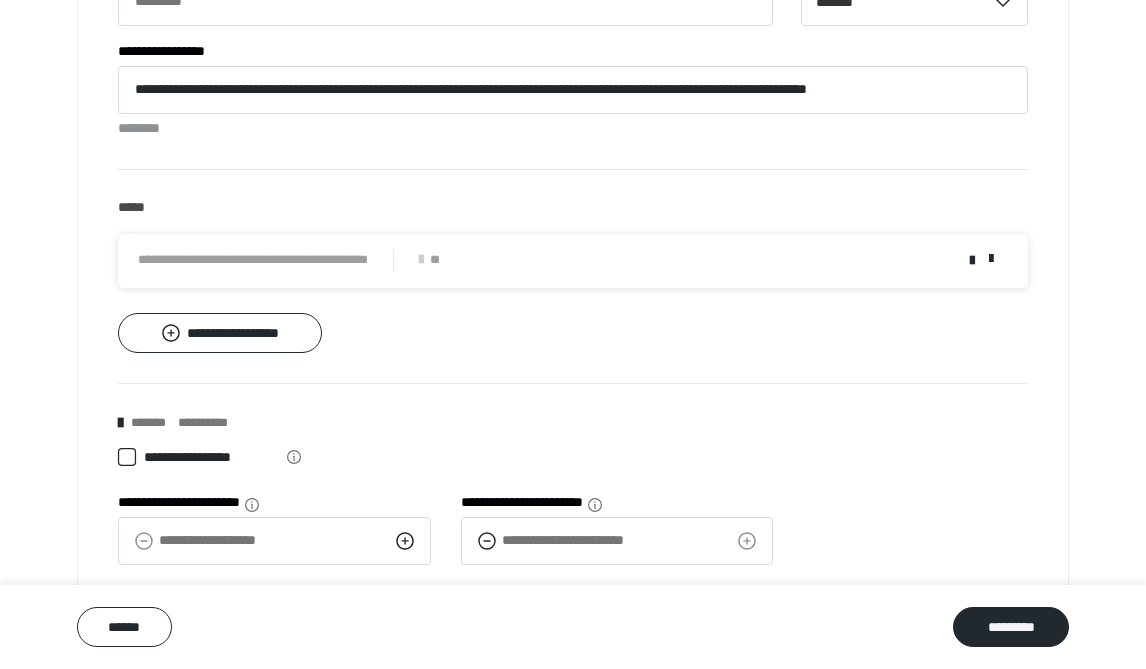 scroll, scrollTop: 926, scrollLeft: 0, axis: vertical 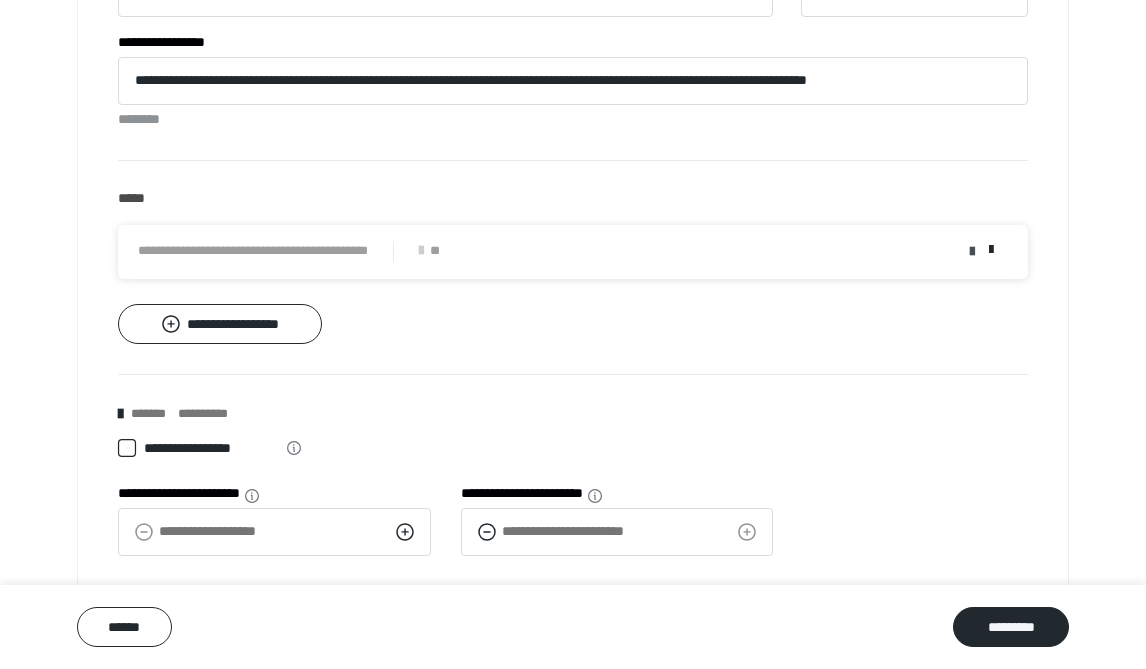 click at bounding box center (972, 252) 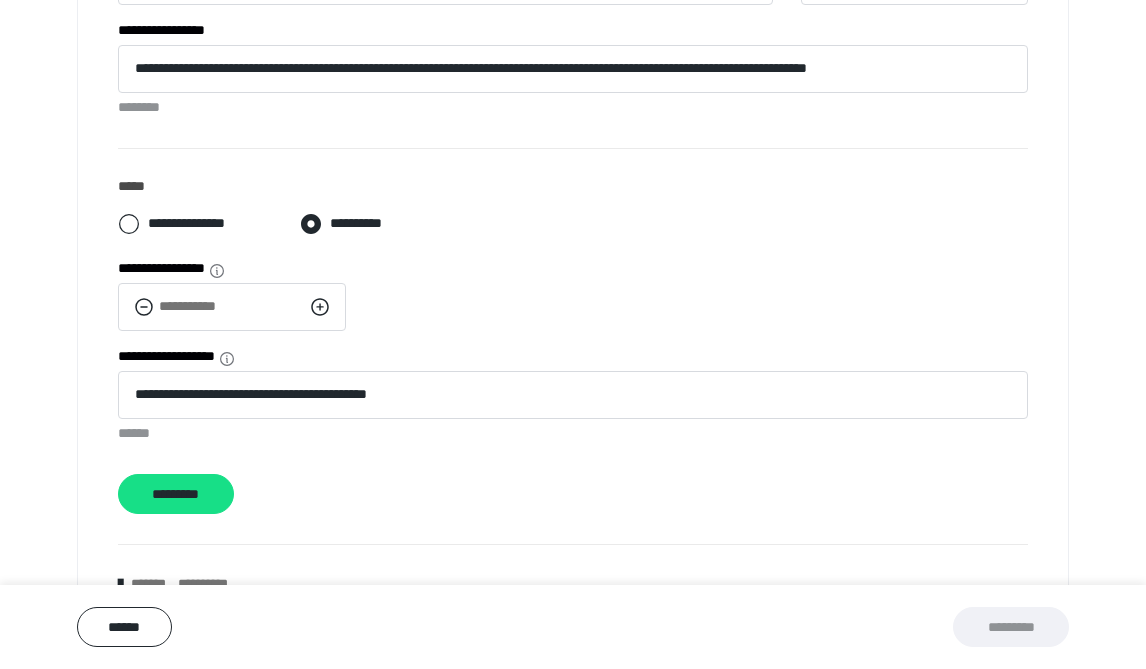 scroll, scrollTop: 924, scrollLeft: 0, axis: vertical 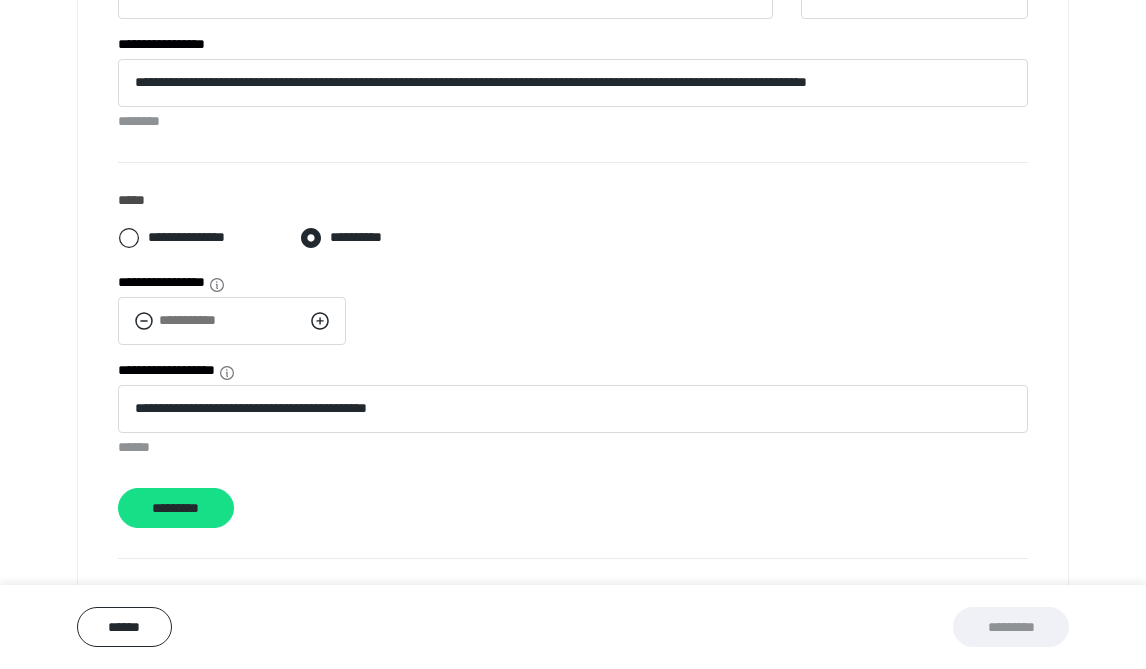 click on "**********" at bounding box center (371, 237) 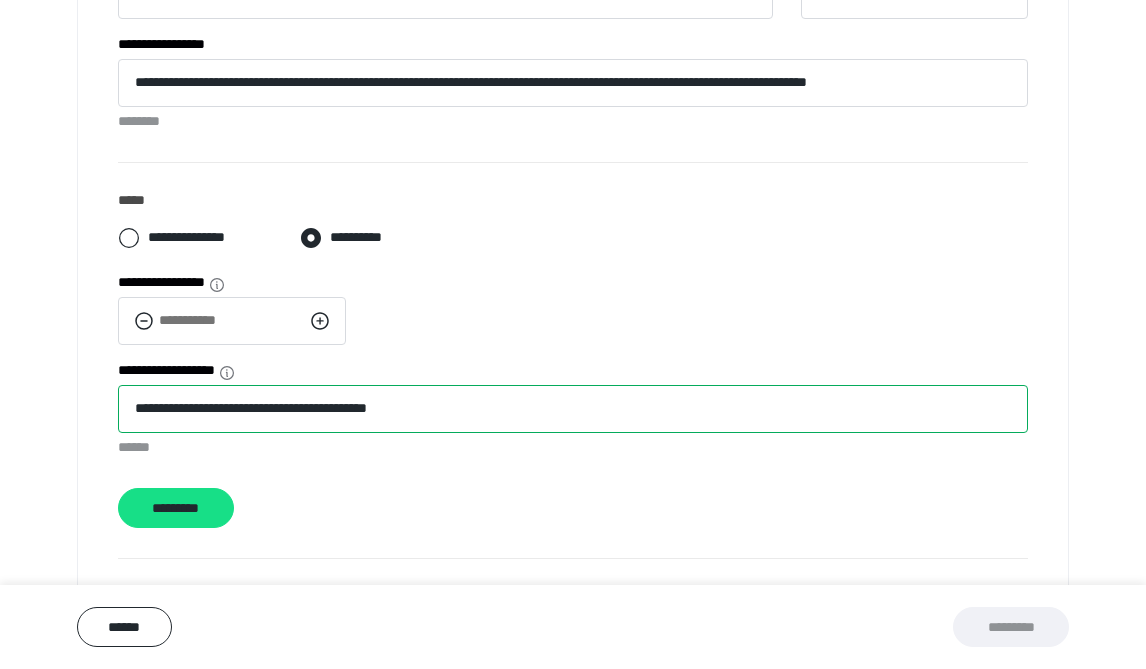 click on "**********" at bounding box center (573, 409) 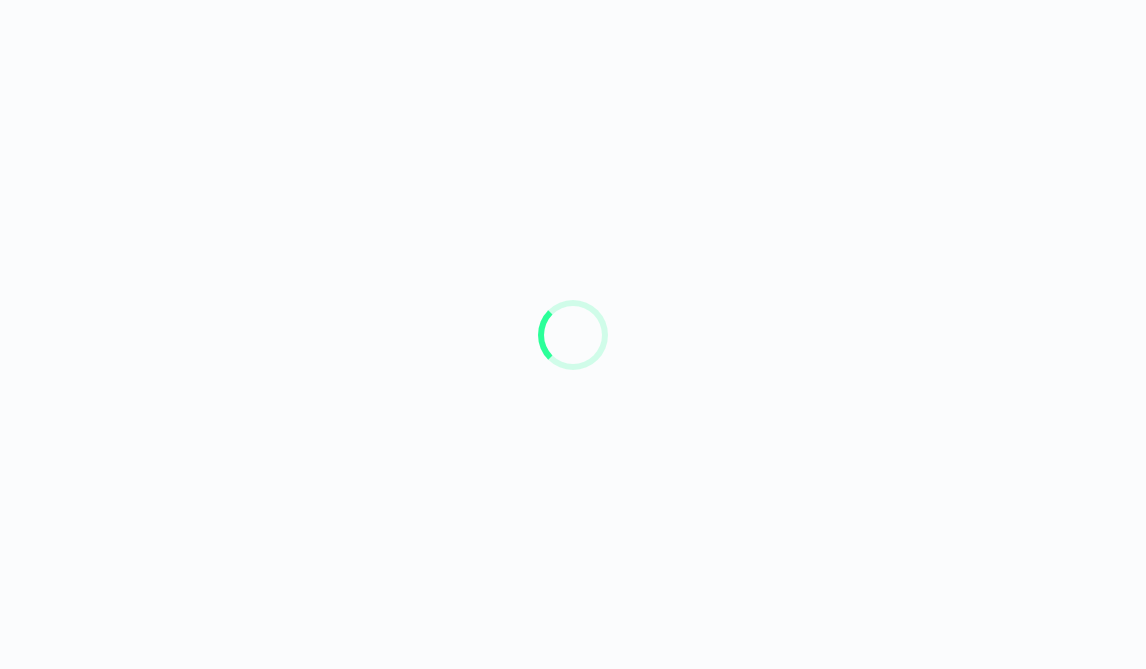 scroll, scrollTop: 0, scrollLeft: 0, axis: both 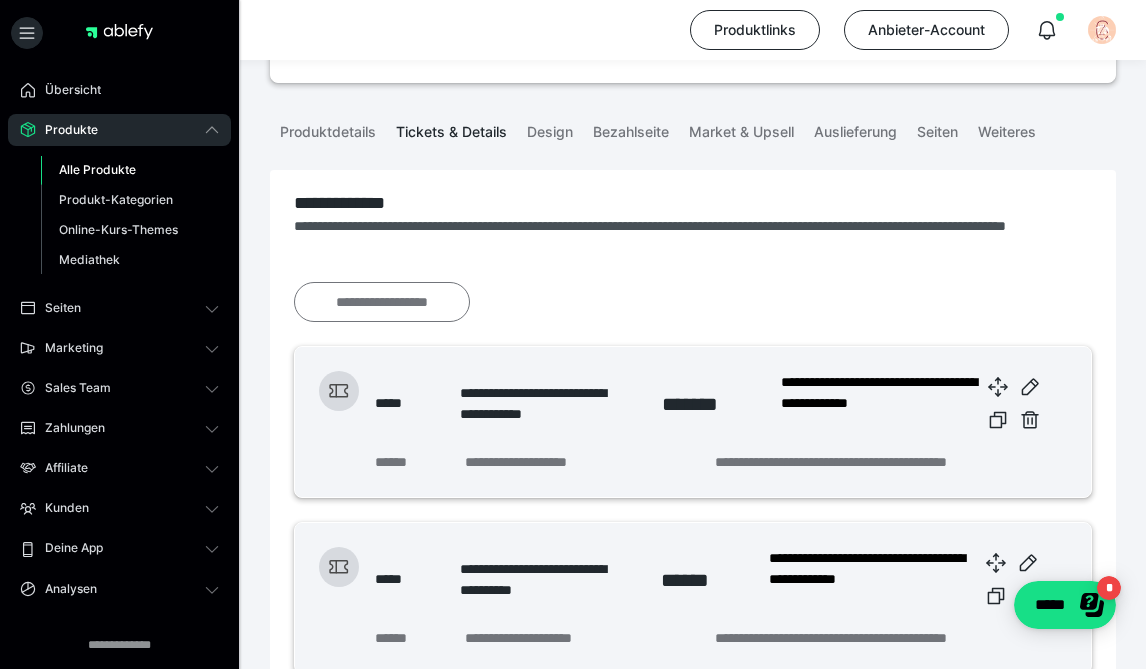 click on "**********" at bounding box center [382, 302] 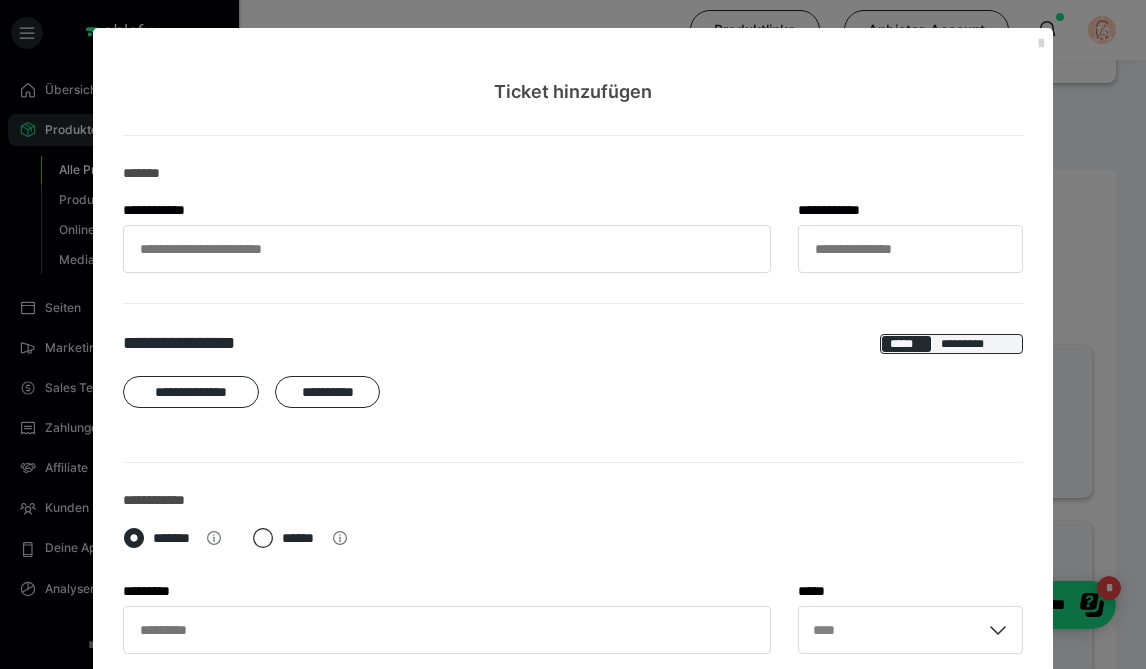 click at bounding box center [1041, 44] 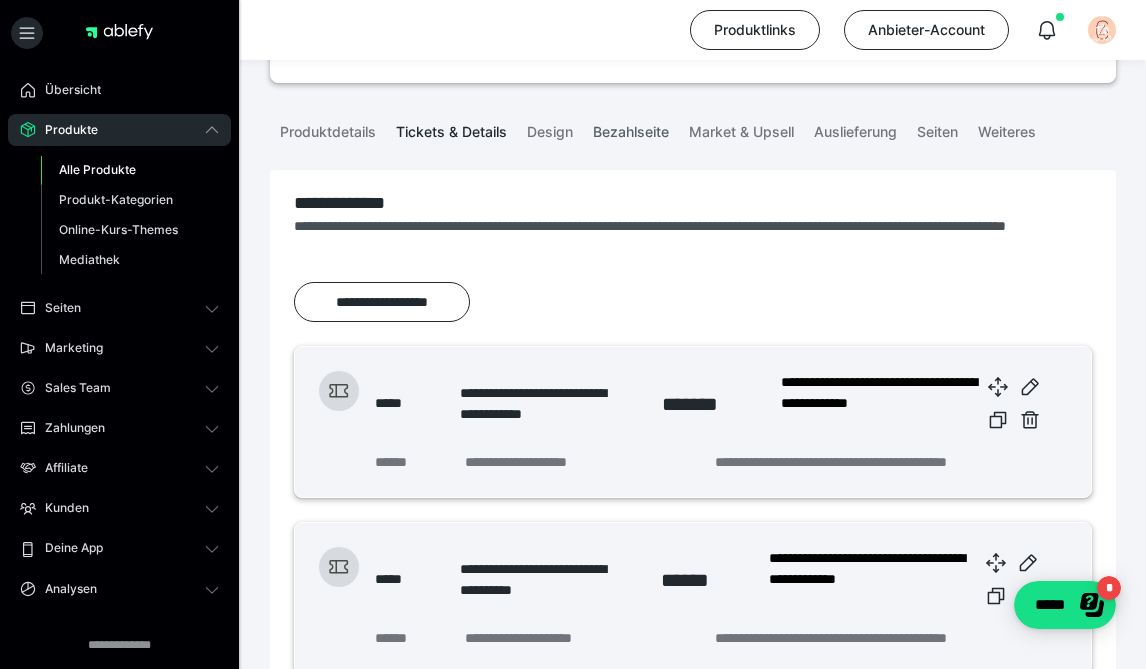 click on "Bezahlseite" at bounding box center (631, 128) 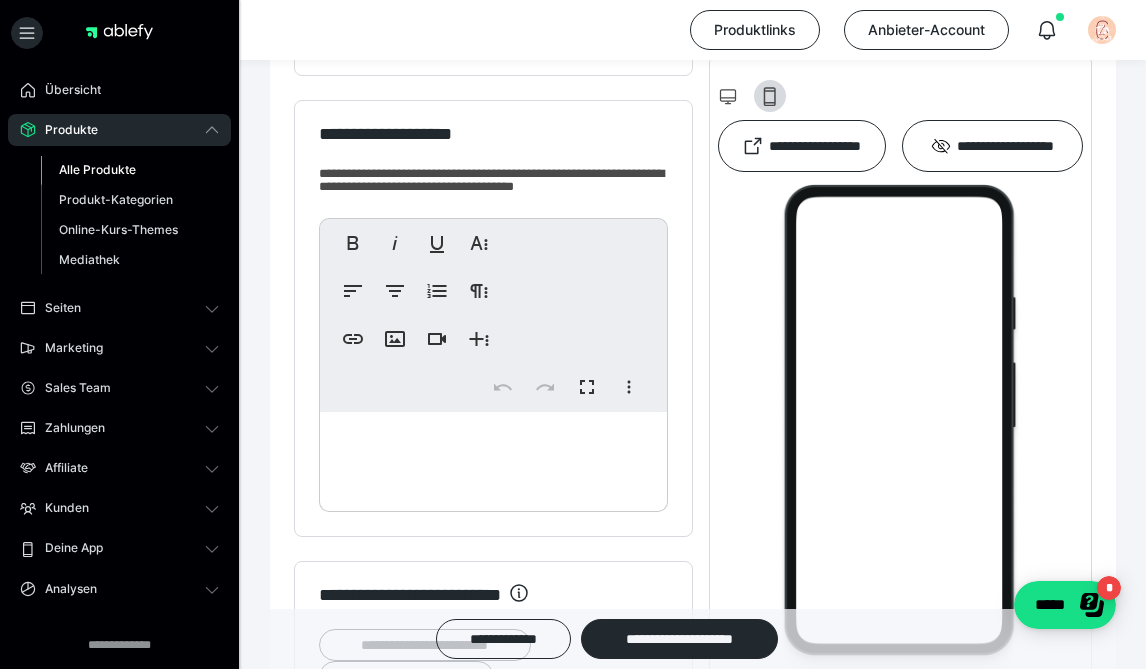 scroll, scrollTop: 455, scrollLeft: 0, axis: vertical 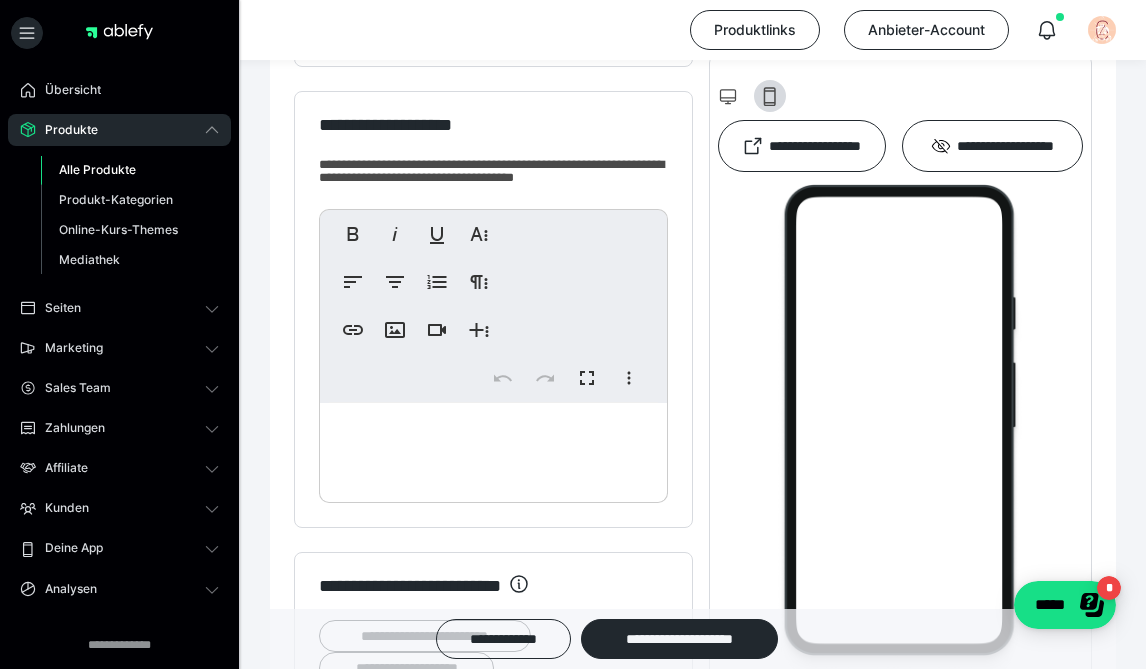 click at bounding box center (493, 448) 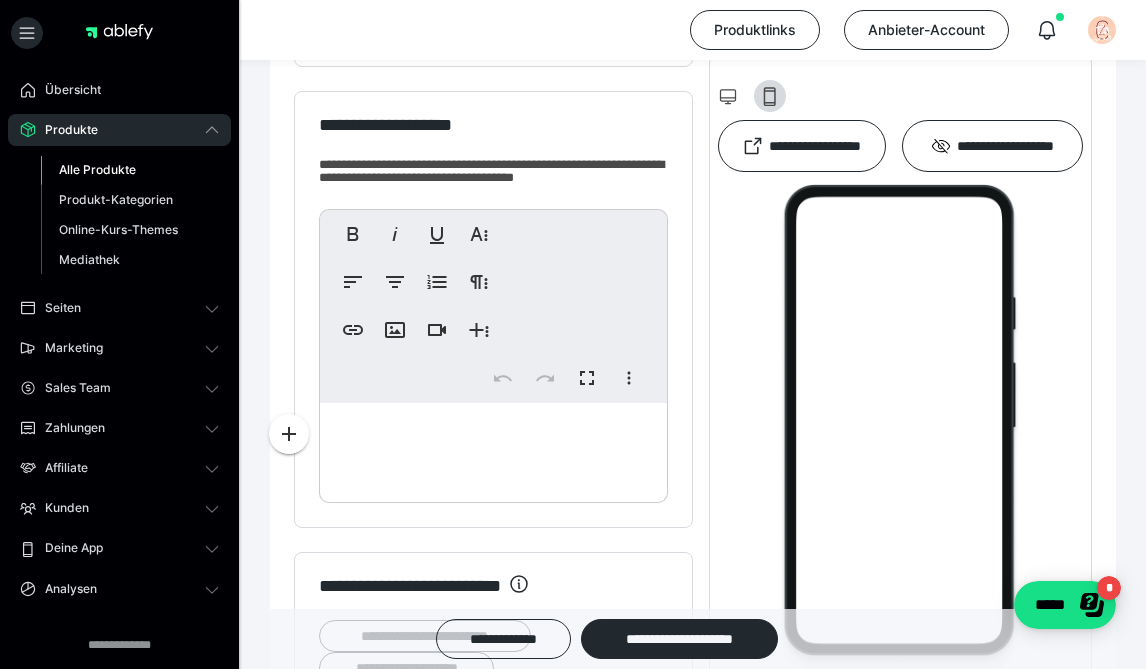 type 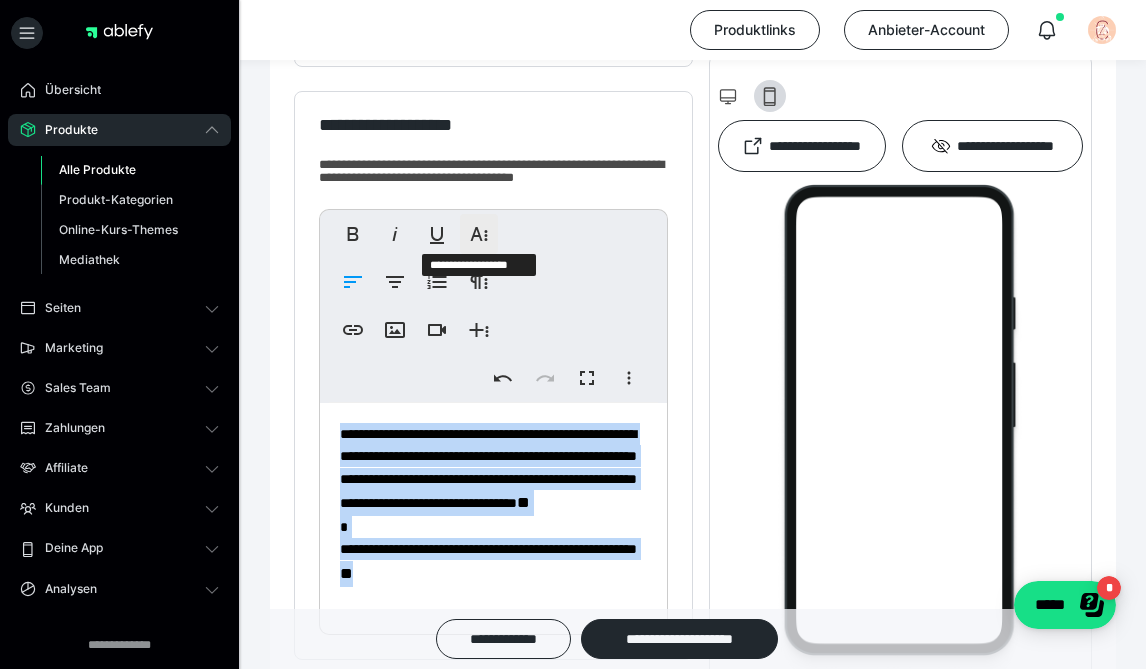 click 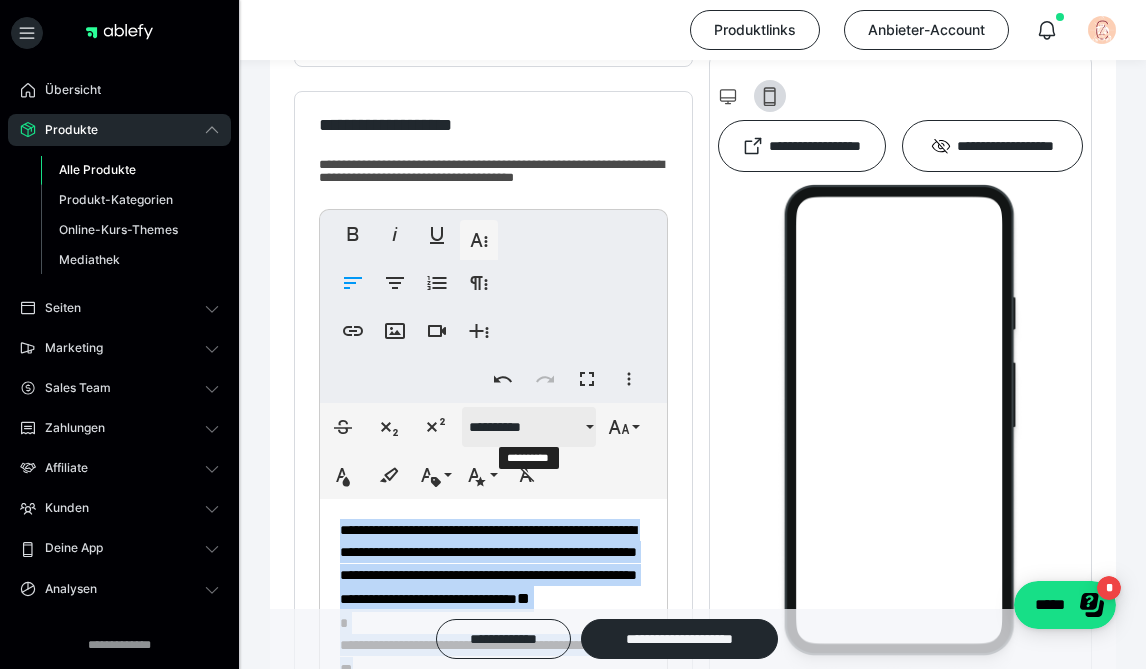click on "**********" at bounding box center [529, 427] 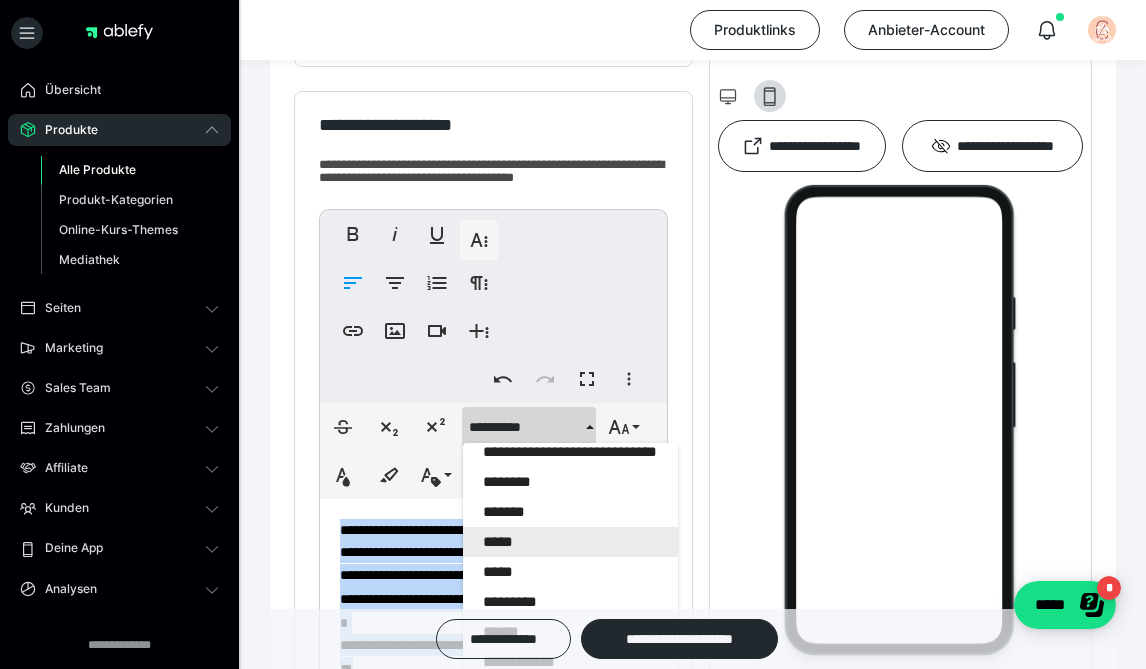 scroll, scrollTop: 615, scrollLeft: 0, axis: vertical 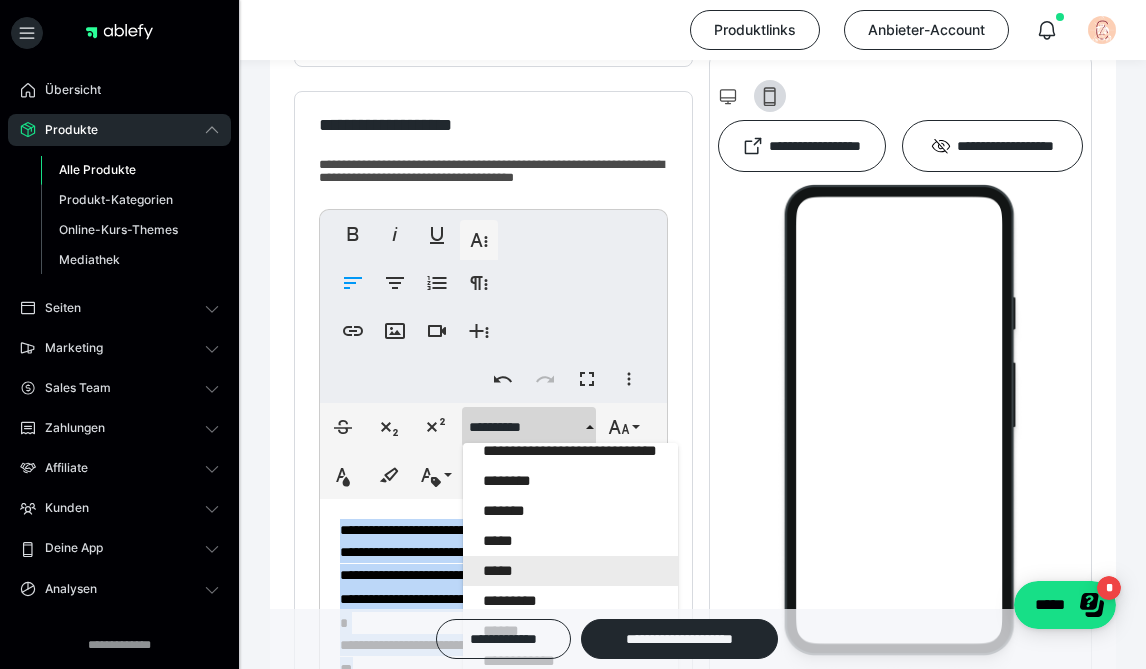 click on "*****" at bounding box center (570, 571) 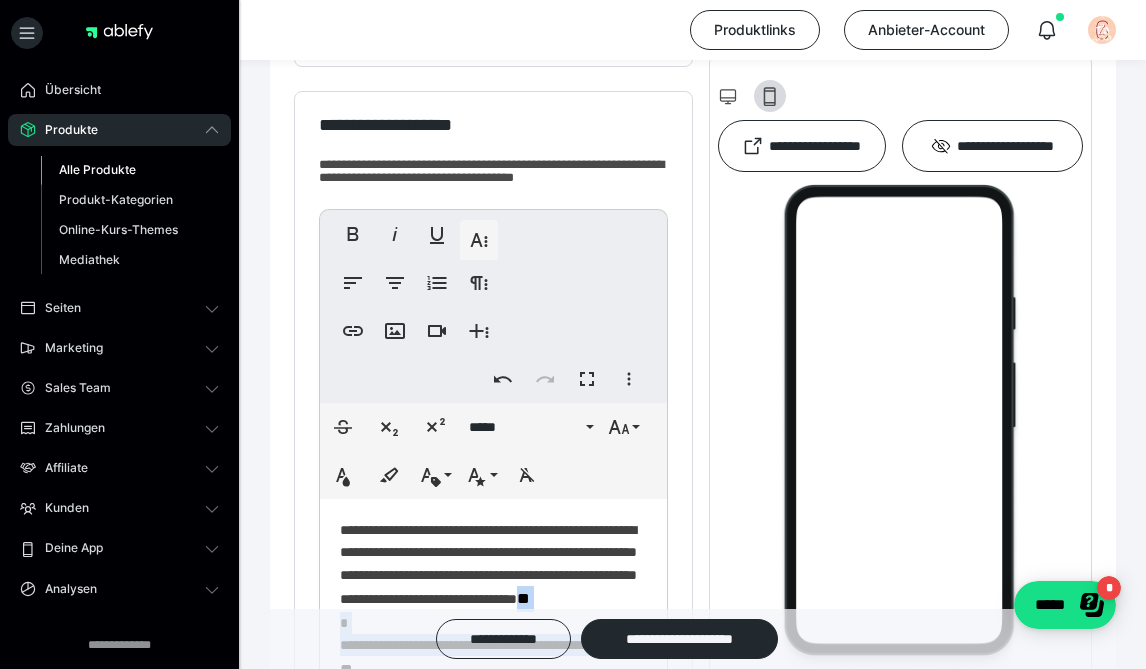 click on "**********" at bounding box center (493, 613) 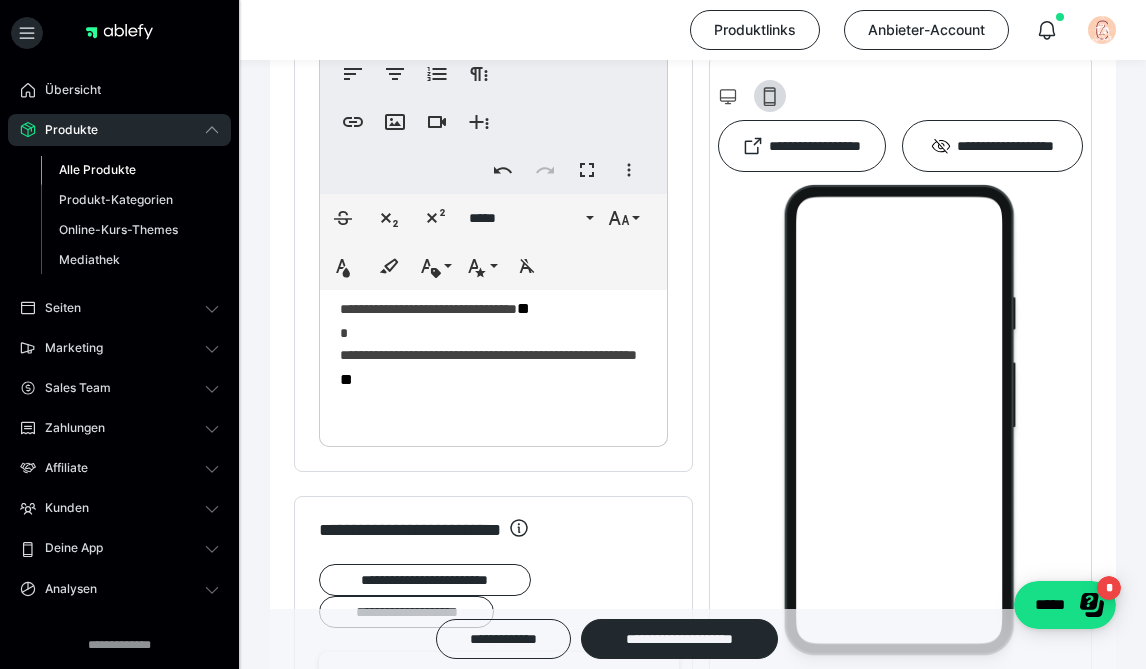 scroll, scrollTop: 748, scrollLeft: 0, axis: vertical 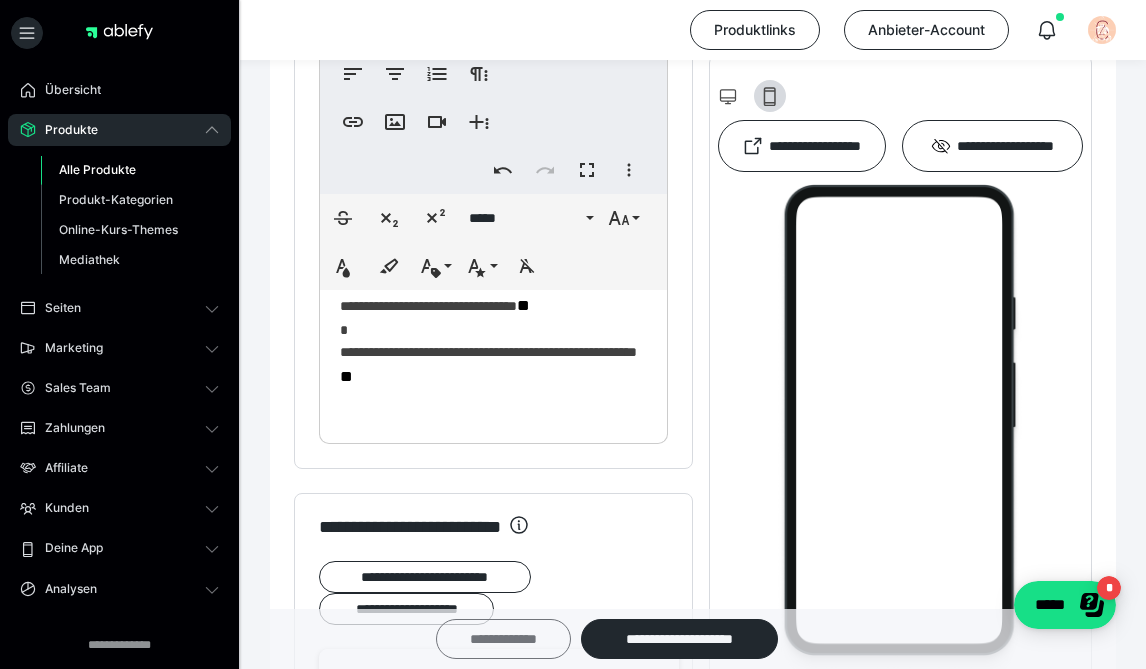 click on "**********" at bounding box center [503, 639] 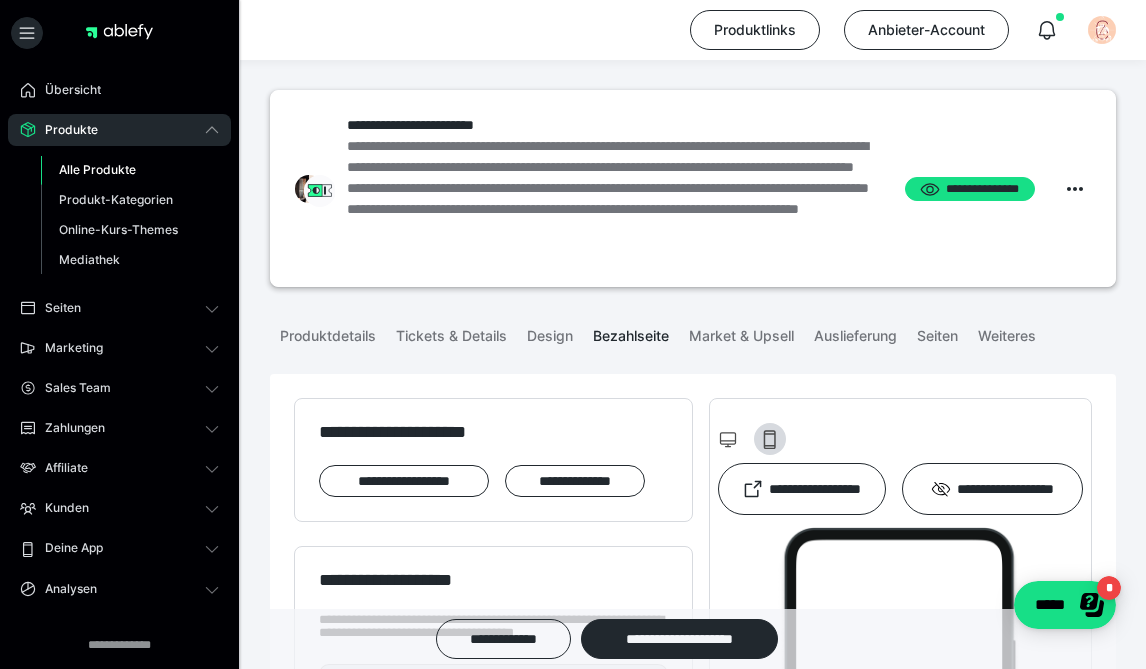 scroll, scrollTop: 0, scrollLeft: 0, axis: both 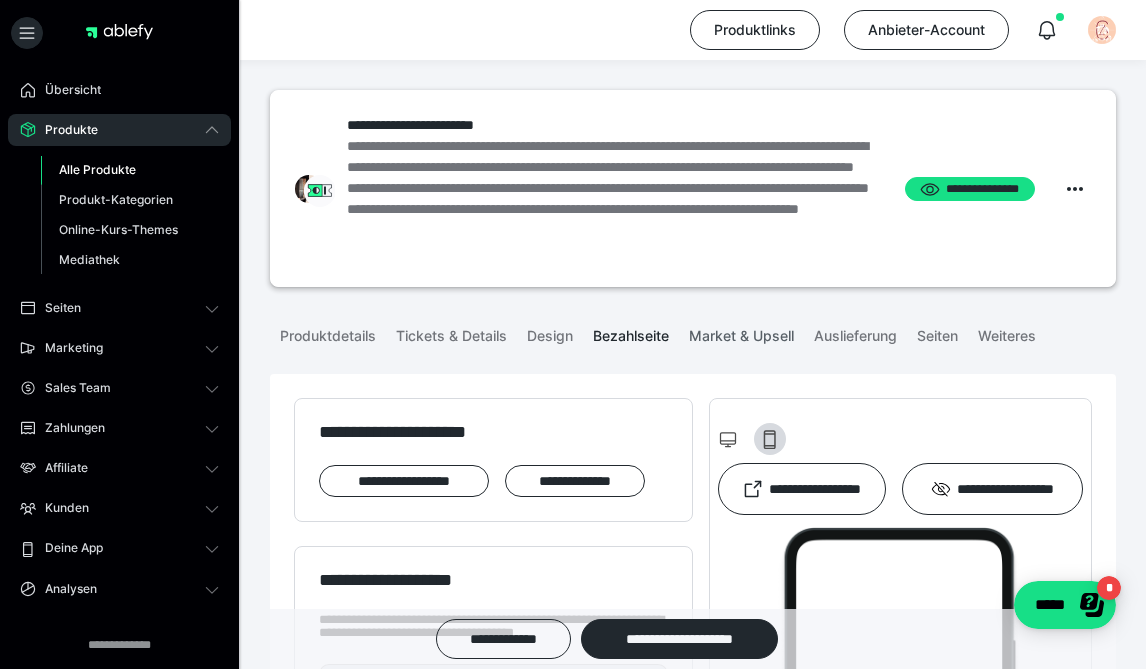 click on "Market & Upsell" at bounding box center [741, 332] 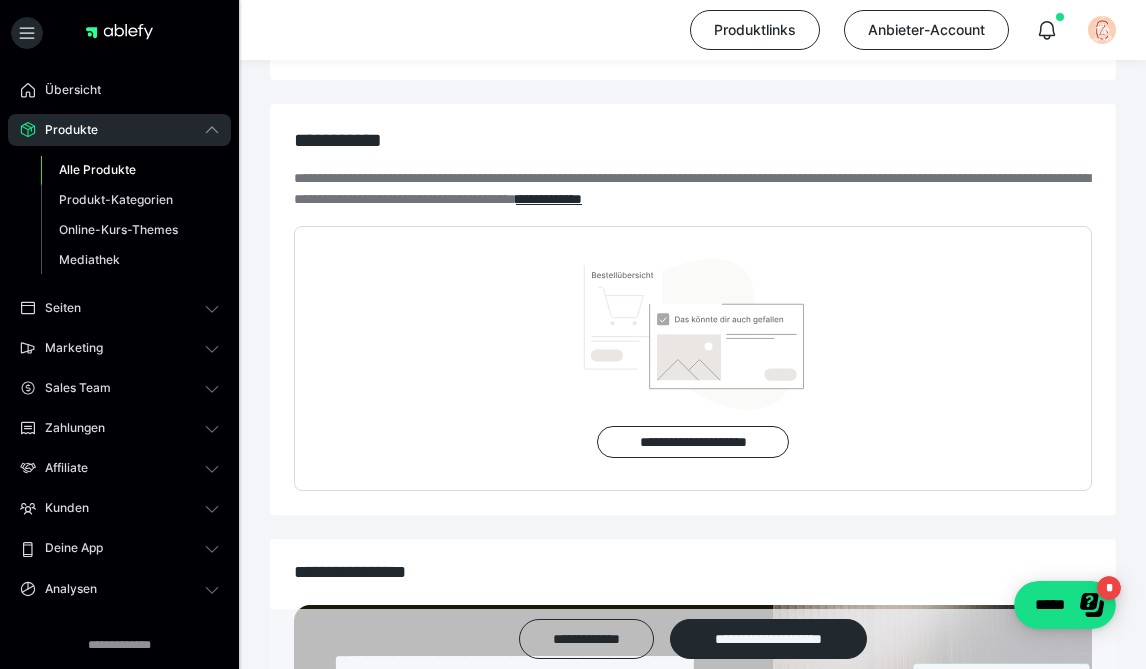 scroll, scrollTop: 806, scrollLeft: 0, axis: vertical 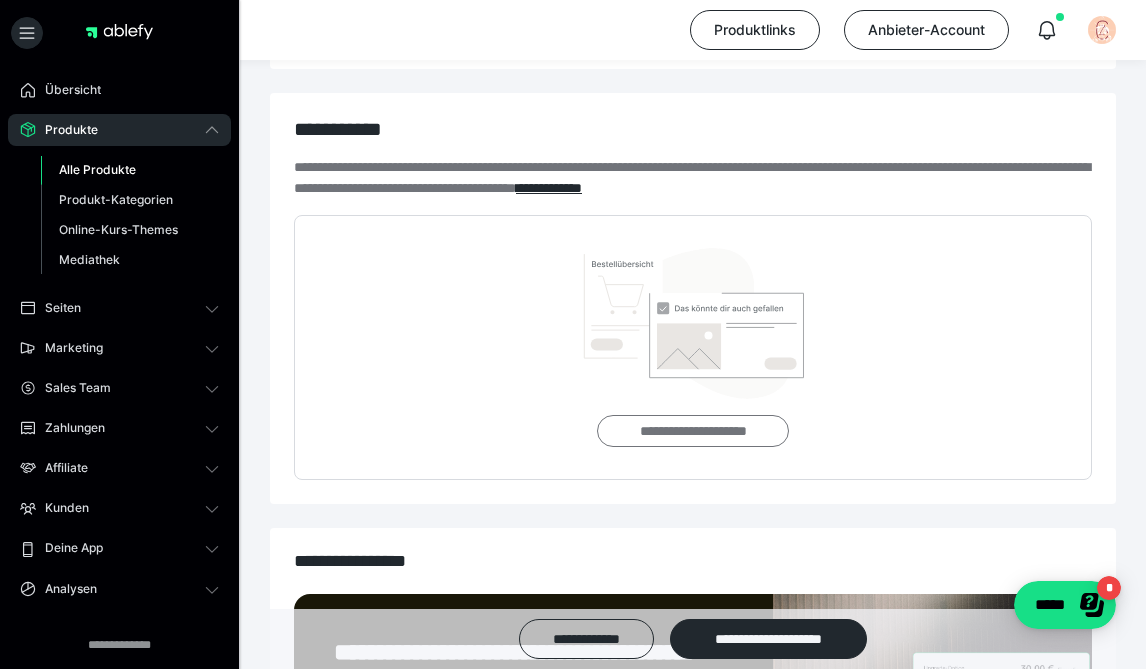 click on "**********" at bounding box center (692, 431) 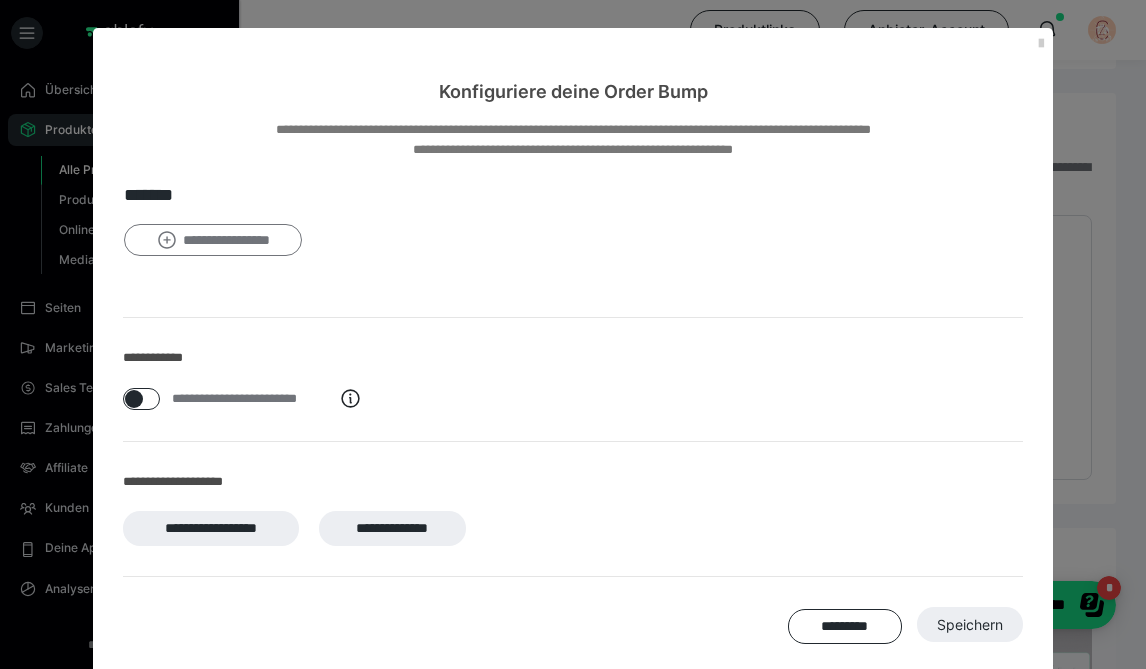 click on "**********" at bounding box center [213, 240] 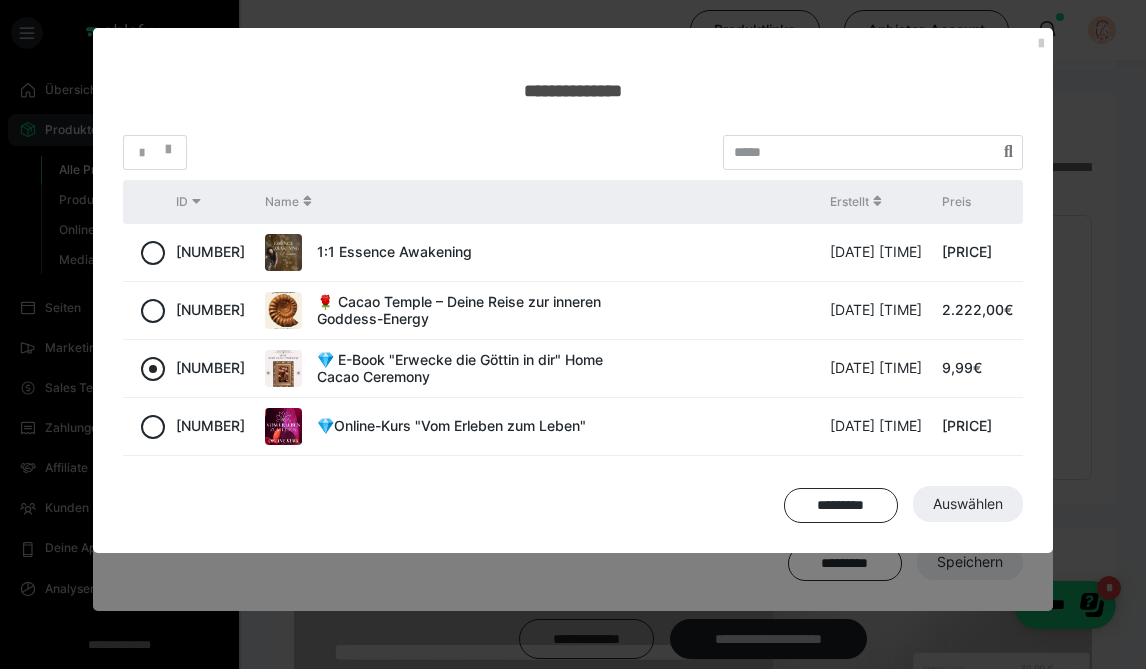 click at bounding box center (153, 369) 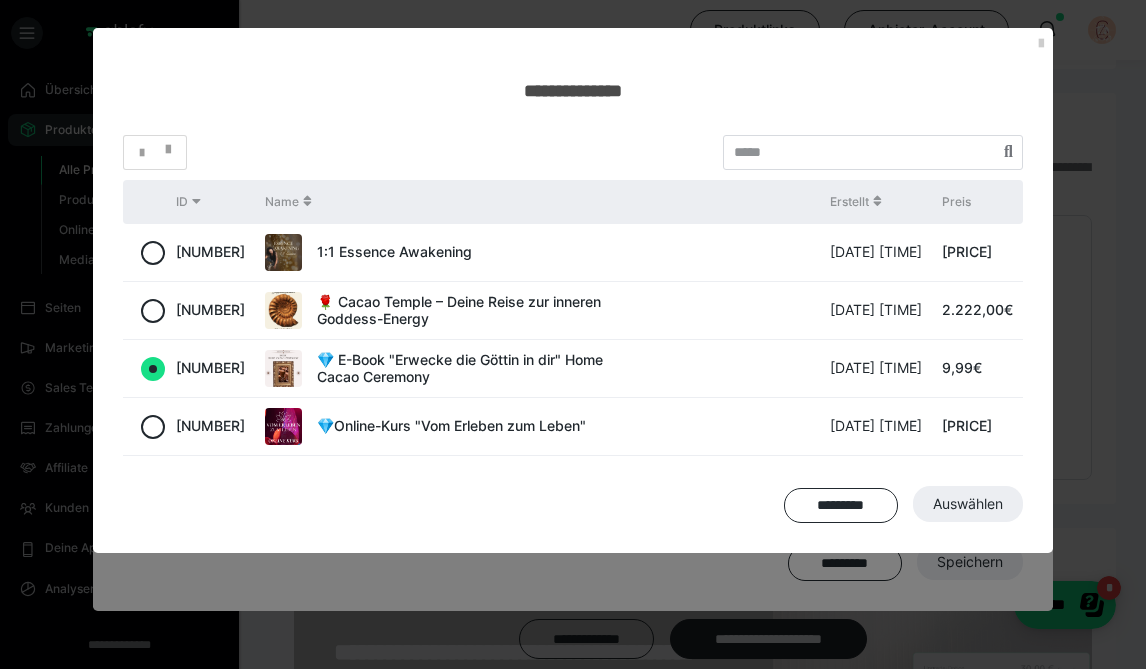 radio on "true" 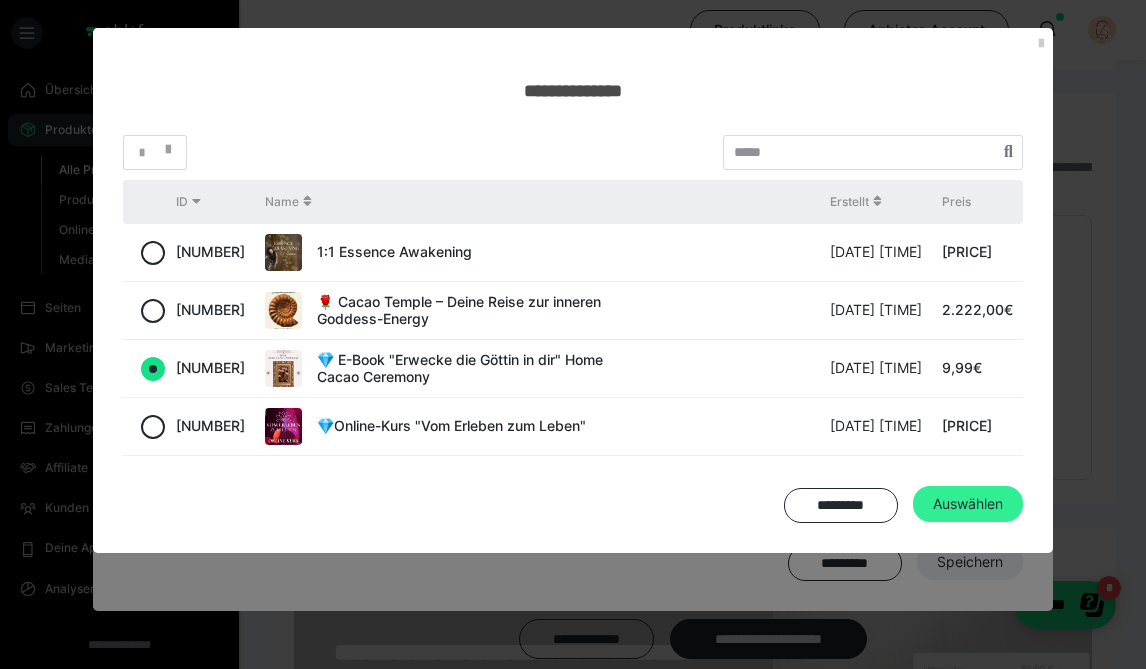 click on "Auswählen" at bounding box center (968, 504) 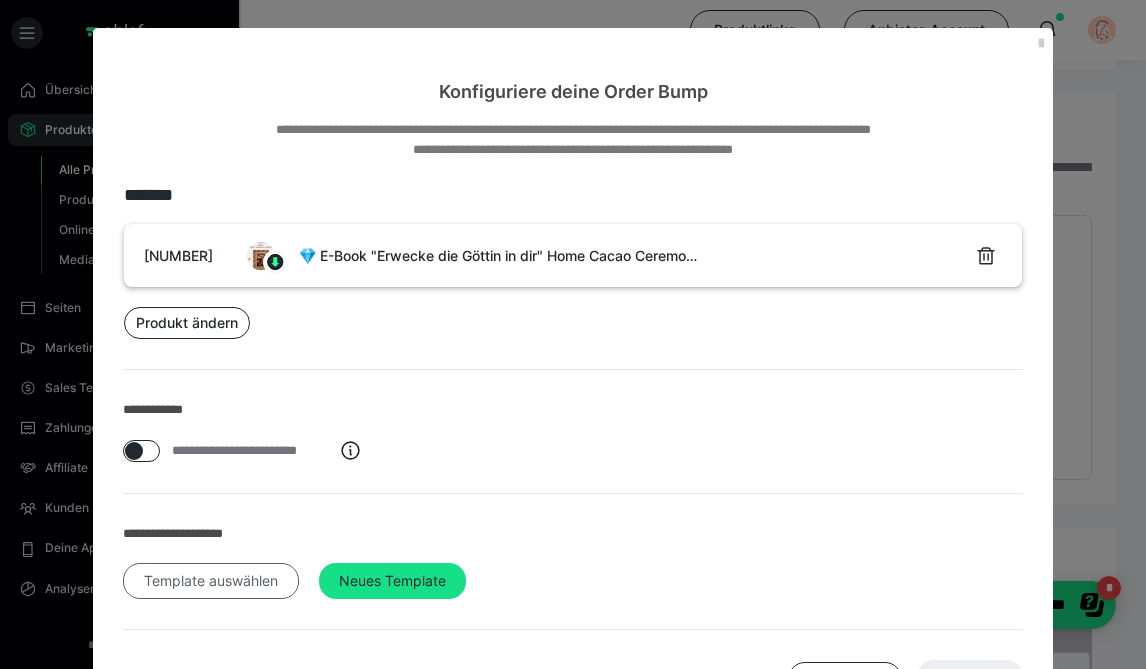 click on "Template auswählen" at bounding box center [211, 581] 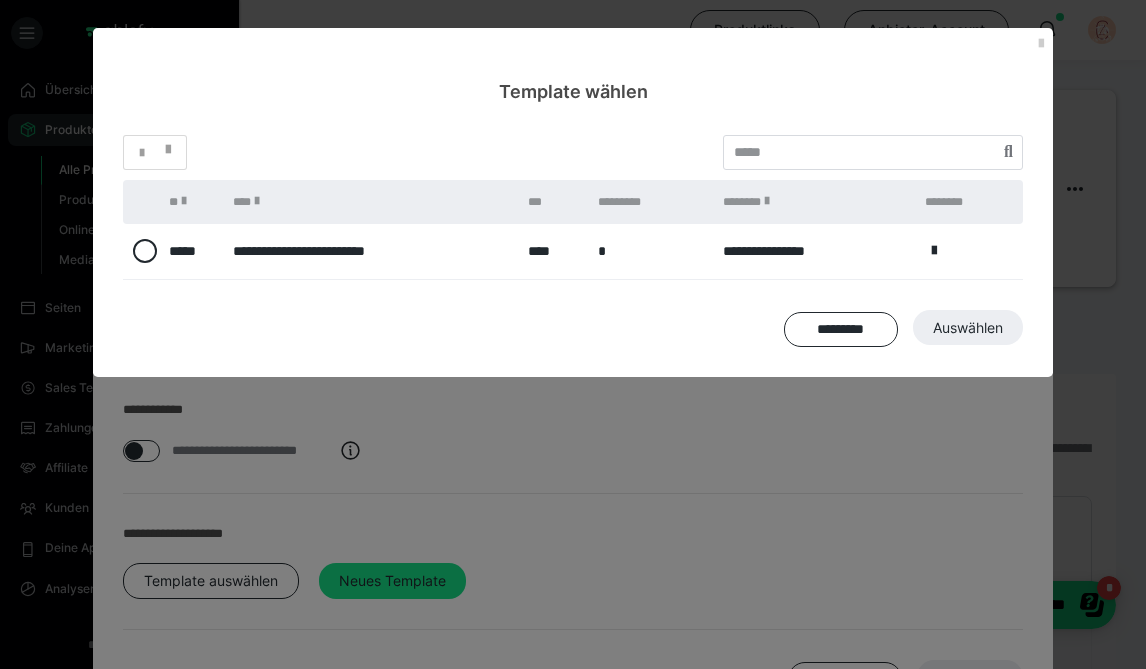 click on "**********" at bounding box center (370, 251) 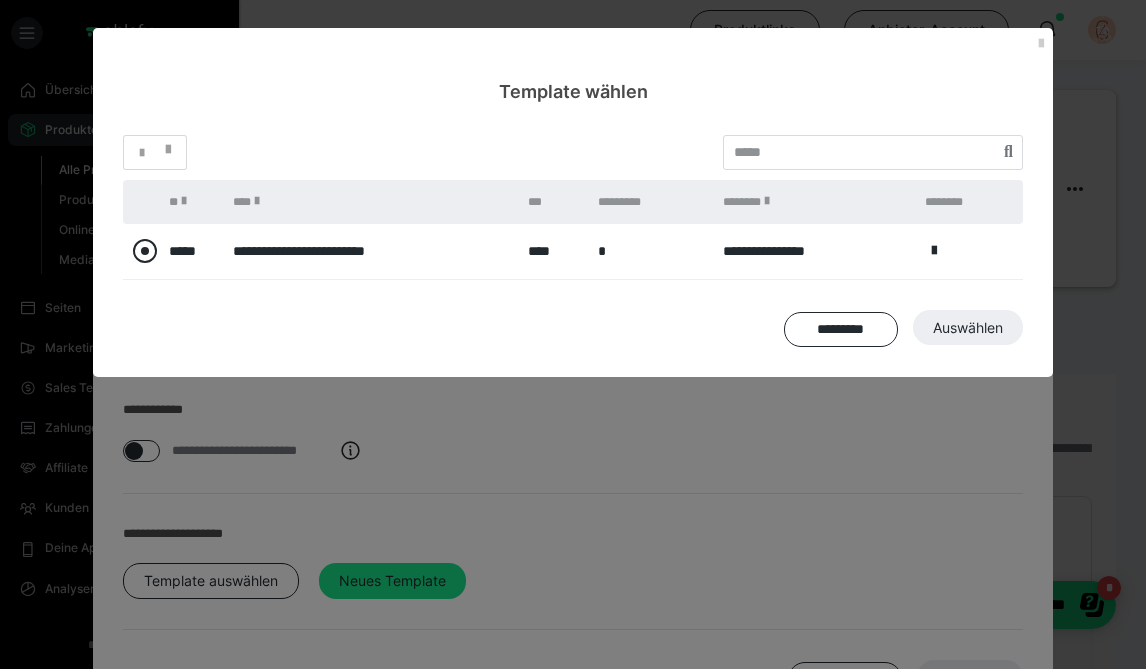 click at bounding box center [145, 251] 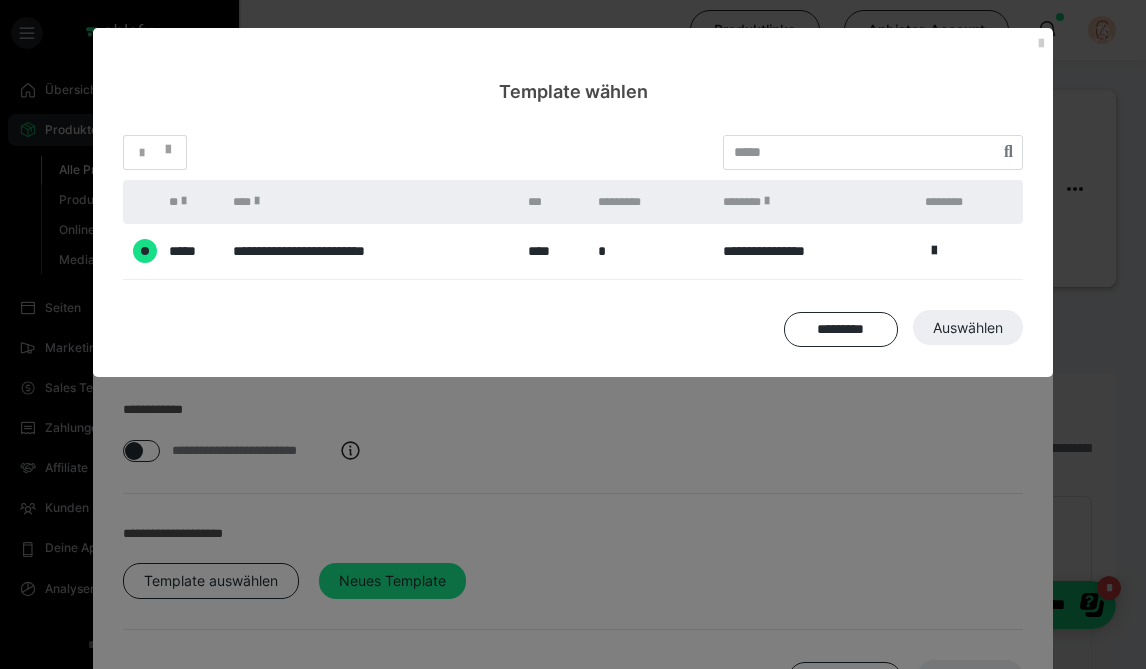 radio on "****" 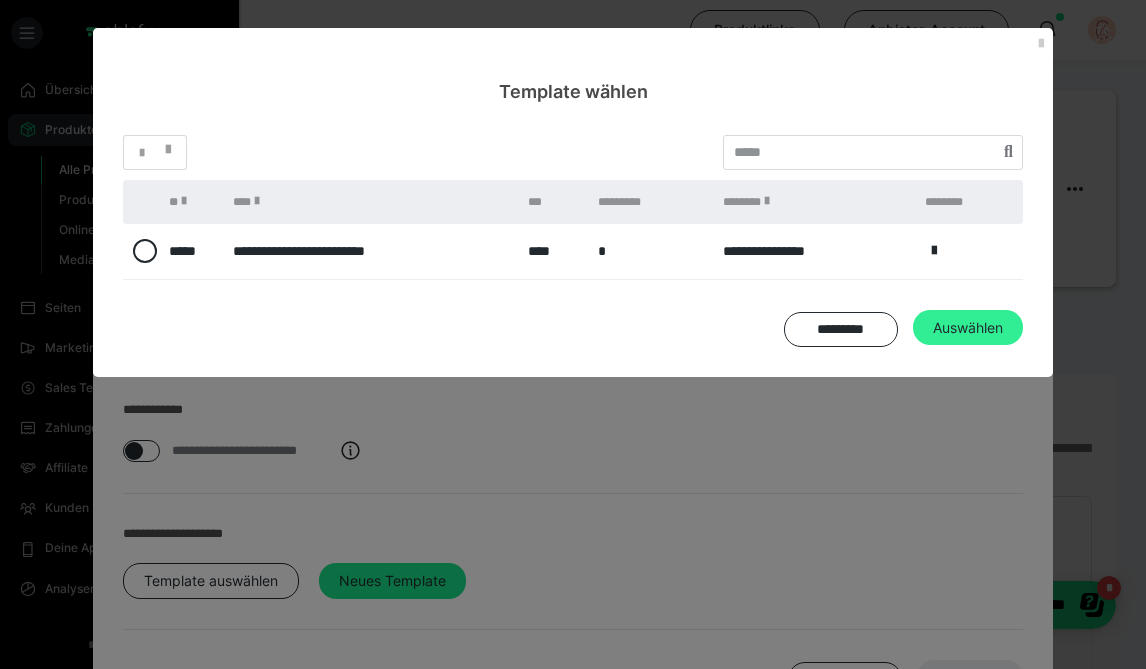 click on "Auswählen" at bounding box center [970, 678] 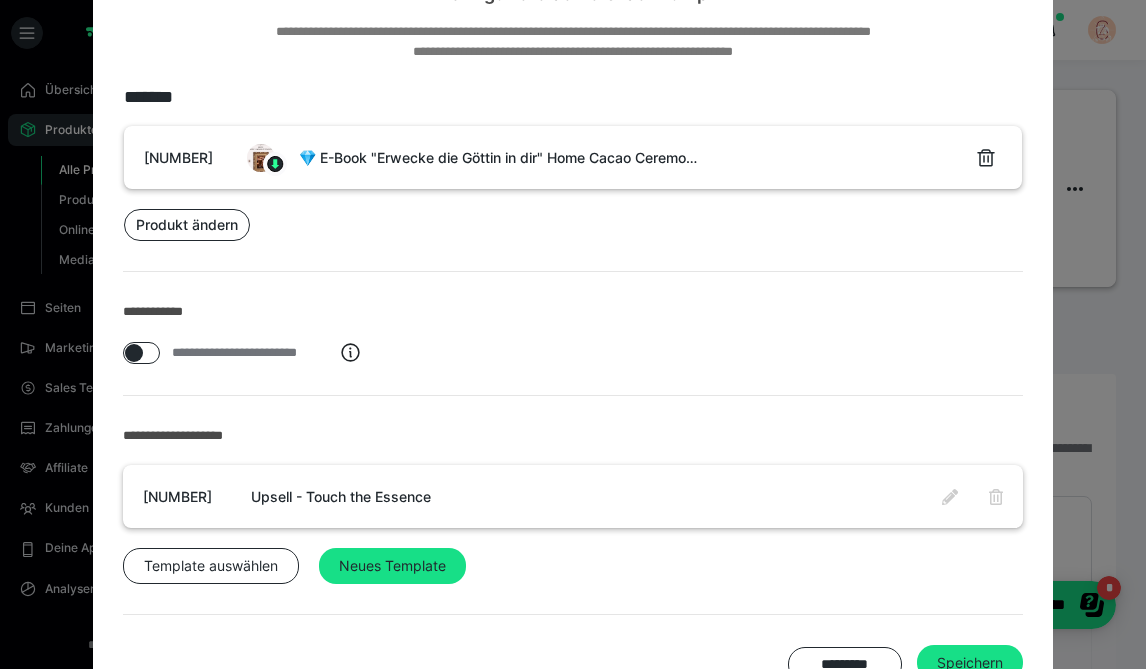 scroll, scrollTop: 133, scrollLeft: 0, axis: vertical 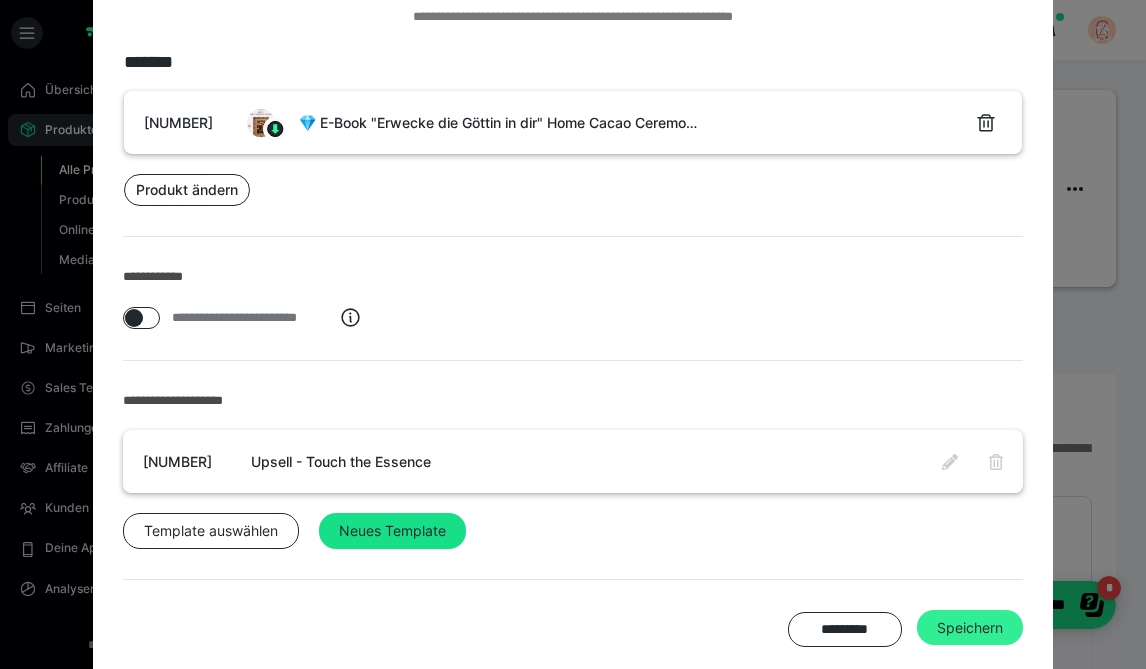 click on "Speichern" at bounding box center (970, 628) 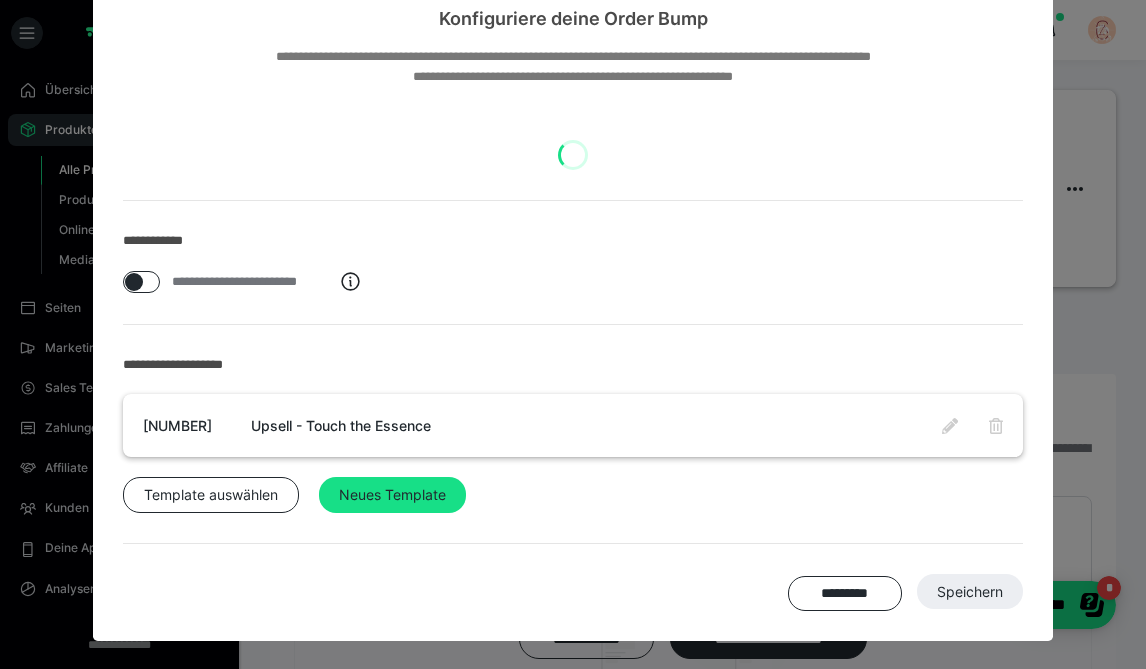 scroll, scrollTop: 70, scrollLeft: 0, axis: vertical 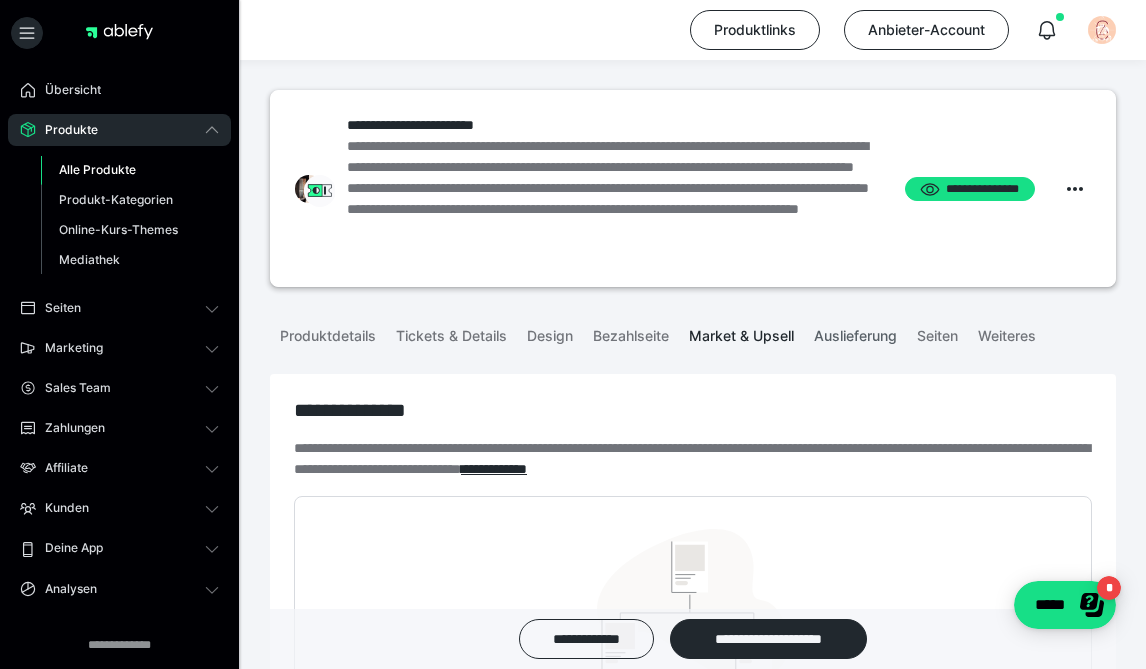 click on "Auslieferung" at bounding box center [855, 332] 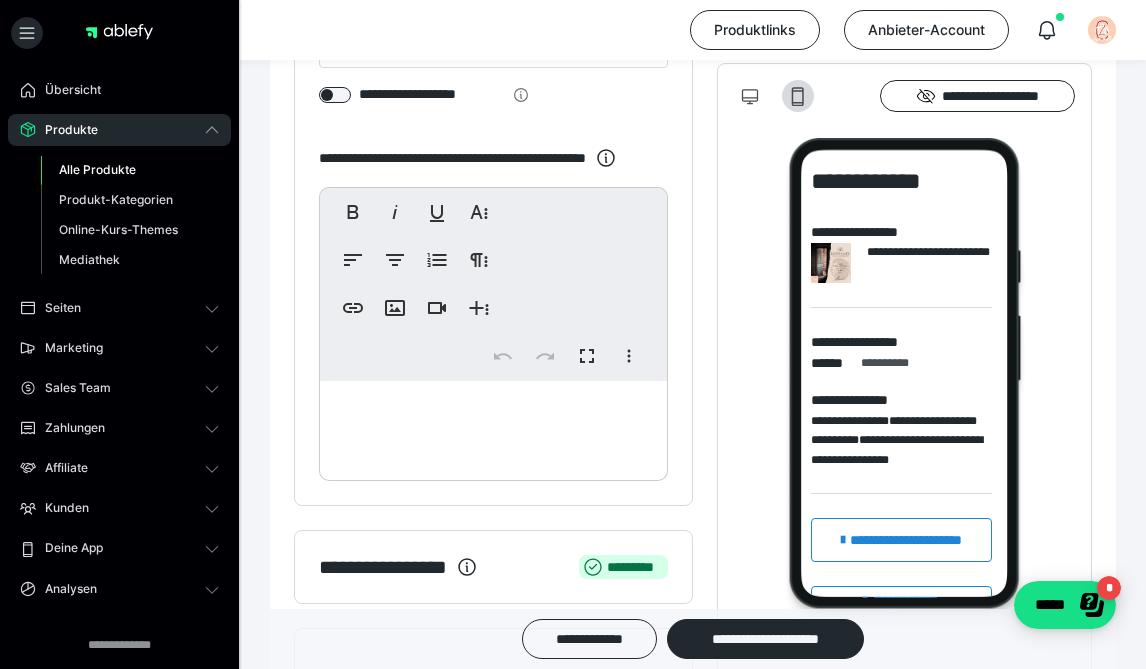 scroll, scrollTop: 478, scrollLeft: 0, axis: vertical 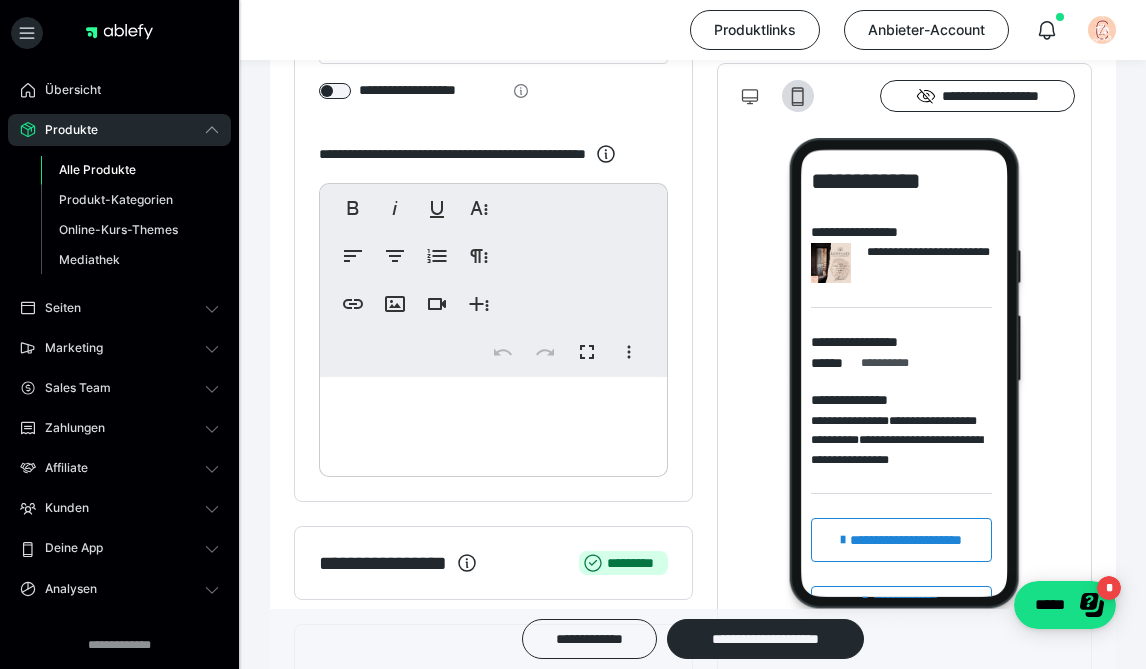 click at bounding box center [493, 422] 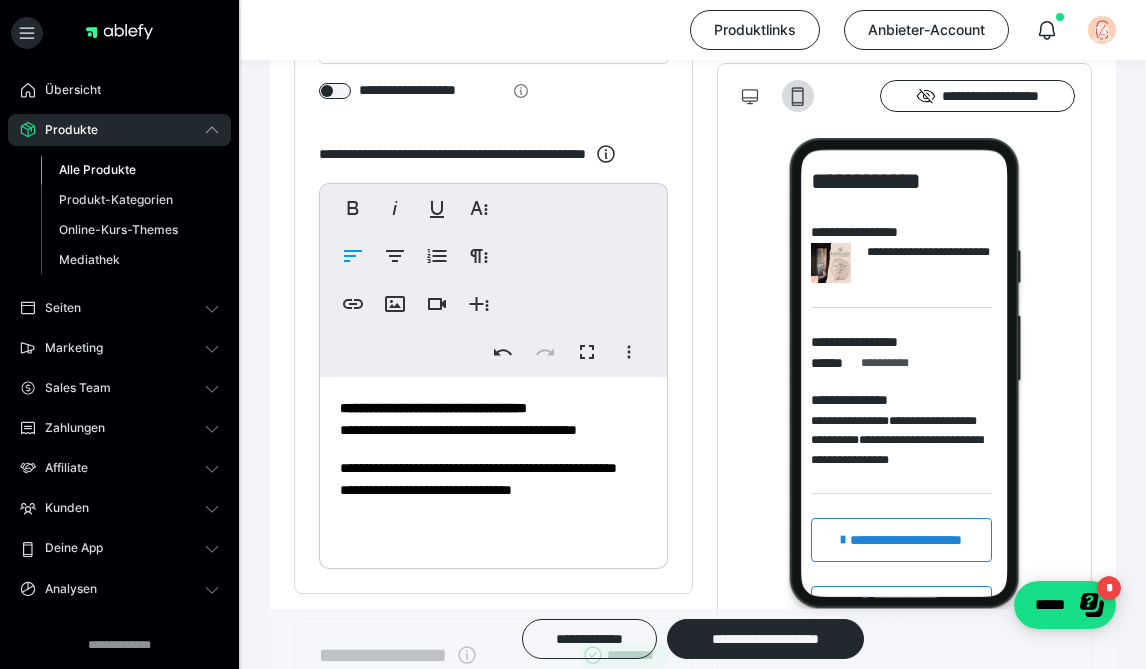click on "**********" at bounding box center (433, 408) 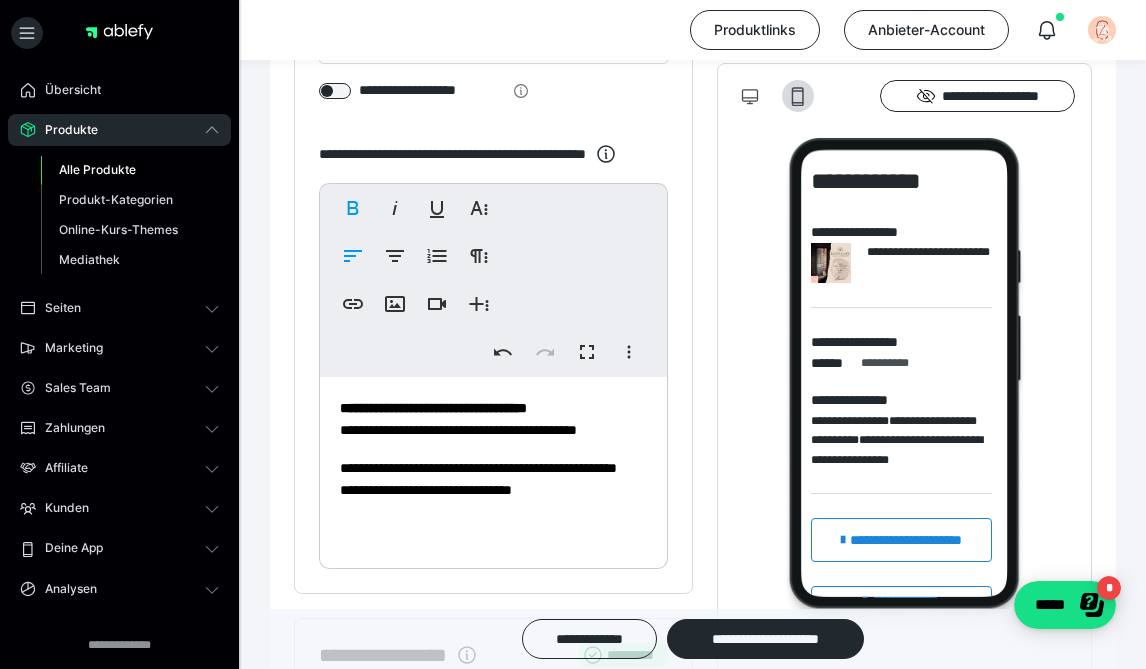 type 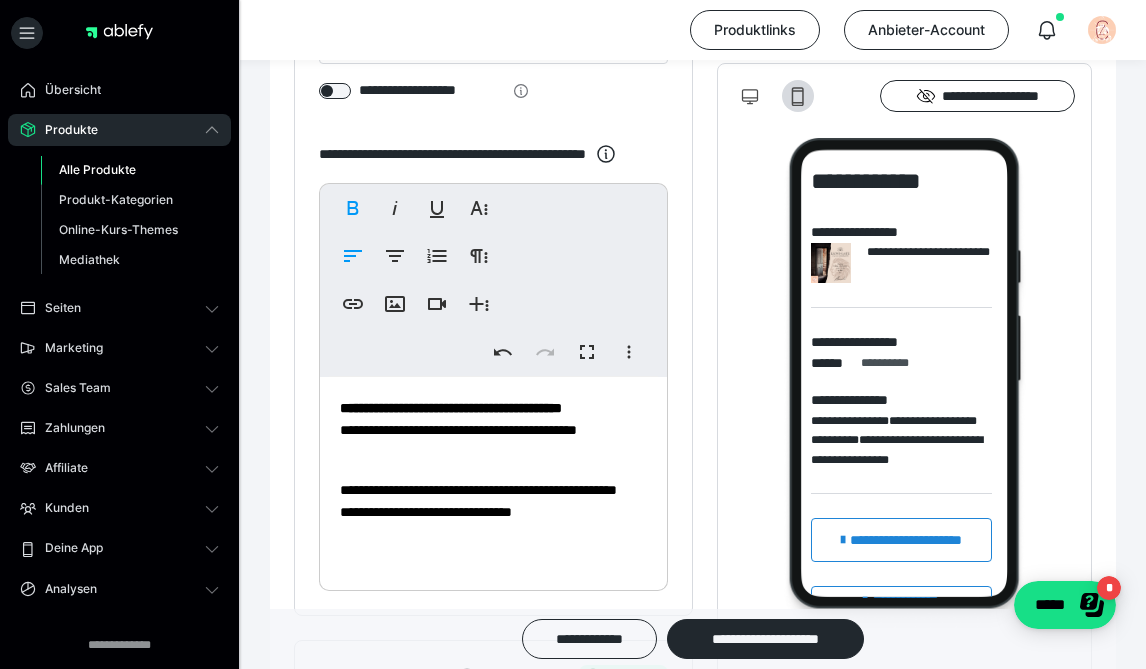 click on "**********" at bounding box center (493, 512) 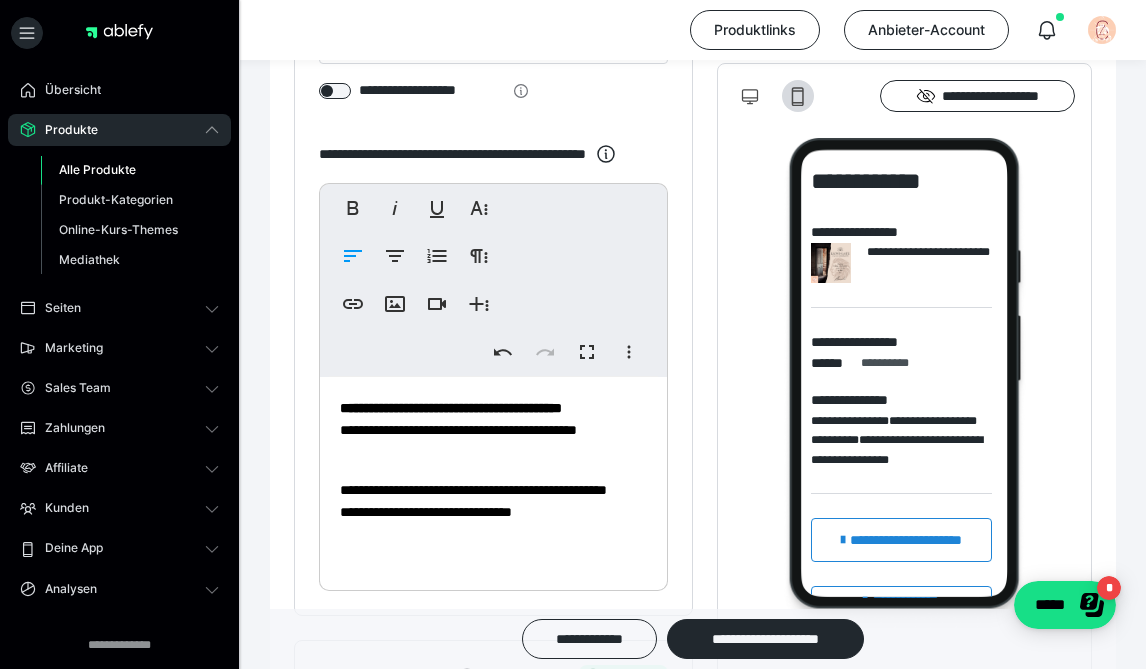click on "**********" at bounding box center [493, 512] 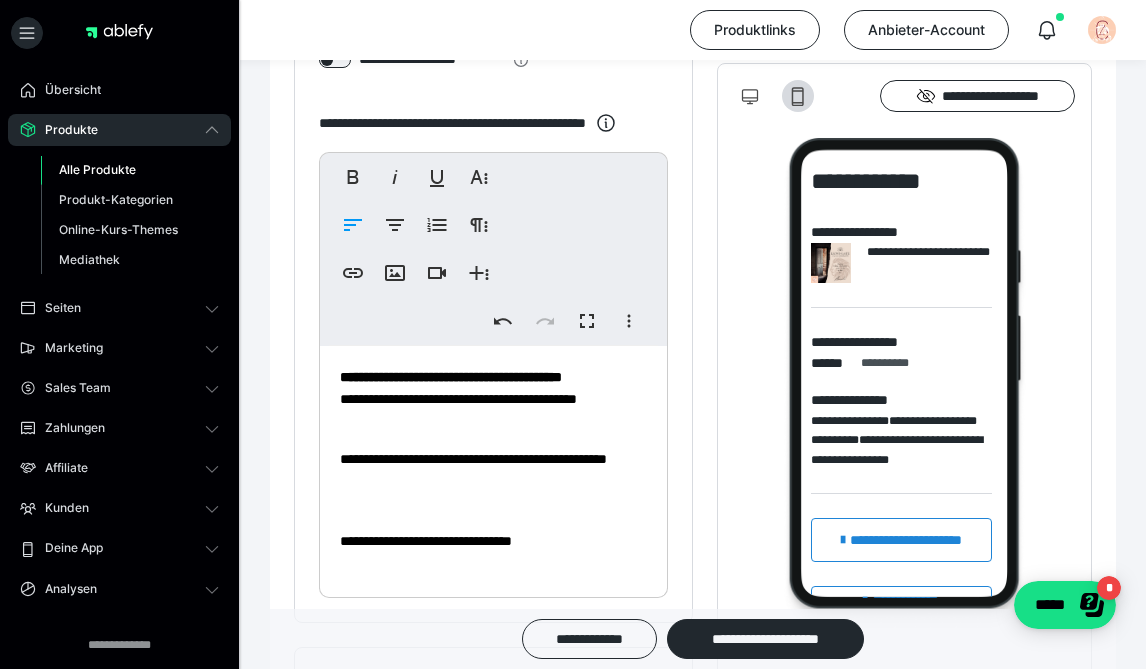 scroll, scrollTop: 533, scrollLeft: 0, axis: vertical 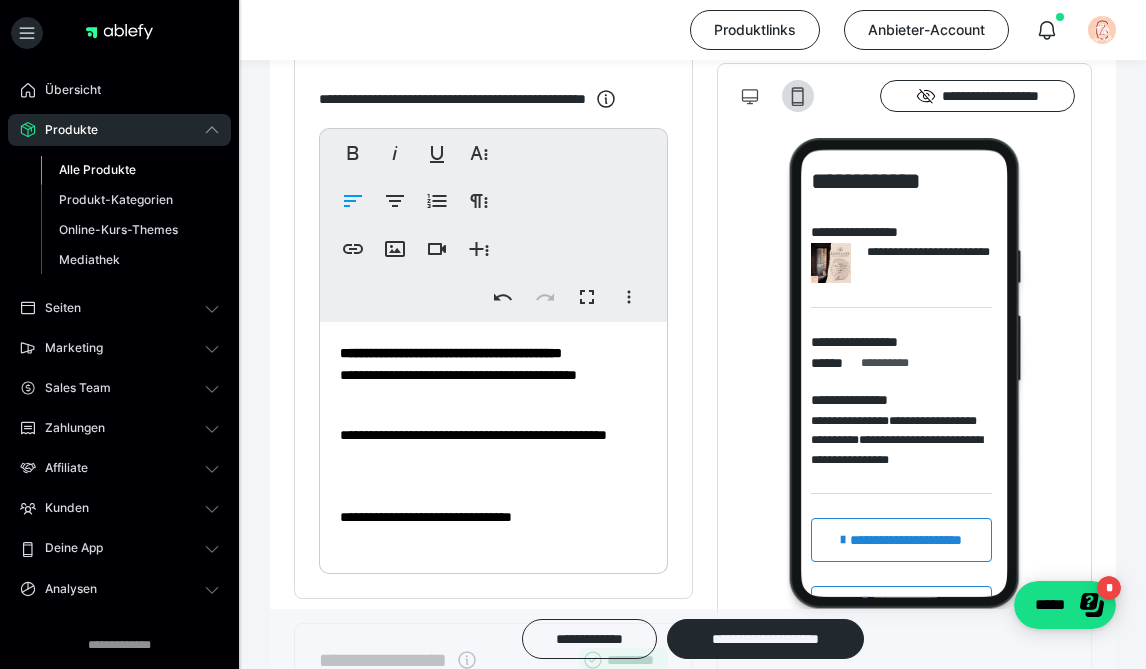 click on "**********" at bounding box center (493, 506) 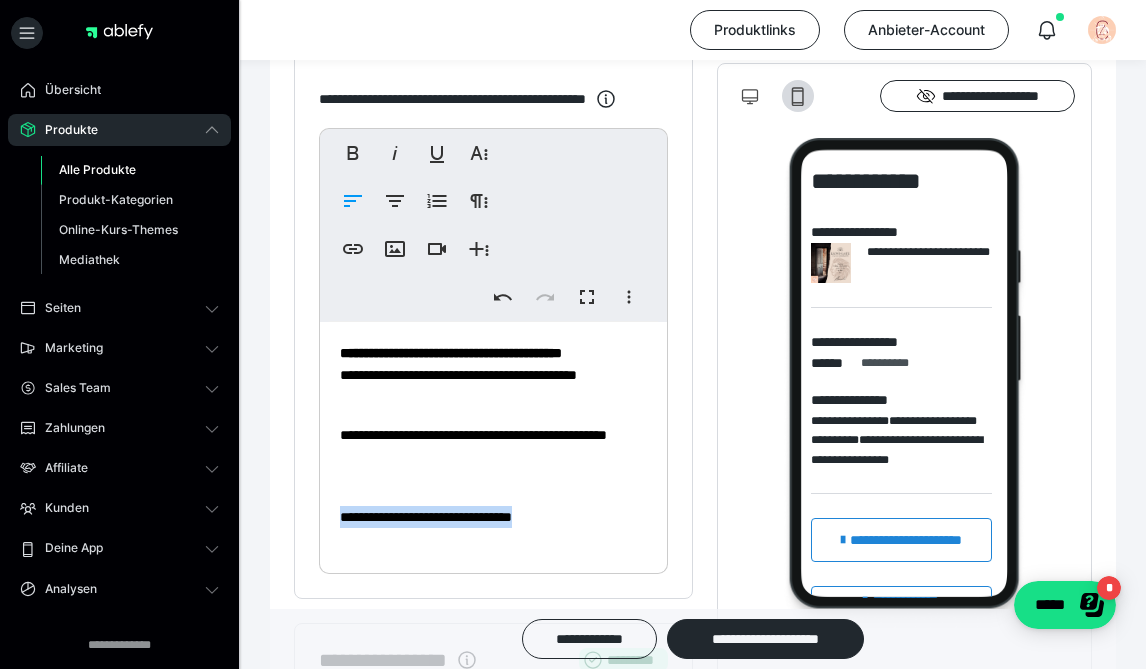 click on "**********" at bounding box center [493, 506] 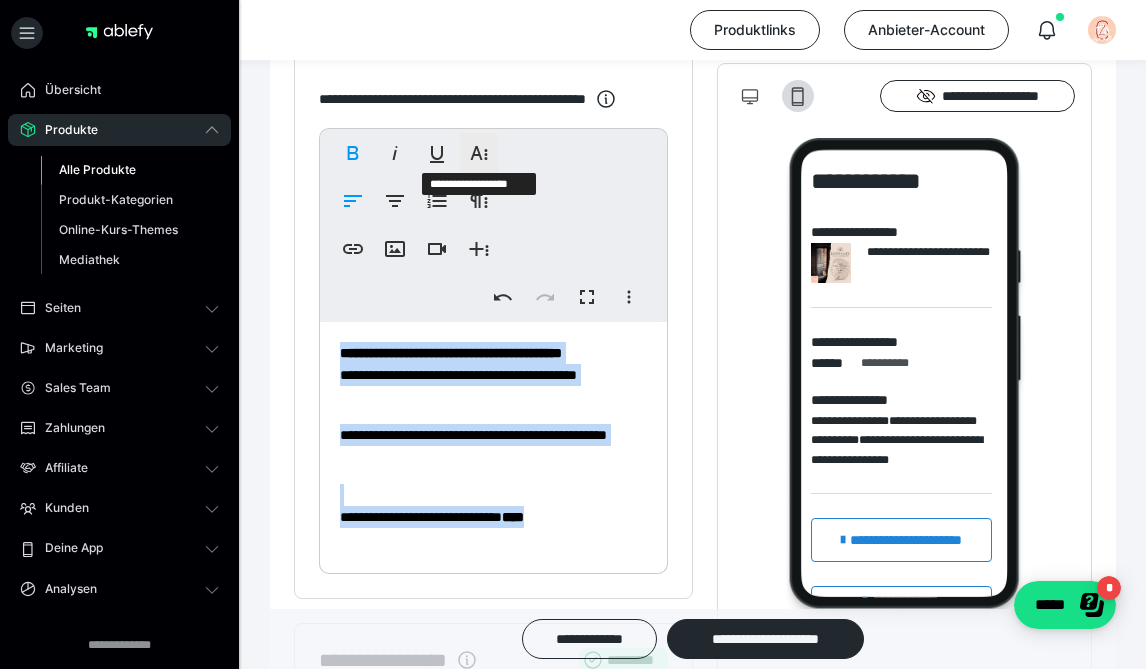 click 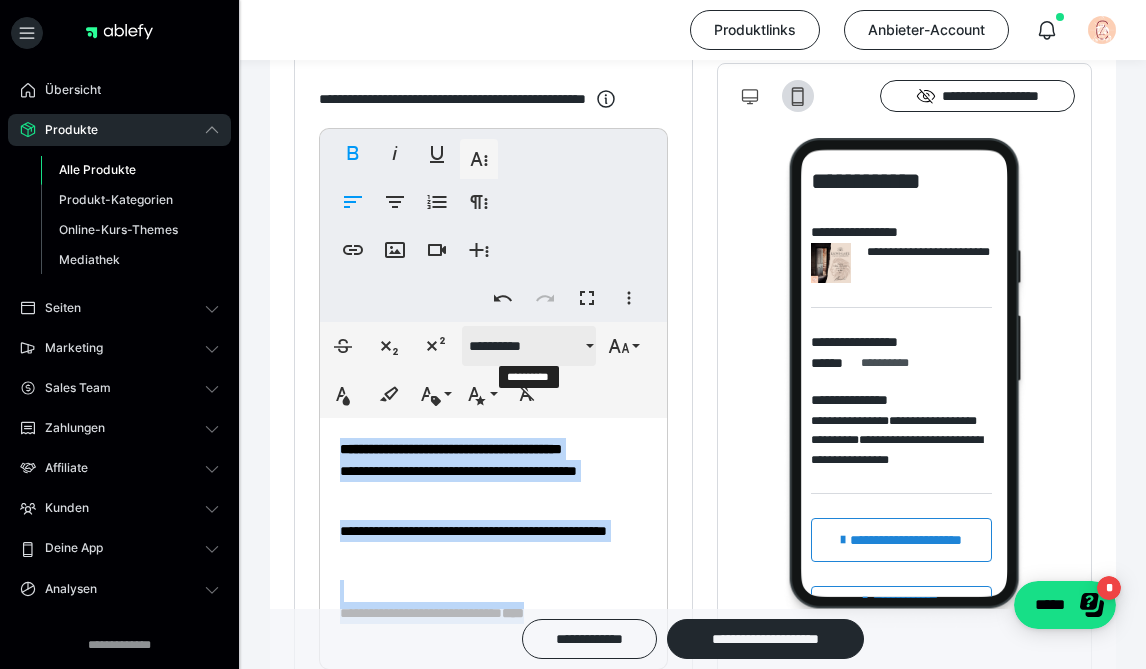 click on "**********" at bounding box center (525, 346) 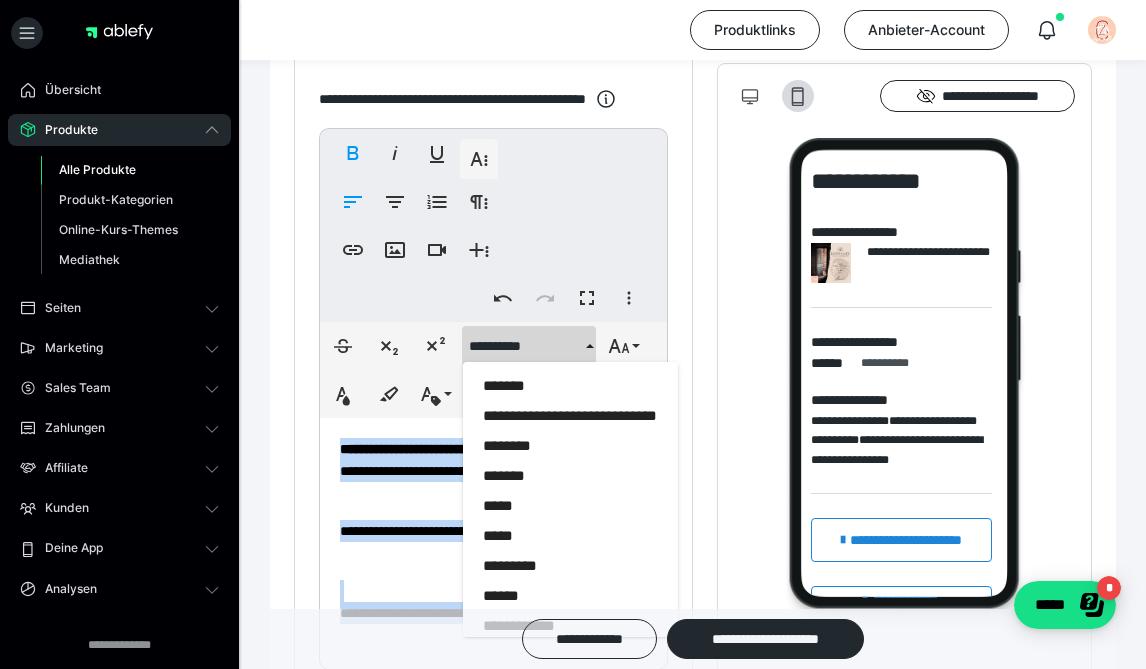 scroll, scrollTop: 623, scrollLeft: 0, axis: vertical 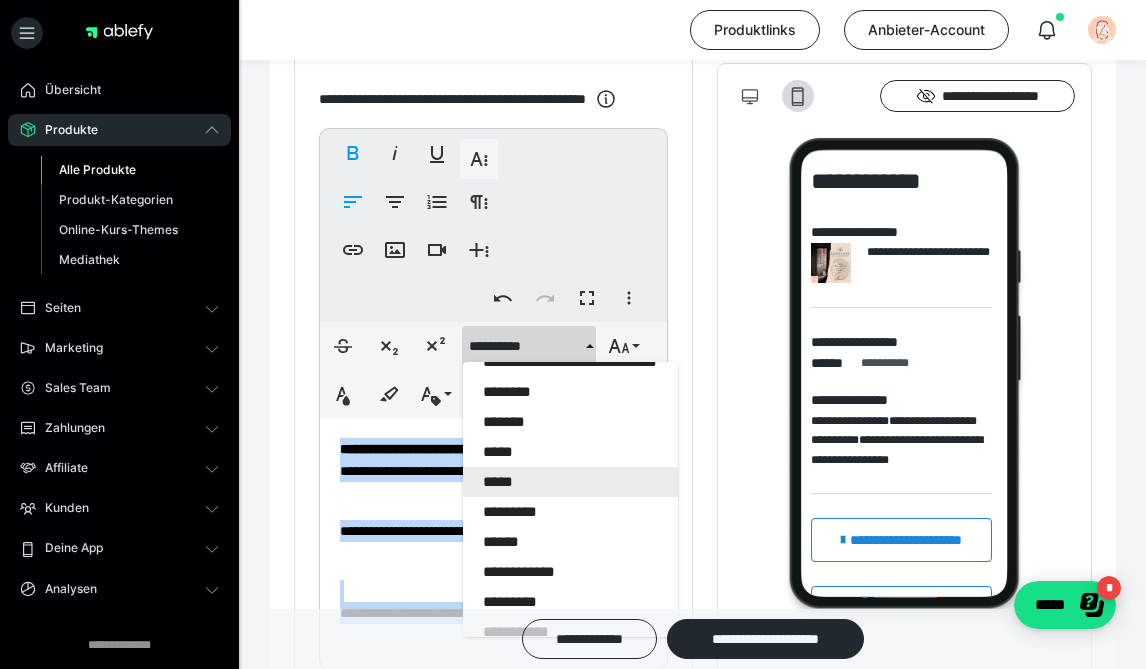 click on "*****" at bounding box center [570, 482] 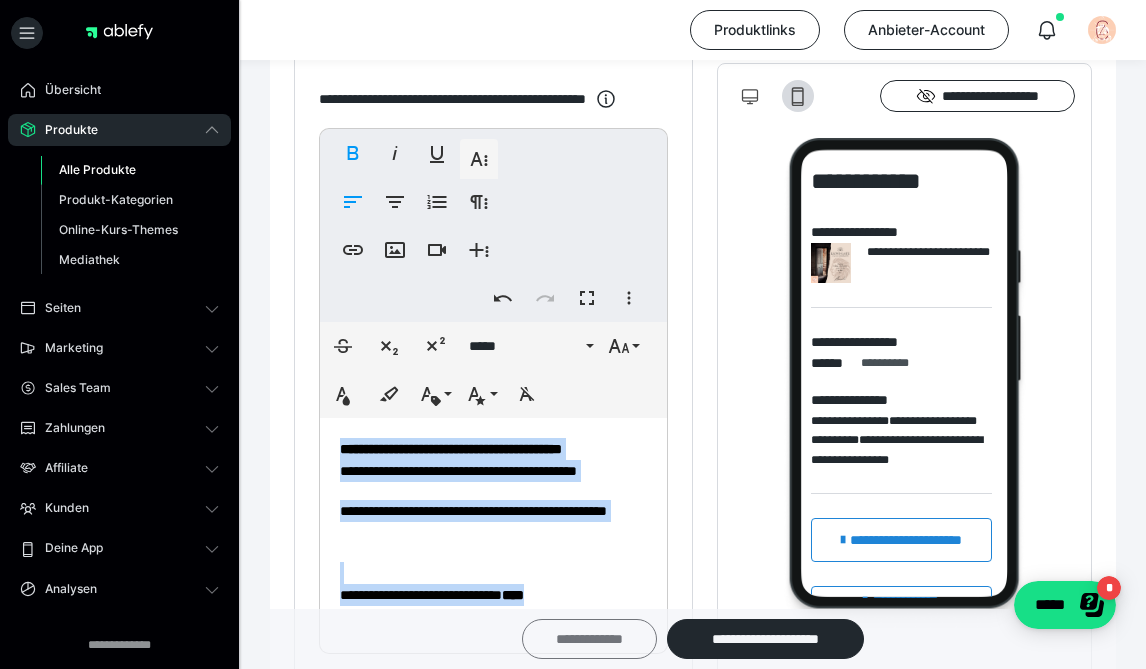 click on "**********" at bounding box center [589, 639] 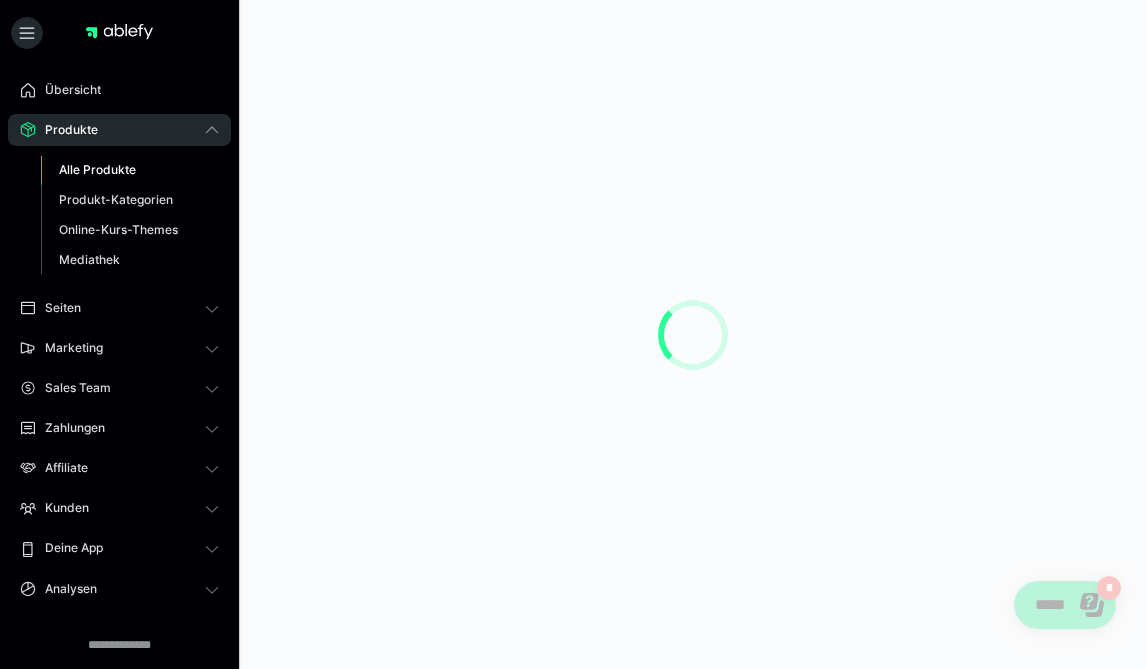 scroll, scrollTop: 0, scrollLeft: 0, axis: both 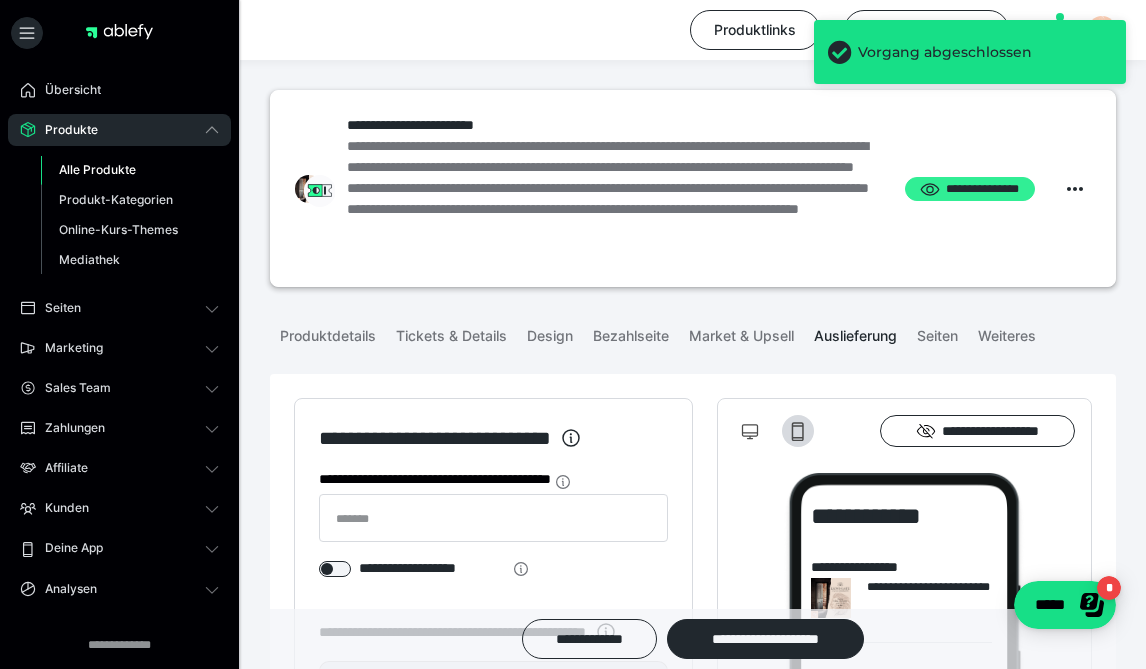 click on "**********" at bounding box center [970, 189] 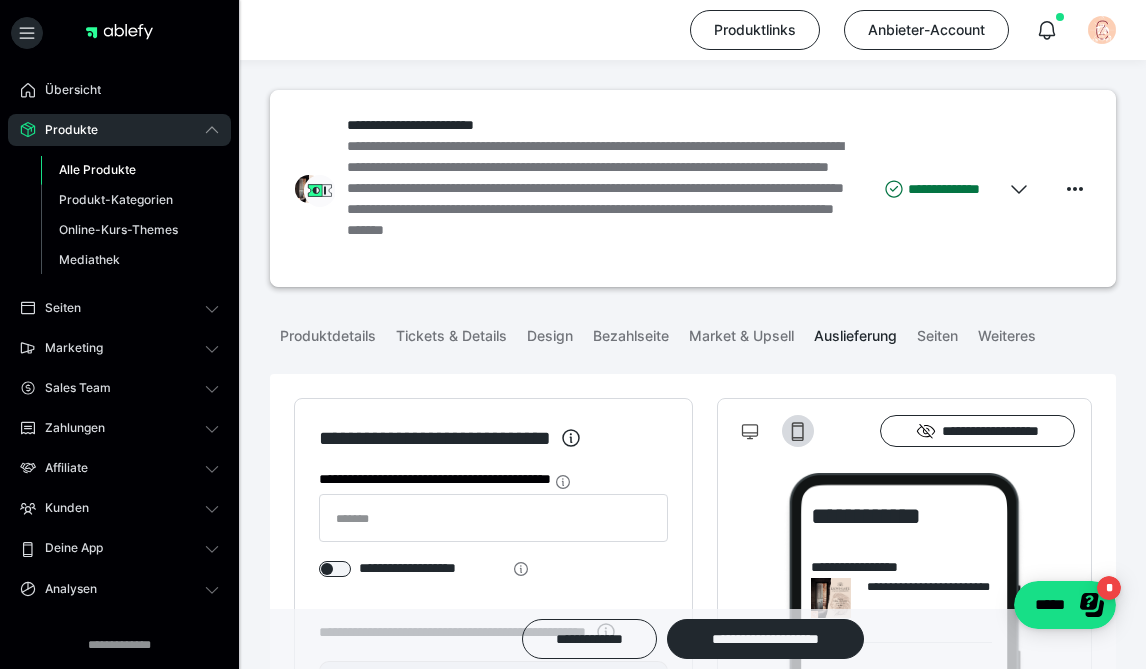 click on "Alle Produkte" at bounding box center [97, 169] 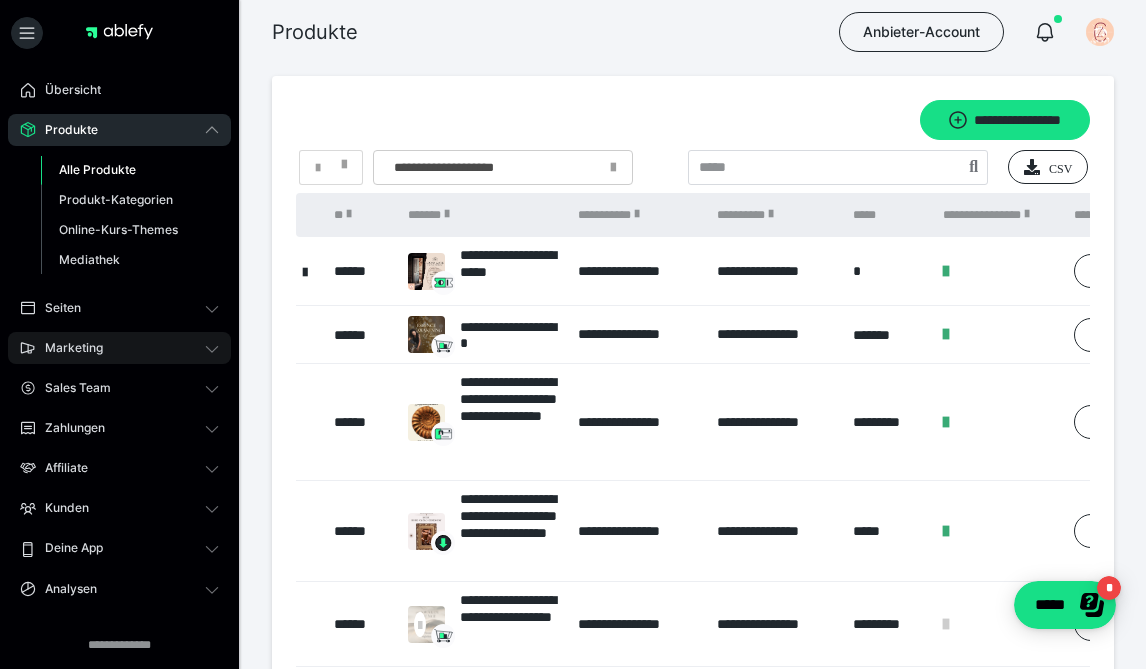 click 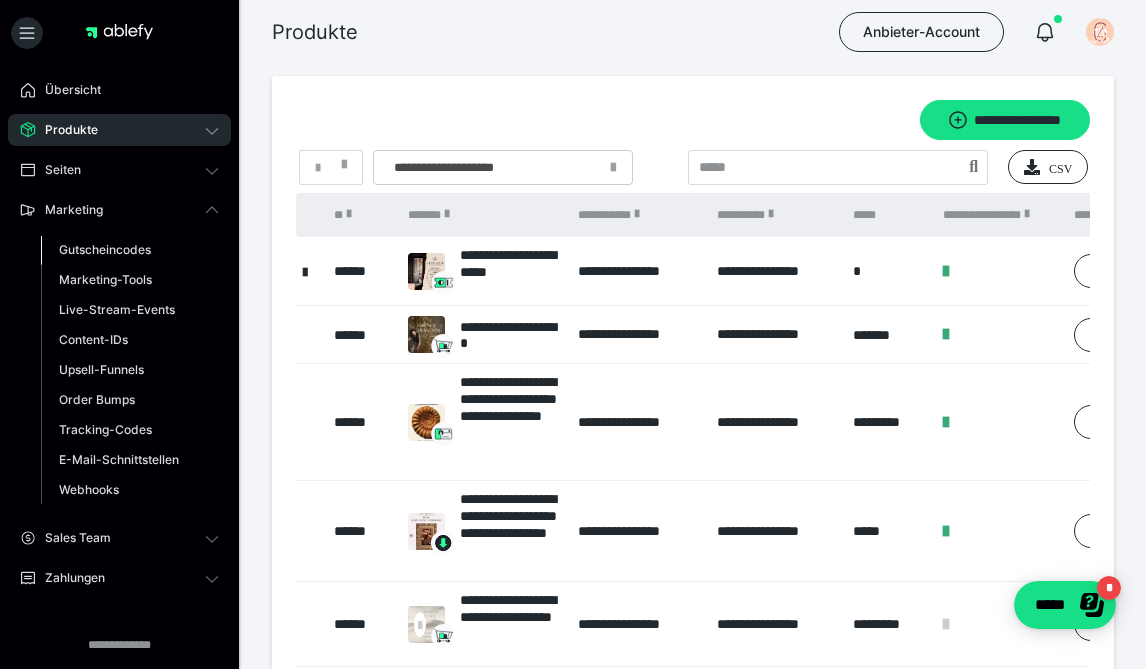 click on "Gutscheincodes" at bounding box center [105, 249] 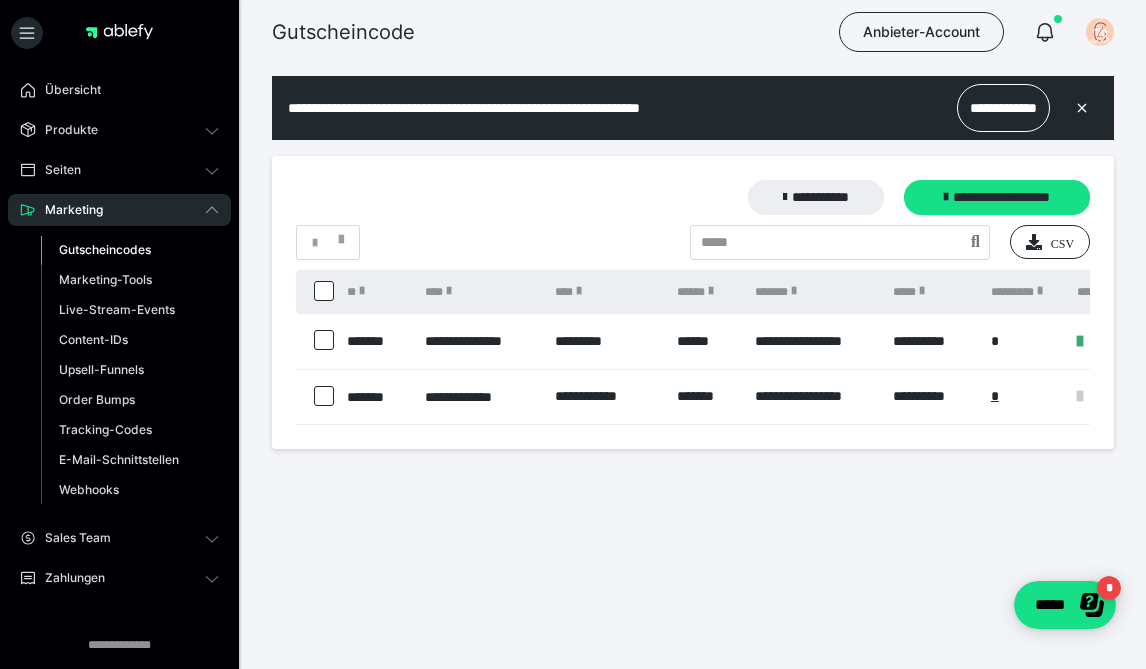 scroll, scrollTop: 0, scrollLeft: 0, axis: both 